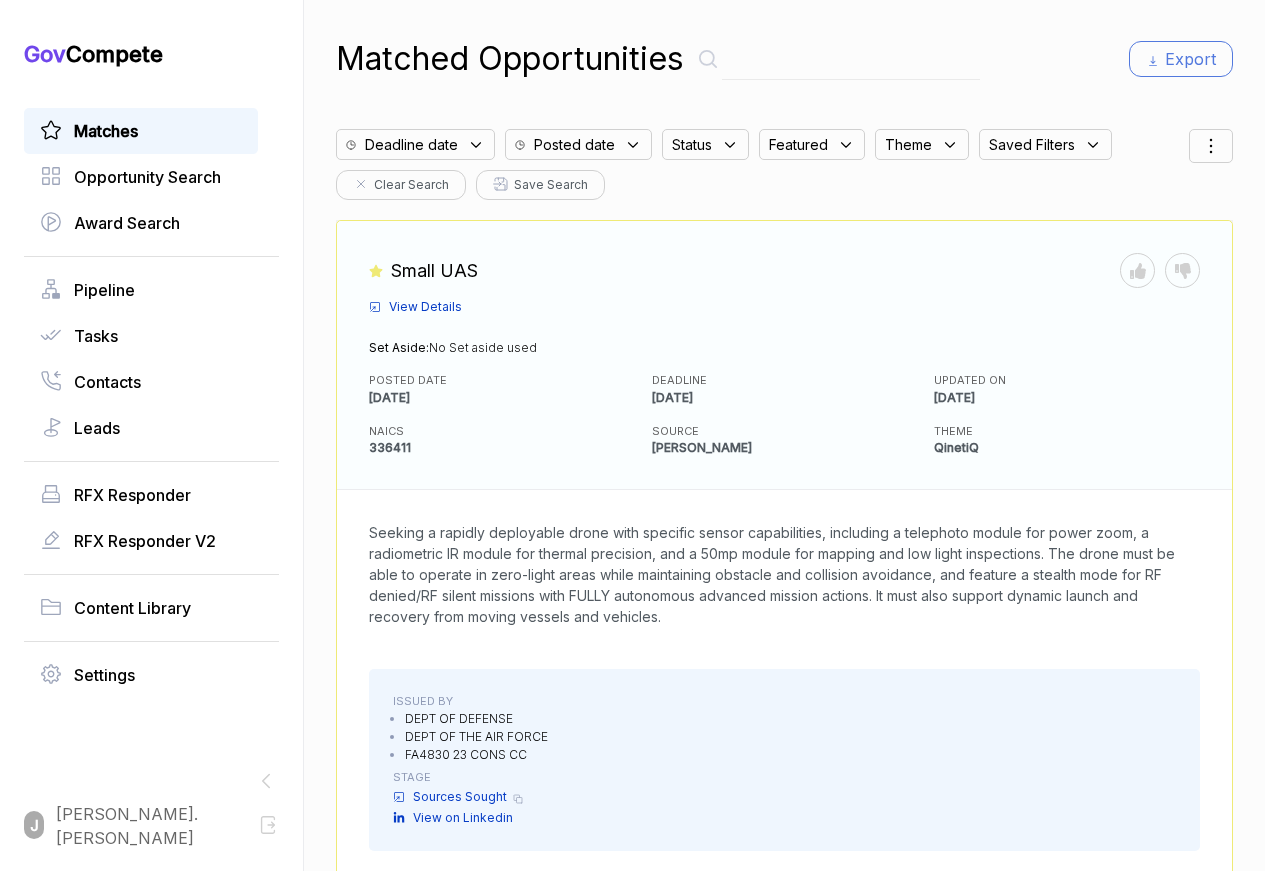 scroll, scrollTop: 0, scrollLeft: 0, axis: both 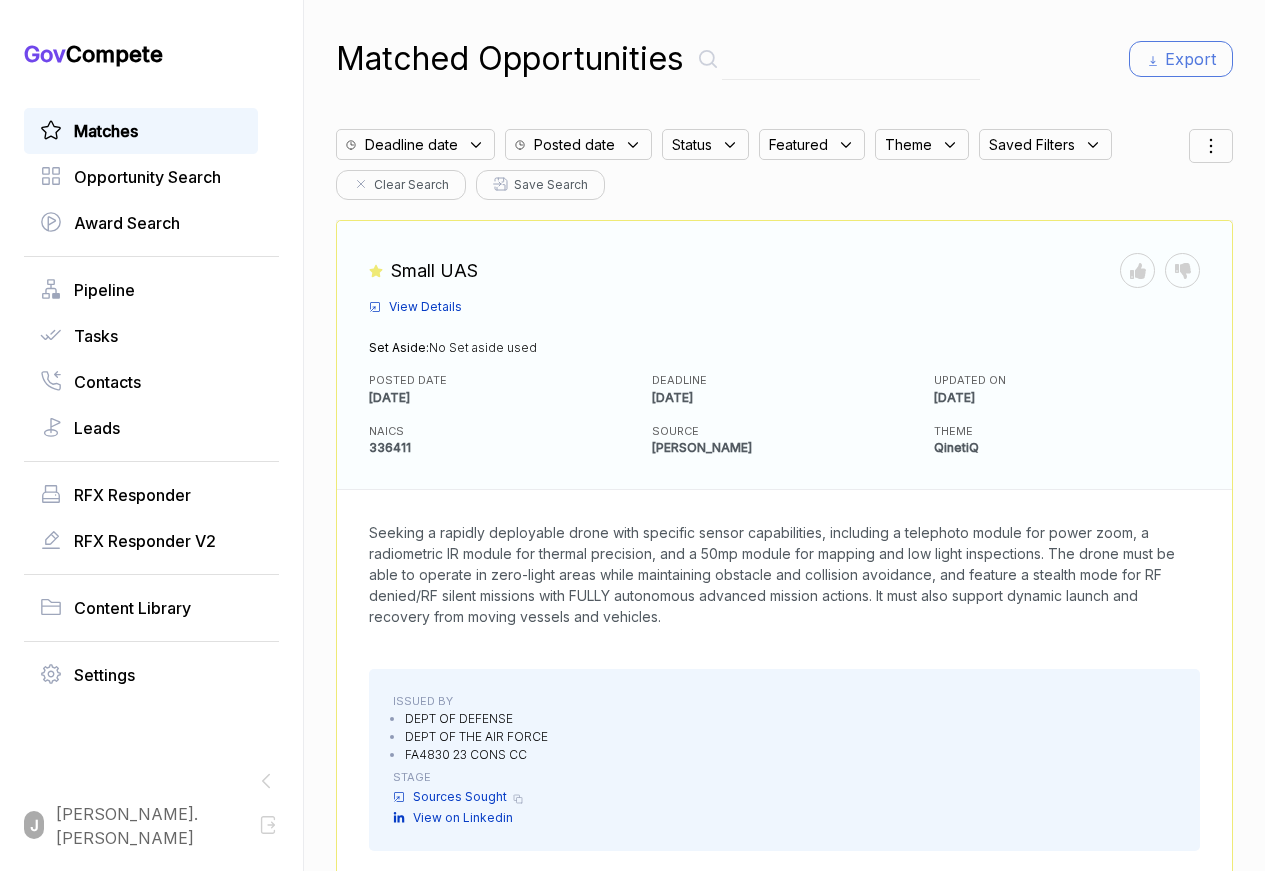click on "Matches" at bounding box center (106, 131) 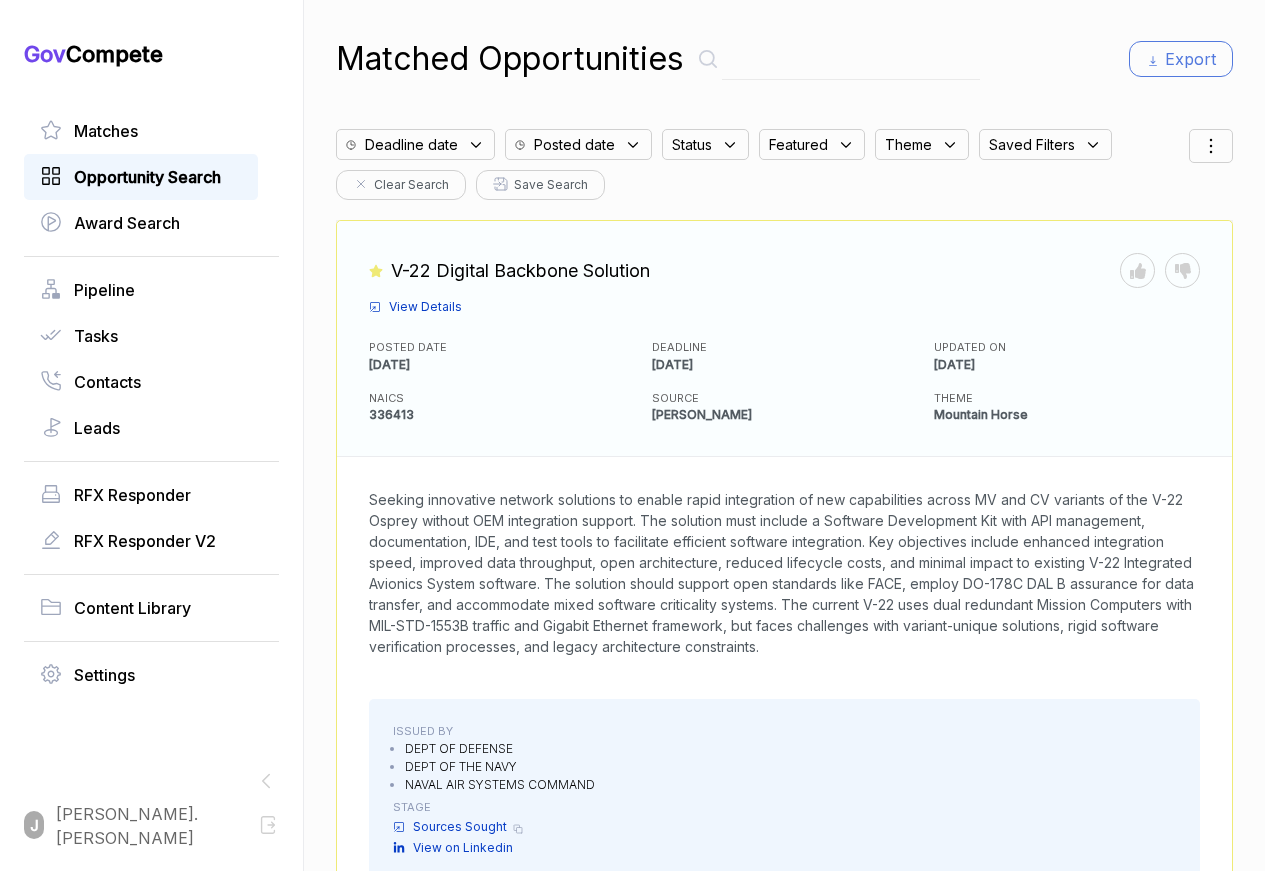 click on "Opportunity Search" at bounding box center [147, 177] 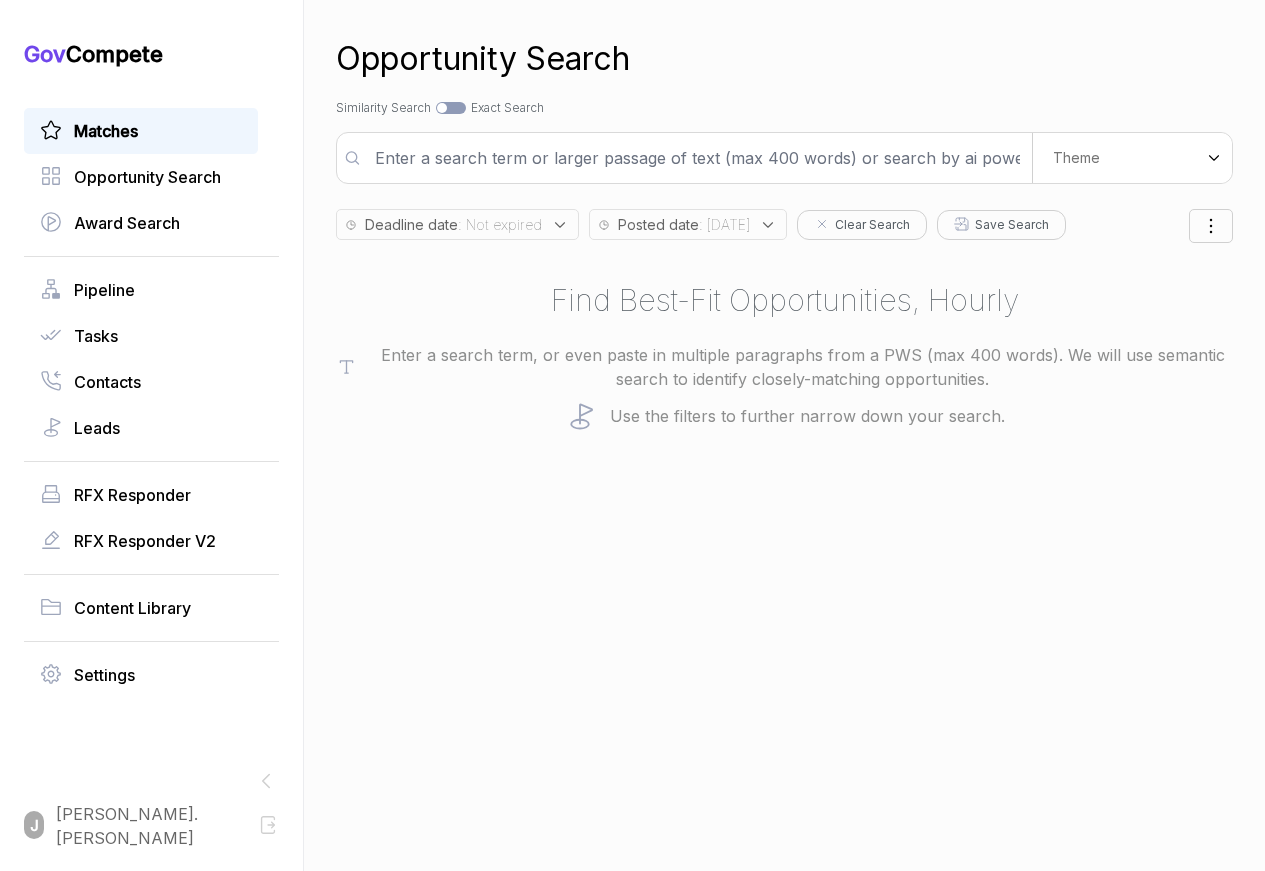 click on "Matches" at bounding box center (106, 131) 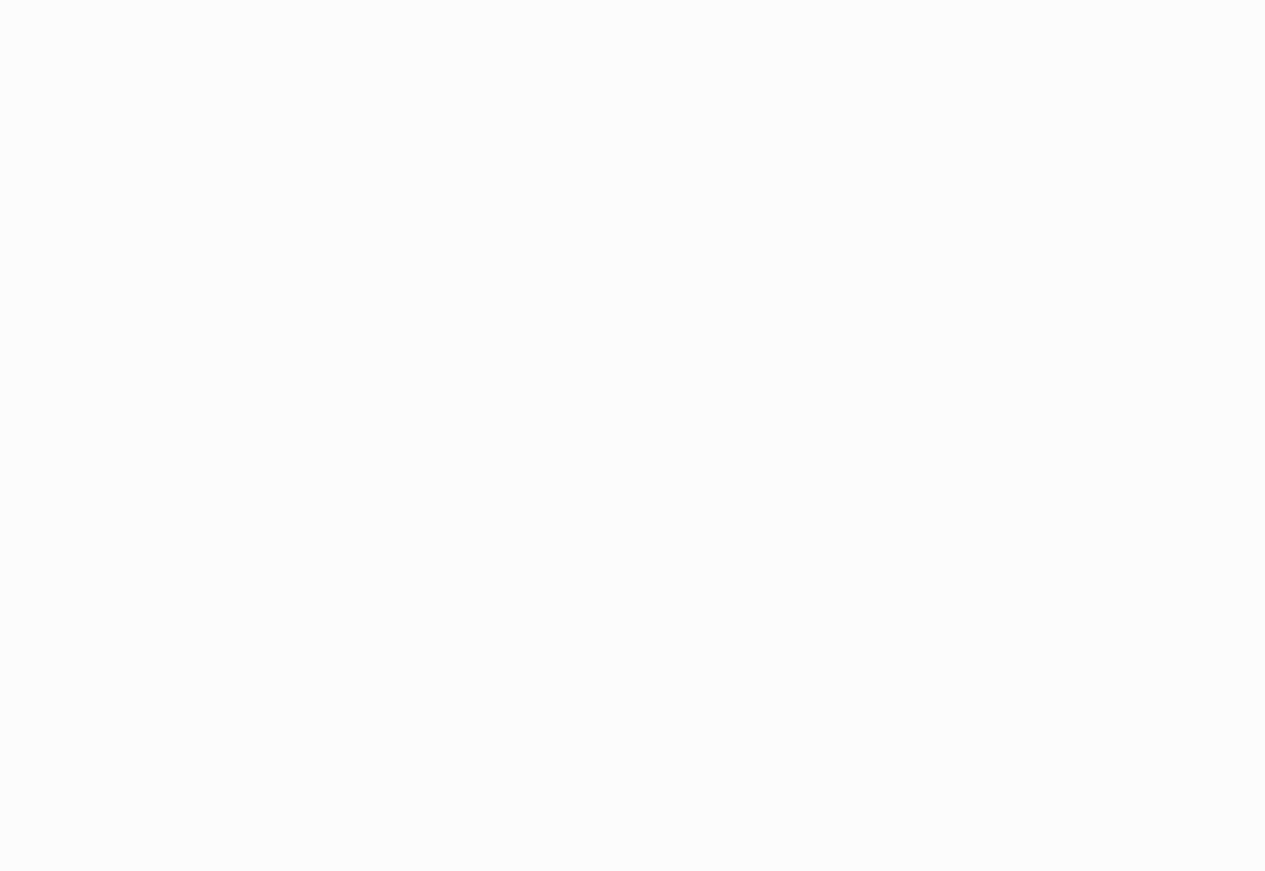 scroll, scrollTop: 0, scrollLeft: 0, axis: both 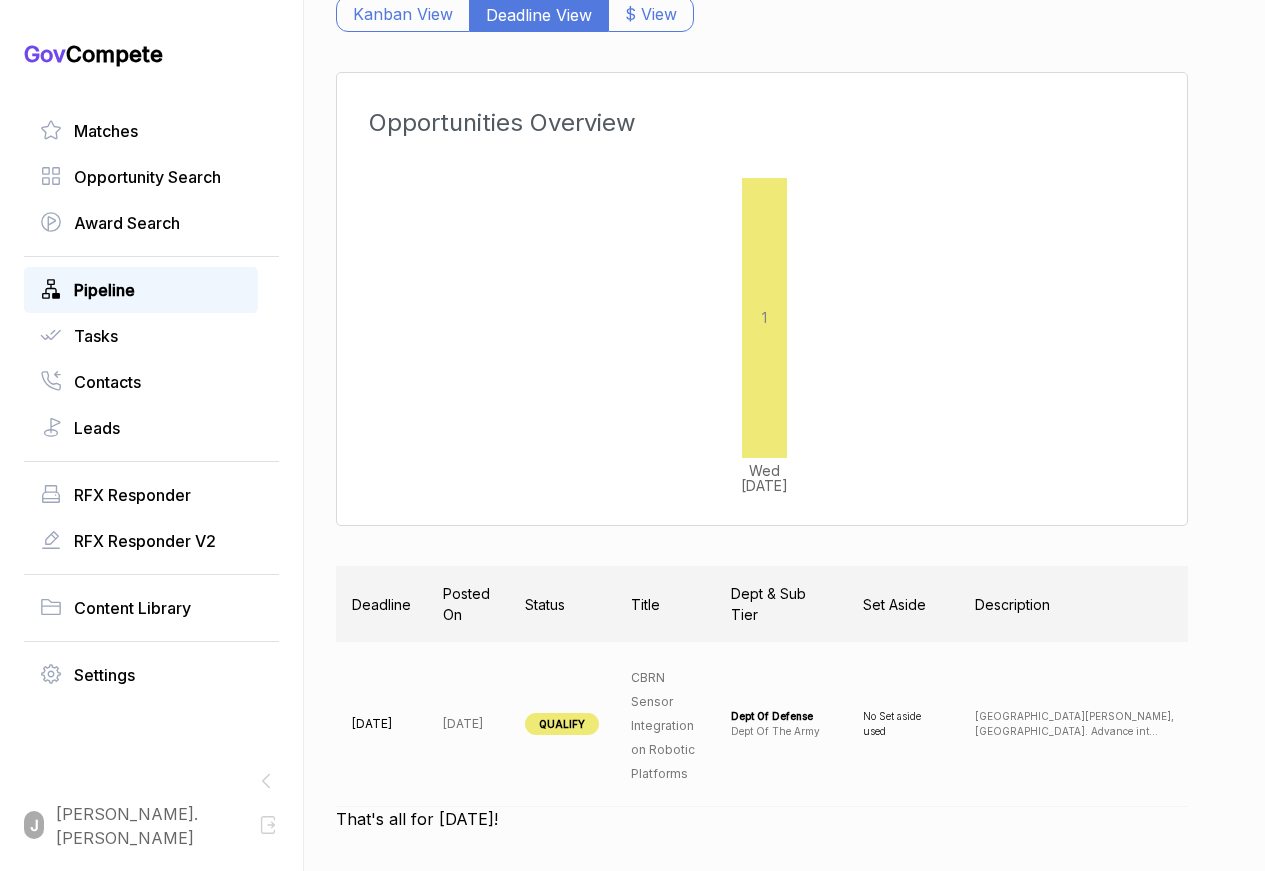 click on "CBRN Sensor Integration on Robotic Platforms" at bounding box center [663, 725] 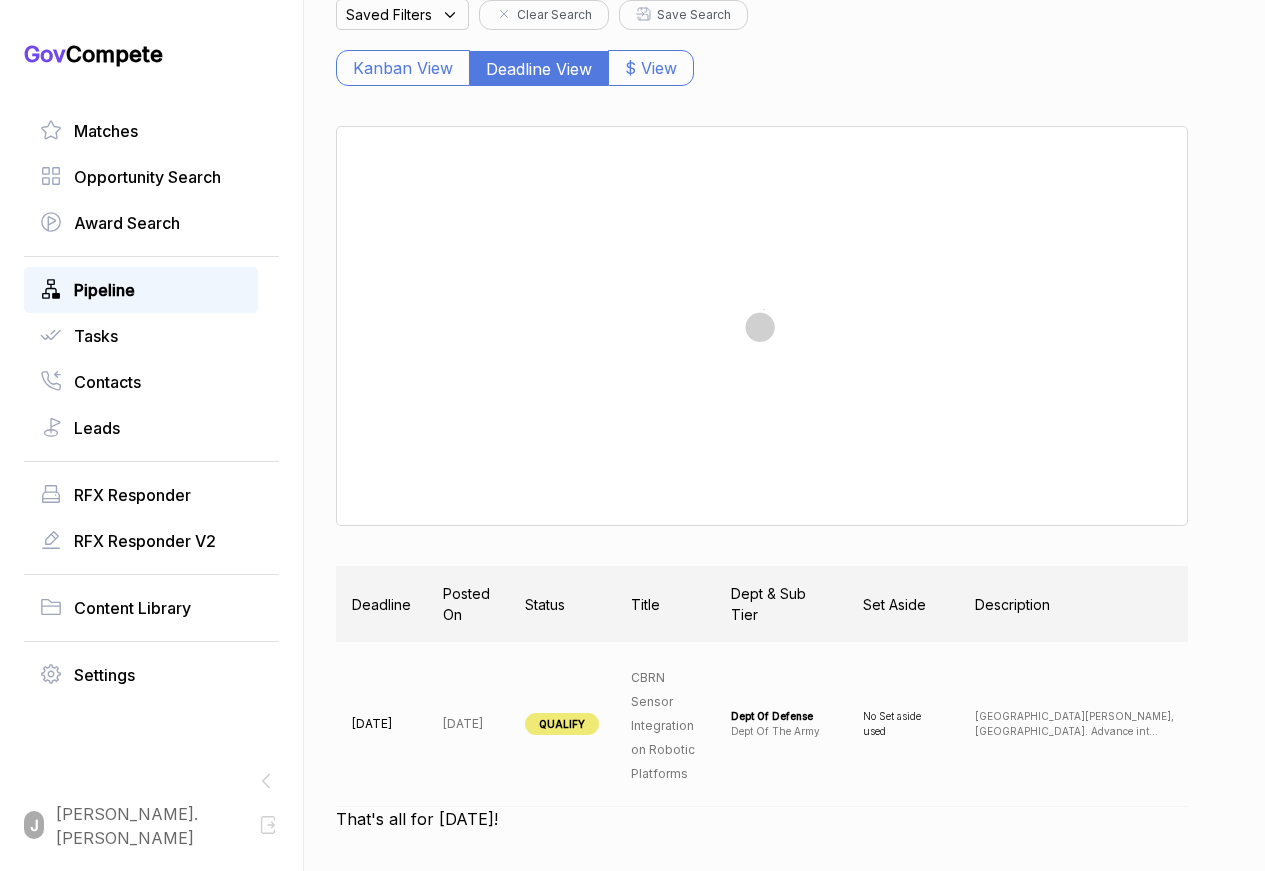 scroll, scrollTop: 183, scrollLeft: 0, axis: vertical 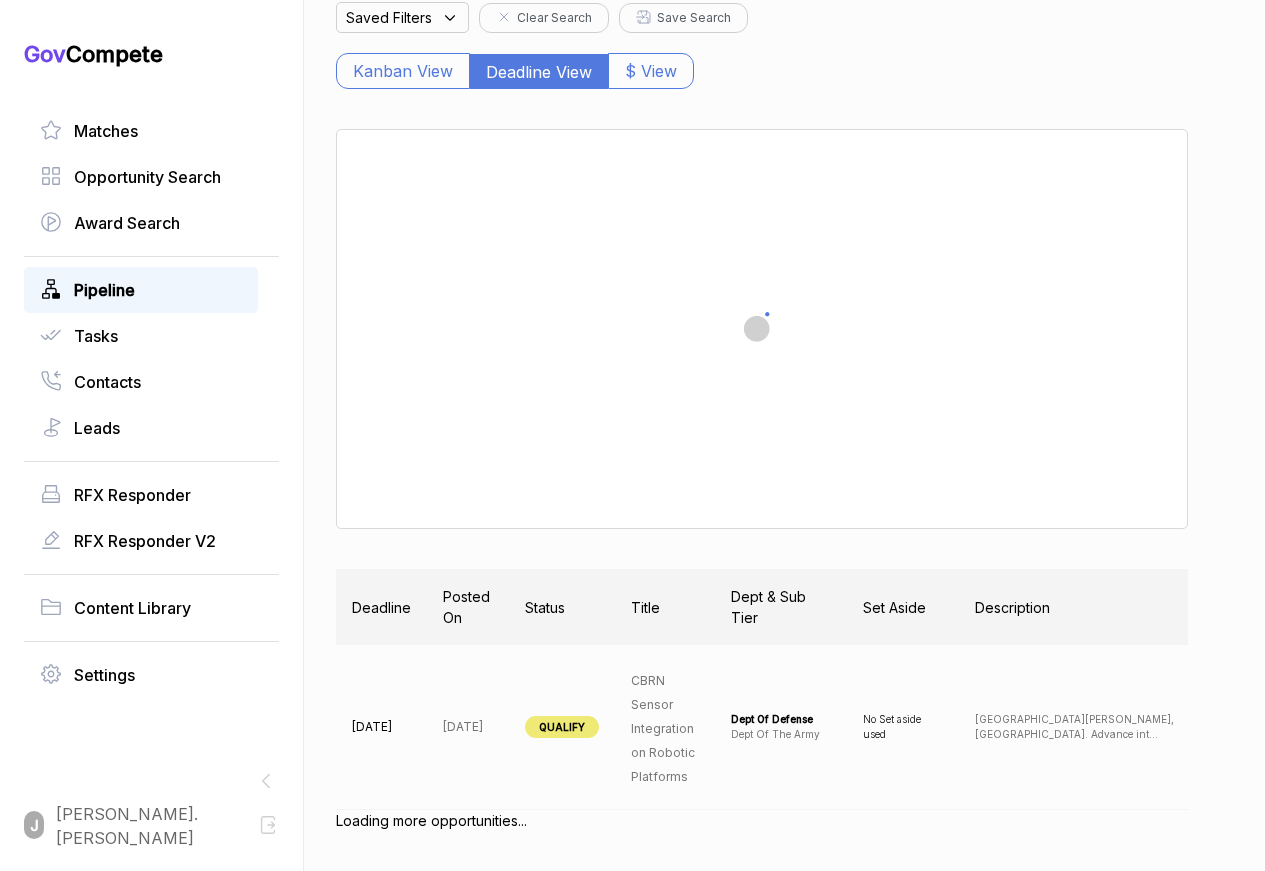 click on "Fort Detrick, MD. Advance int ..." at bounding box center (1075, 727) 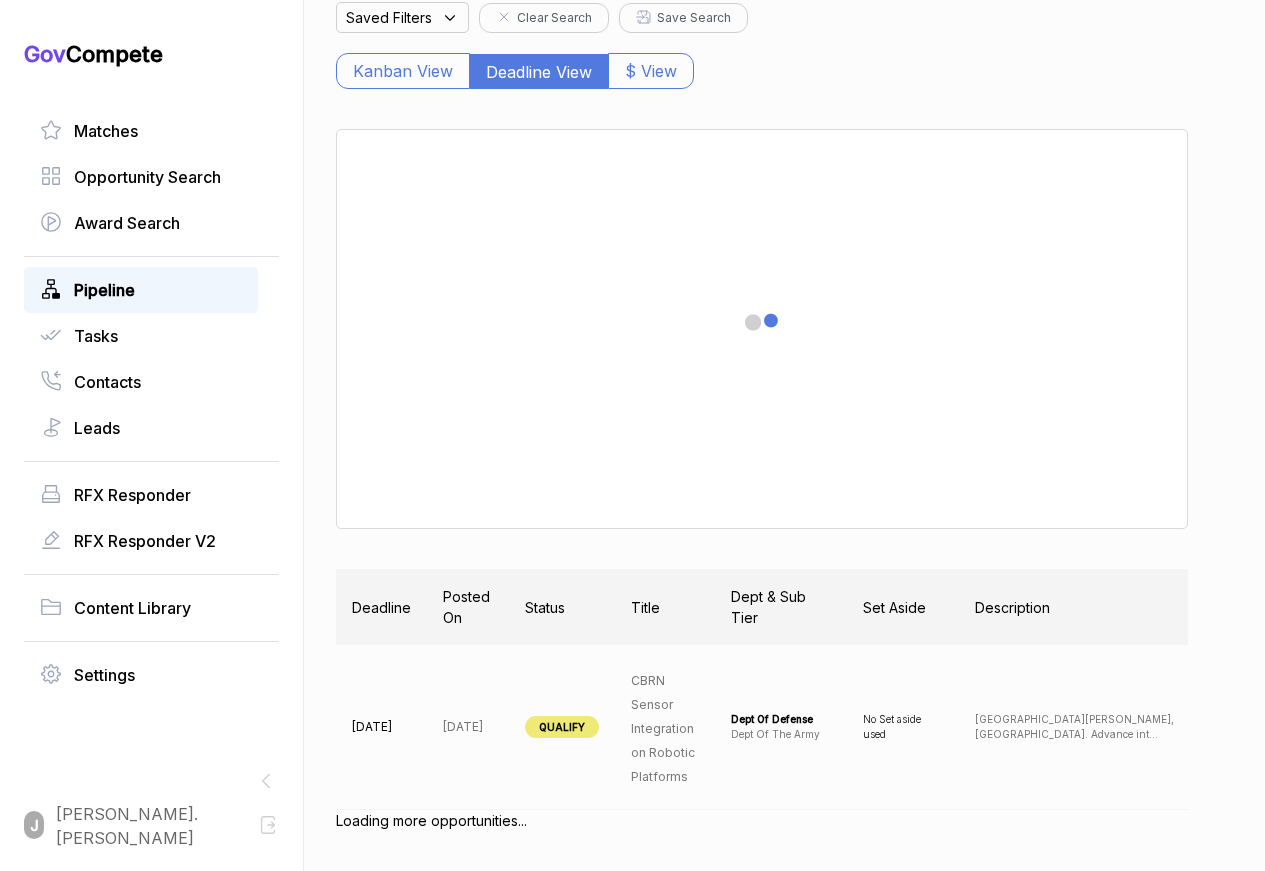 click on "Description" at bounding box center (1075, 607) 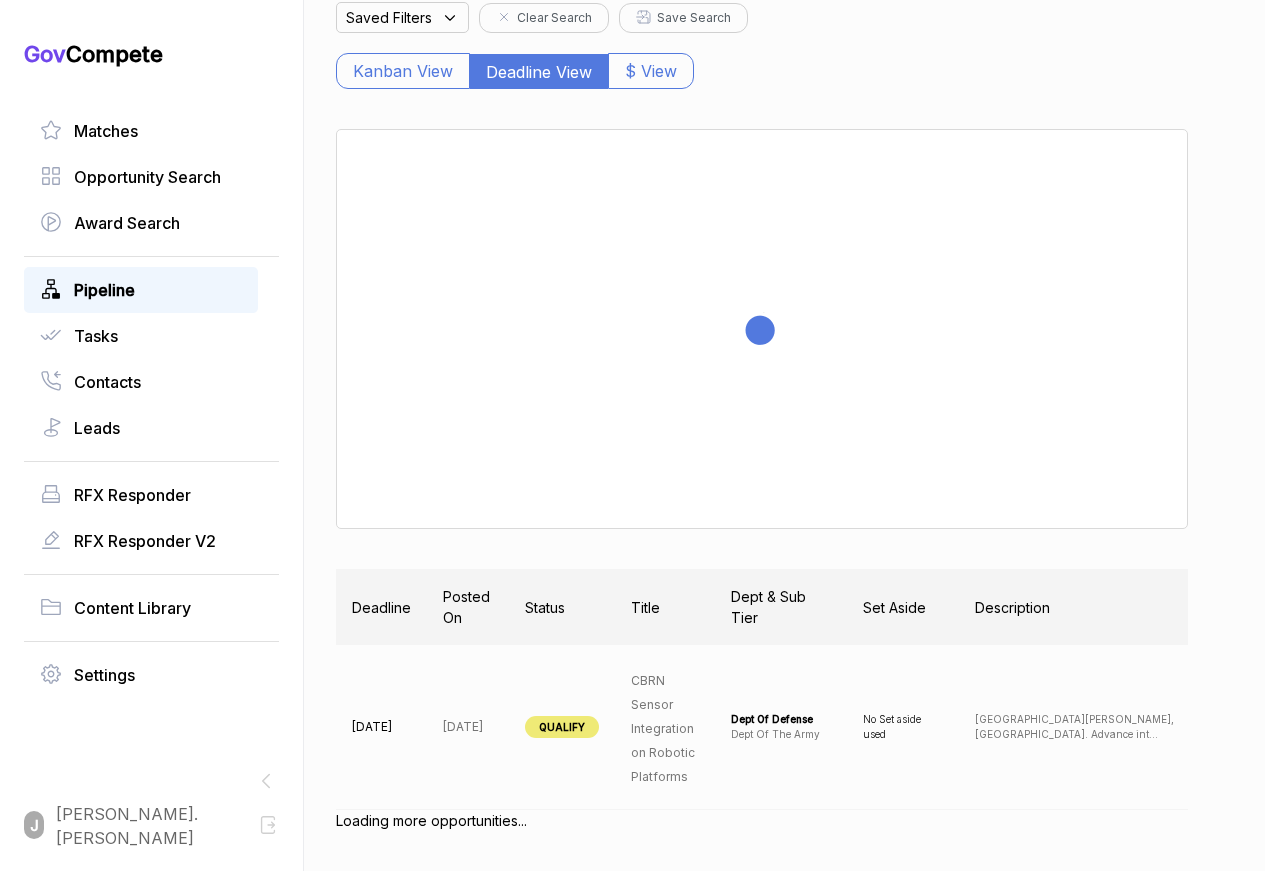 scroll, scrollTop: 237, scrollLeft: 0, axis: vertical 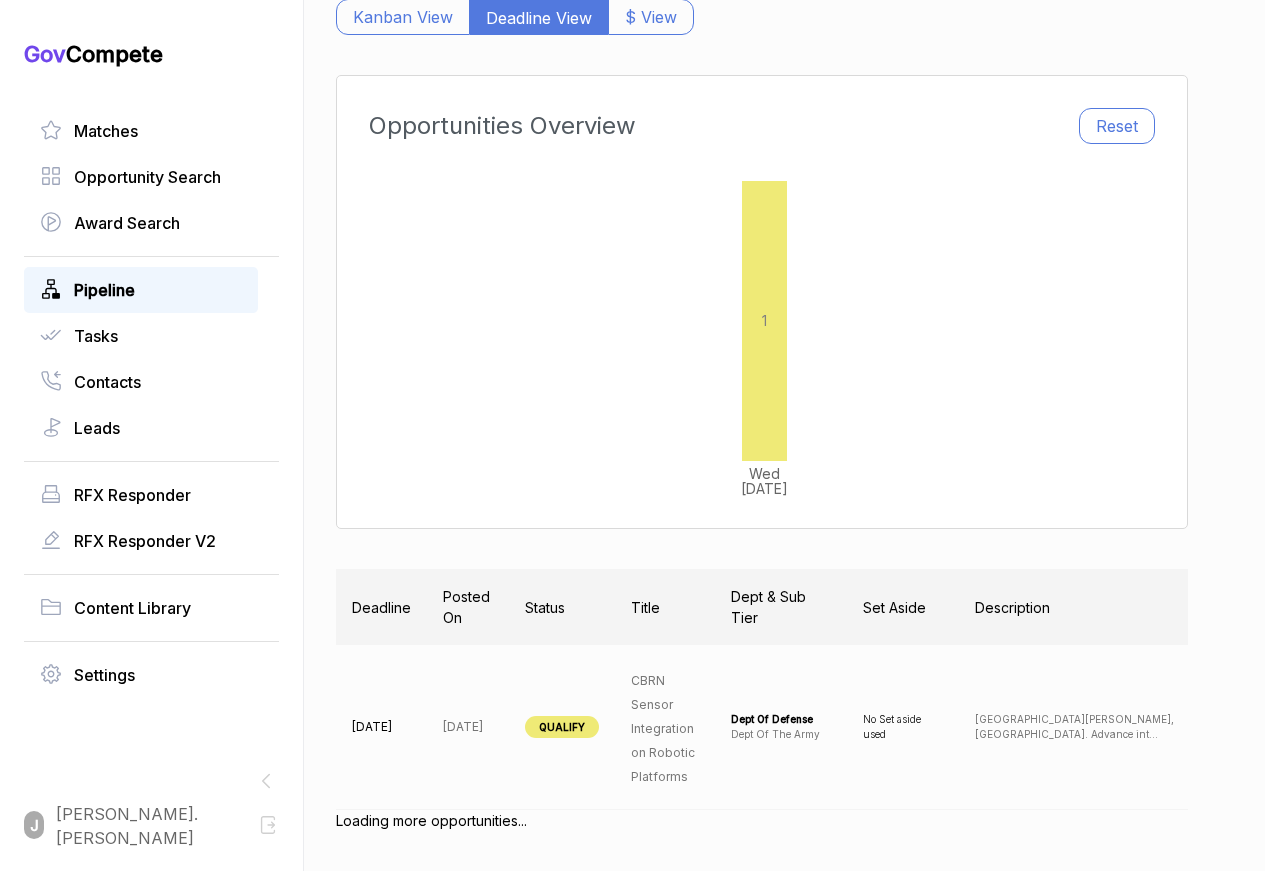 click on "CBRN Sensor Integration on Robotic Platforms" at bounding box center (663, 728) 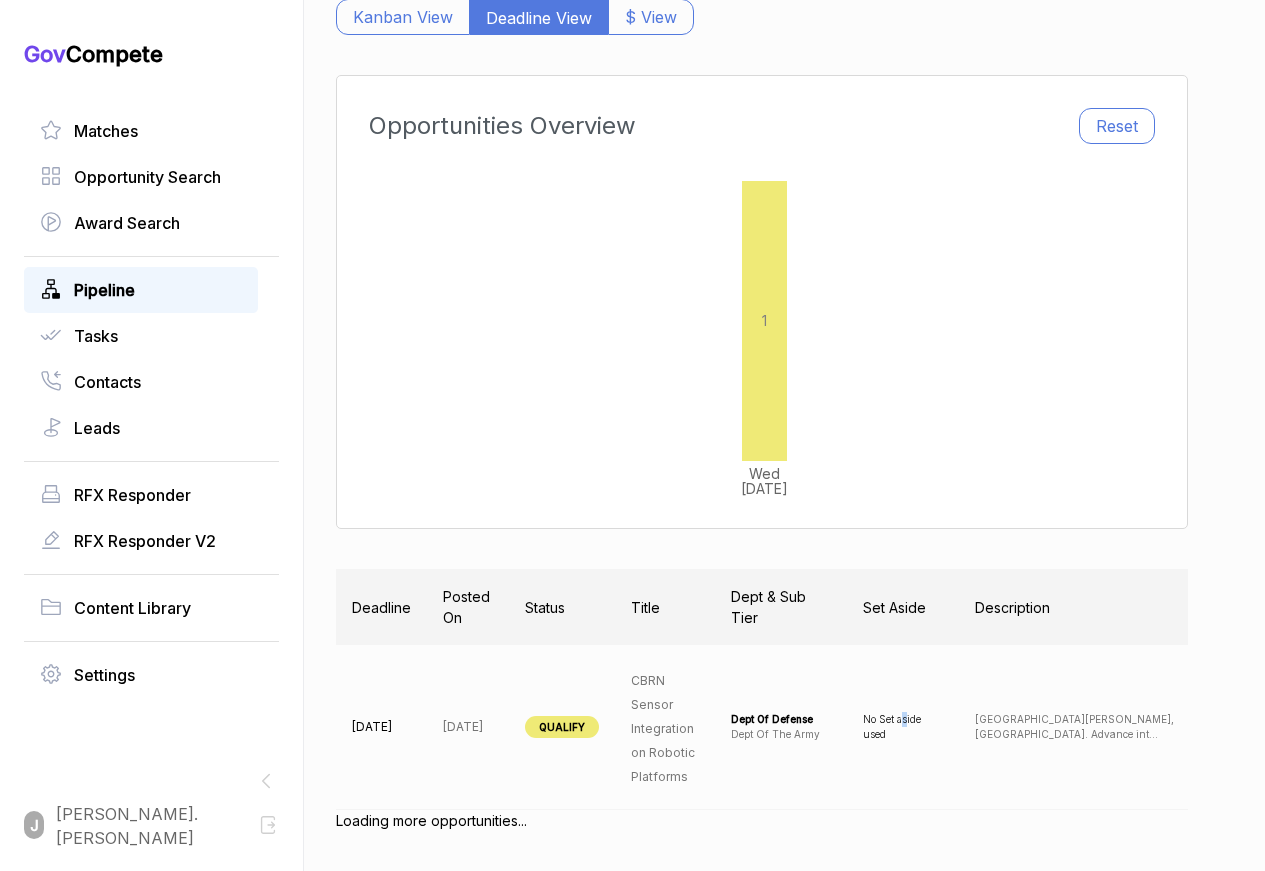 click on "No Set aside used" at bounding box center [903, 727] 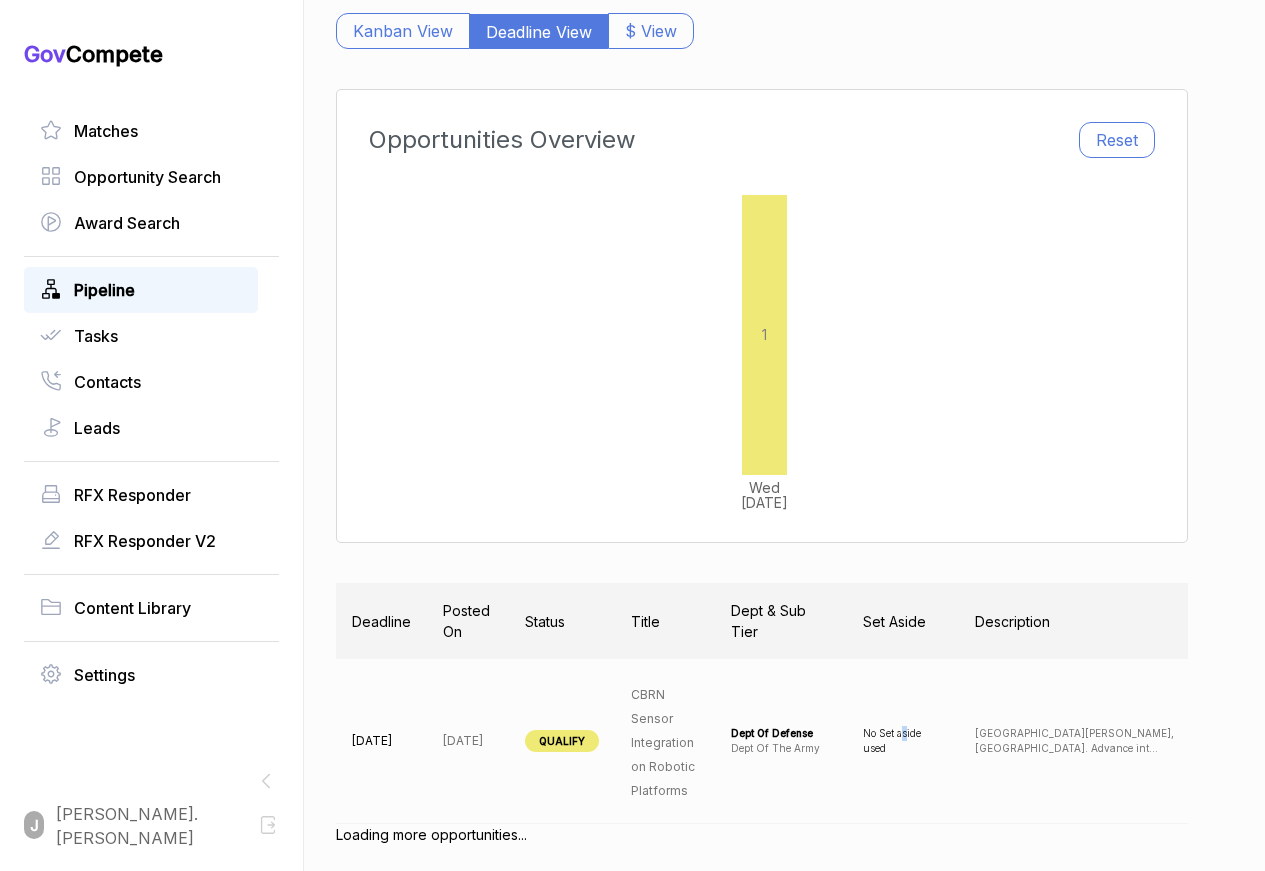 scroll, scrollTop: 0, scrollLeft: 0, axis: both 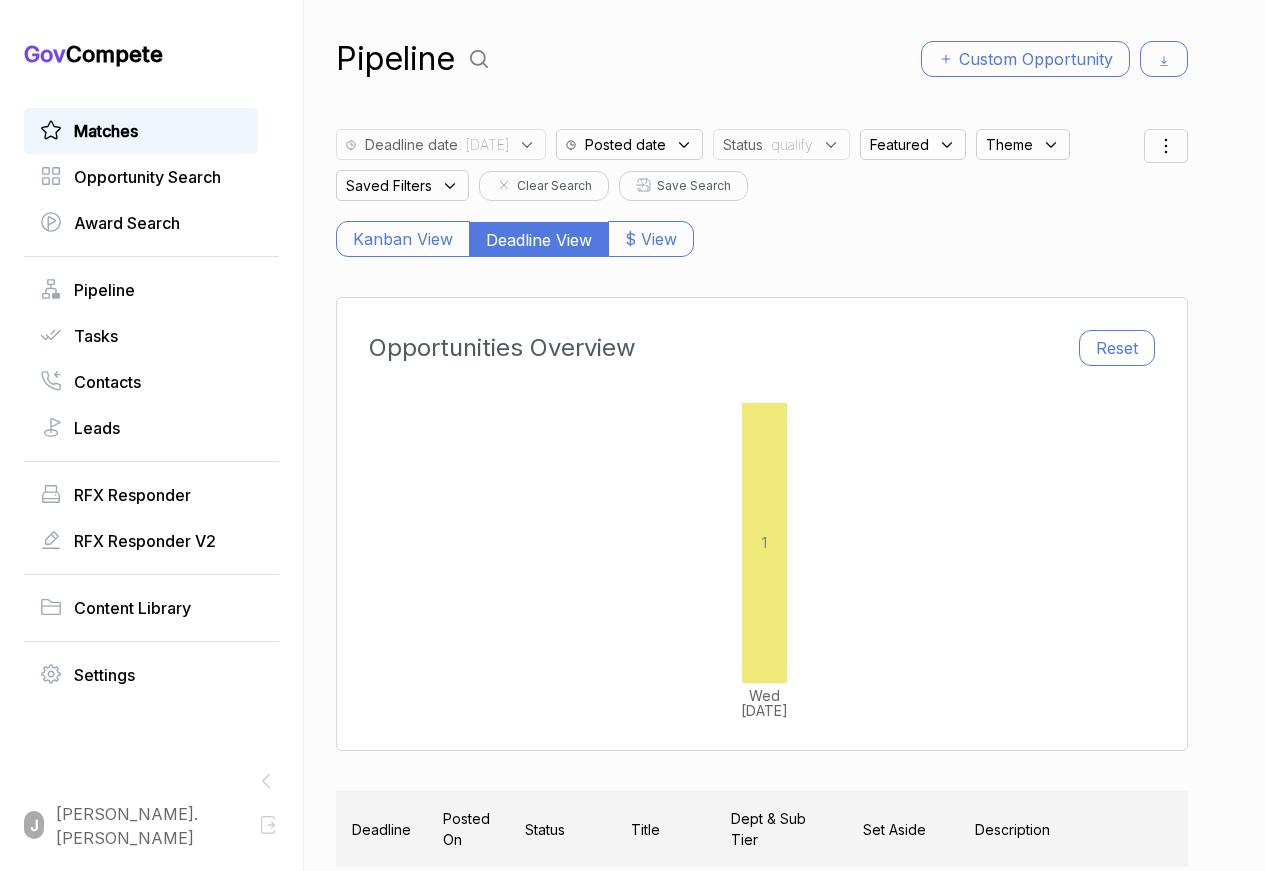 click on "Matches" at bounding box center (106, 131) 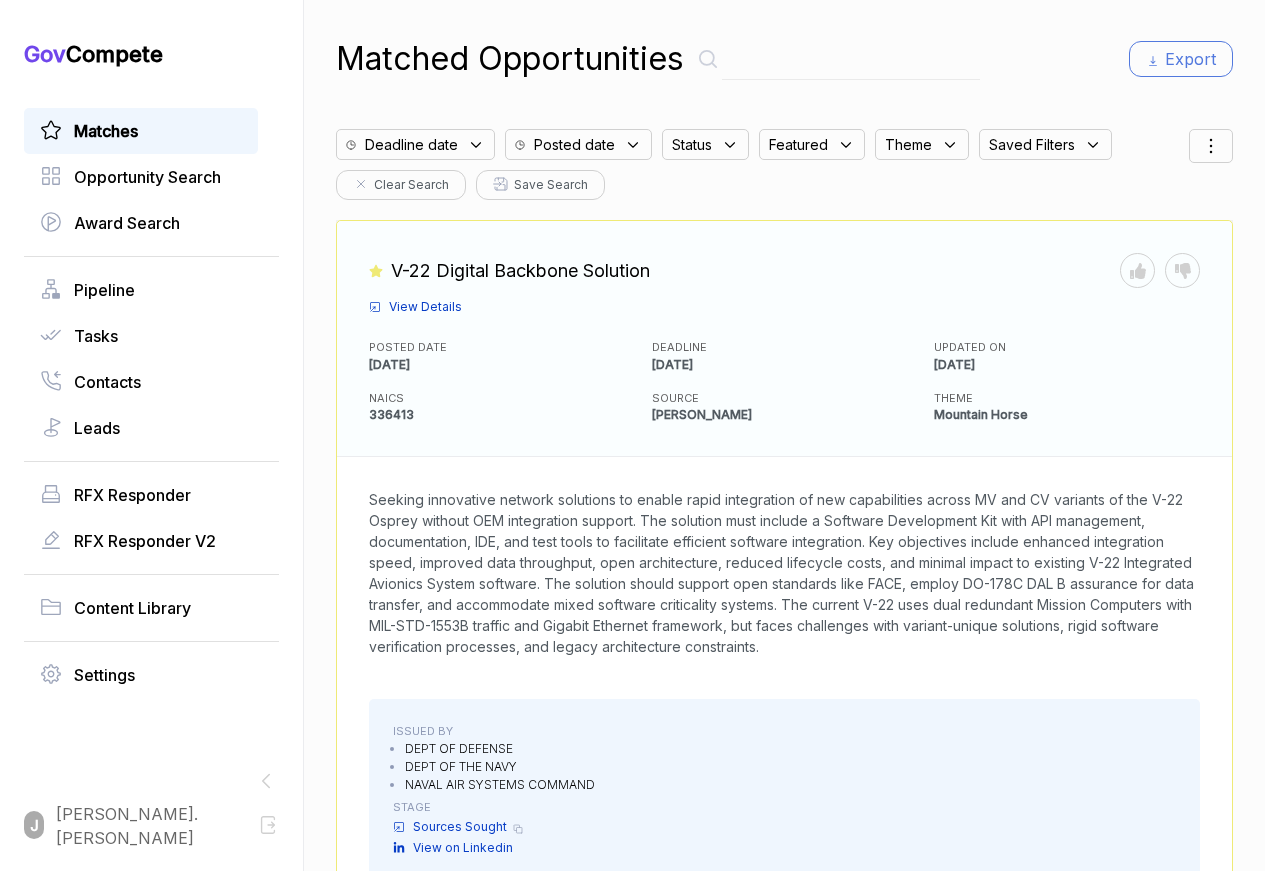 click on "Deadline date" at bounding box center [411, 144] 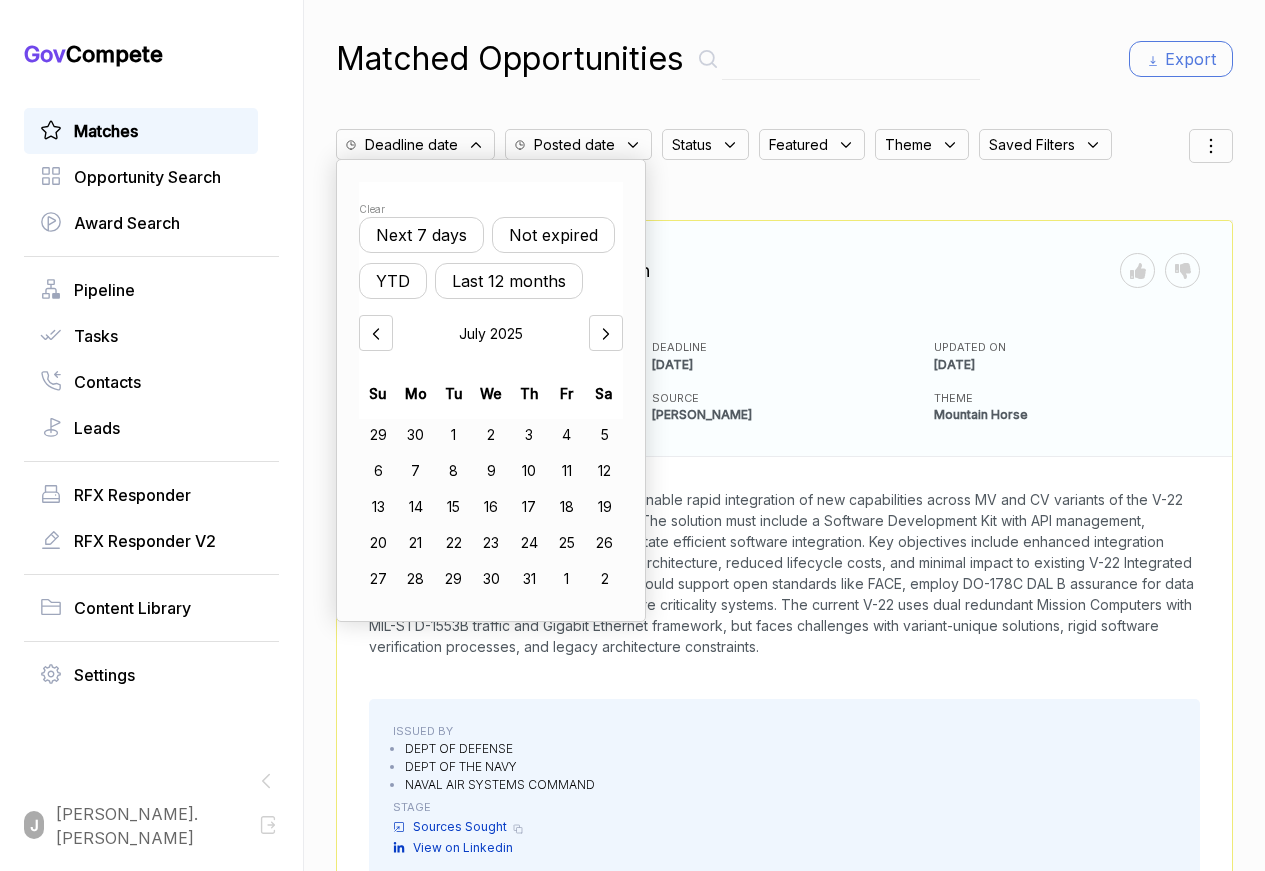 click on "Next 7 days" at bounding box center [421, 235] 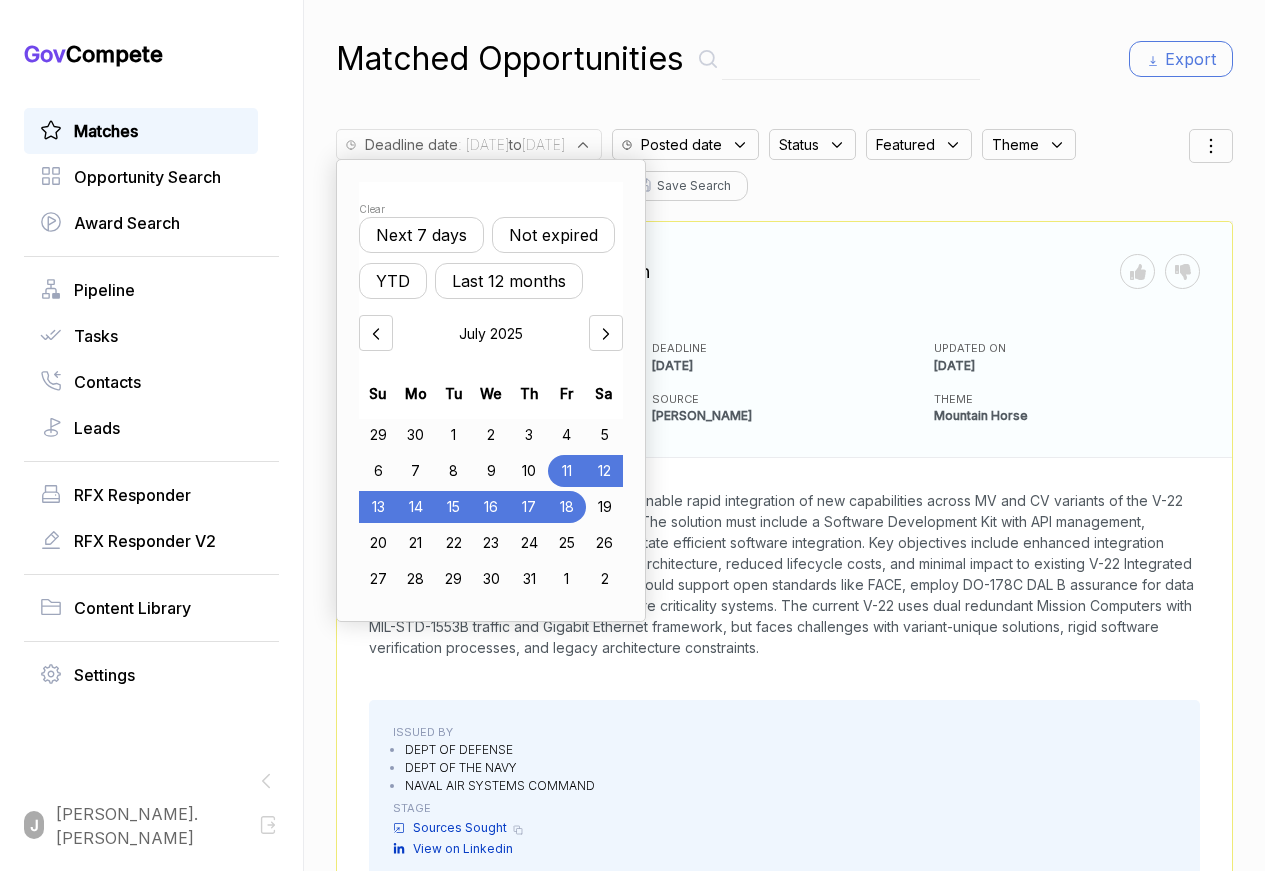 click on "30" at bounding box center (492, 579) 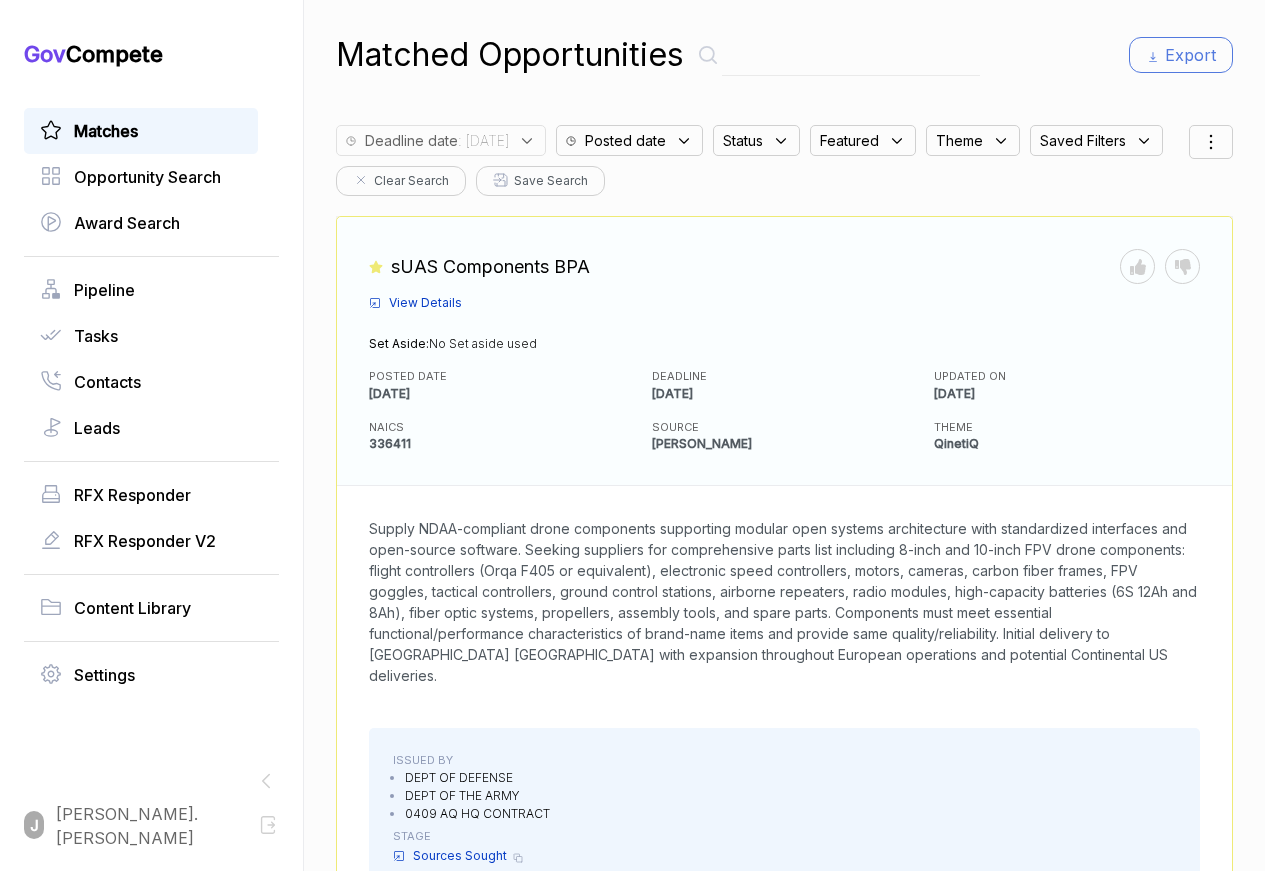 scroll, scrollTop: 0, scrollLeft: 0, axis: both 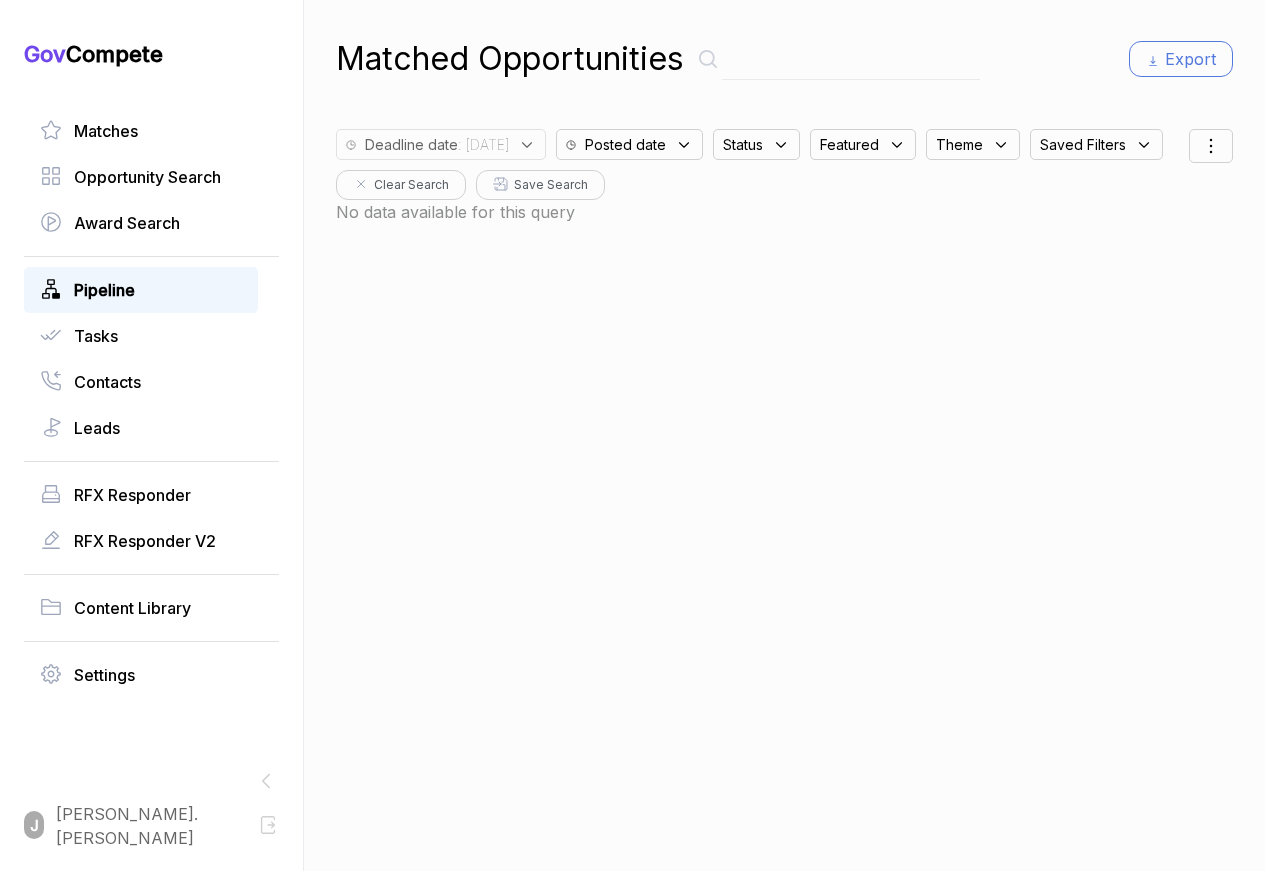 click on "Pipeline" at bounding box center [104, 290] 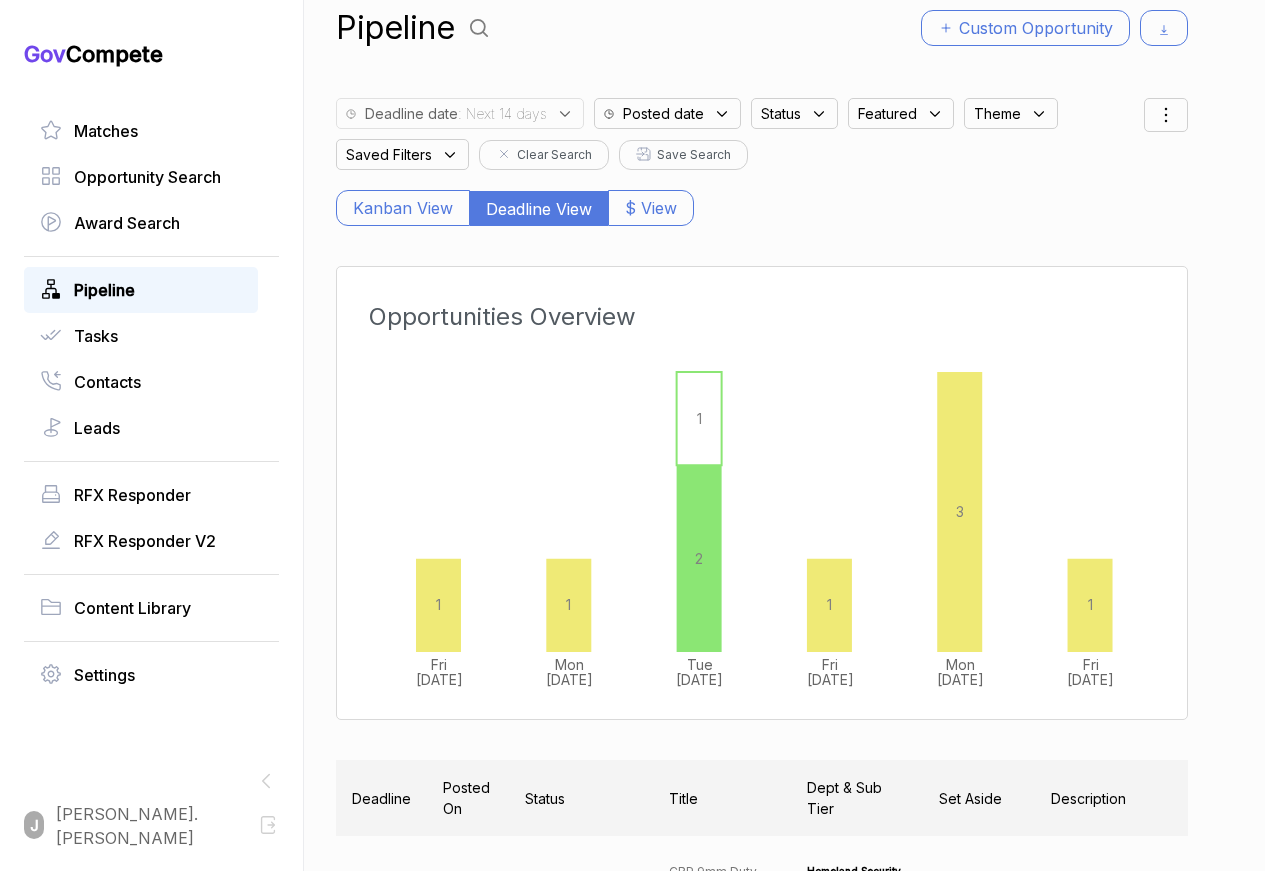 scroll, scrollTop: 35, scrollLeft: 0, axis: vertical 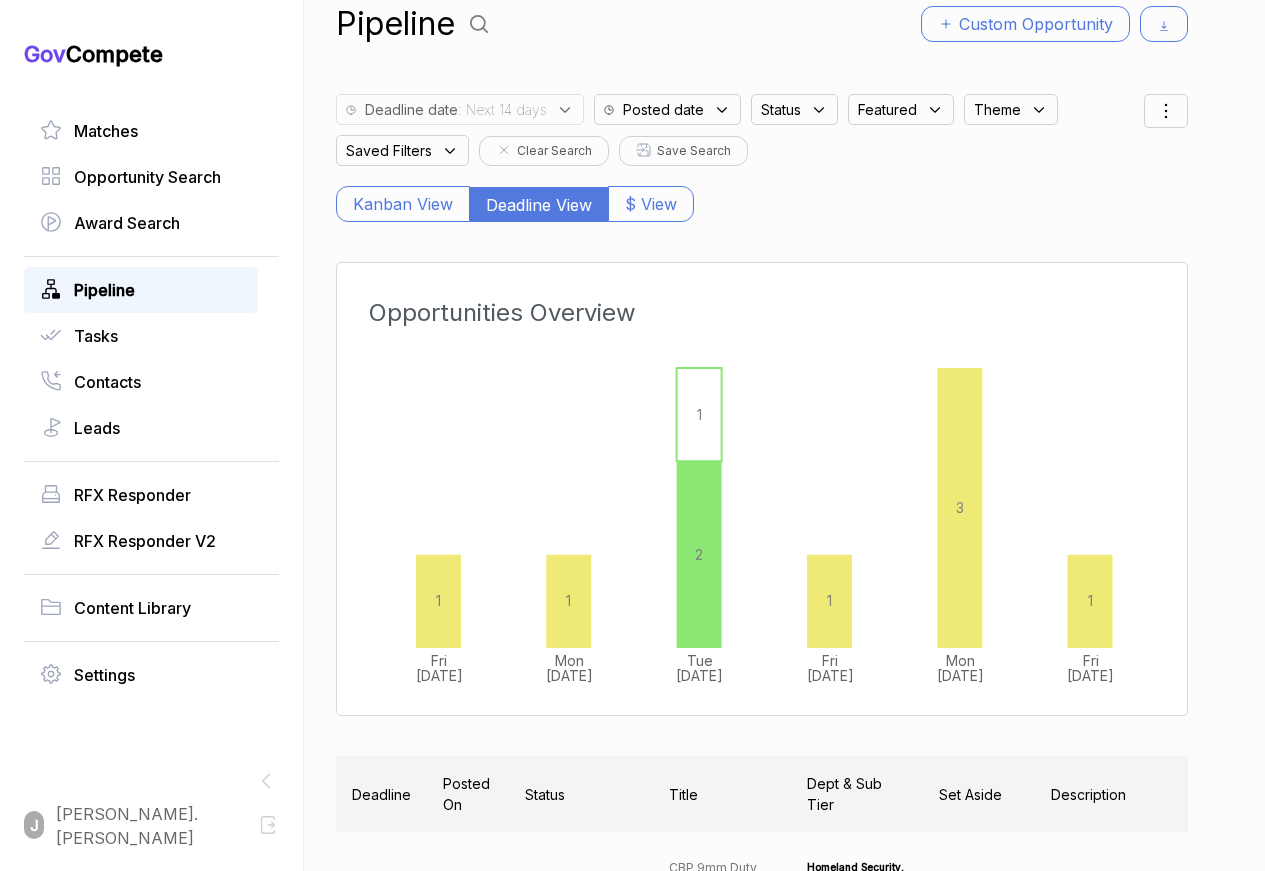 click 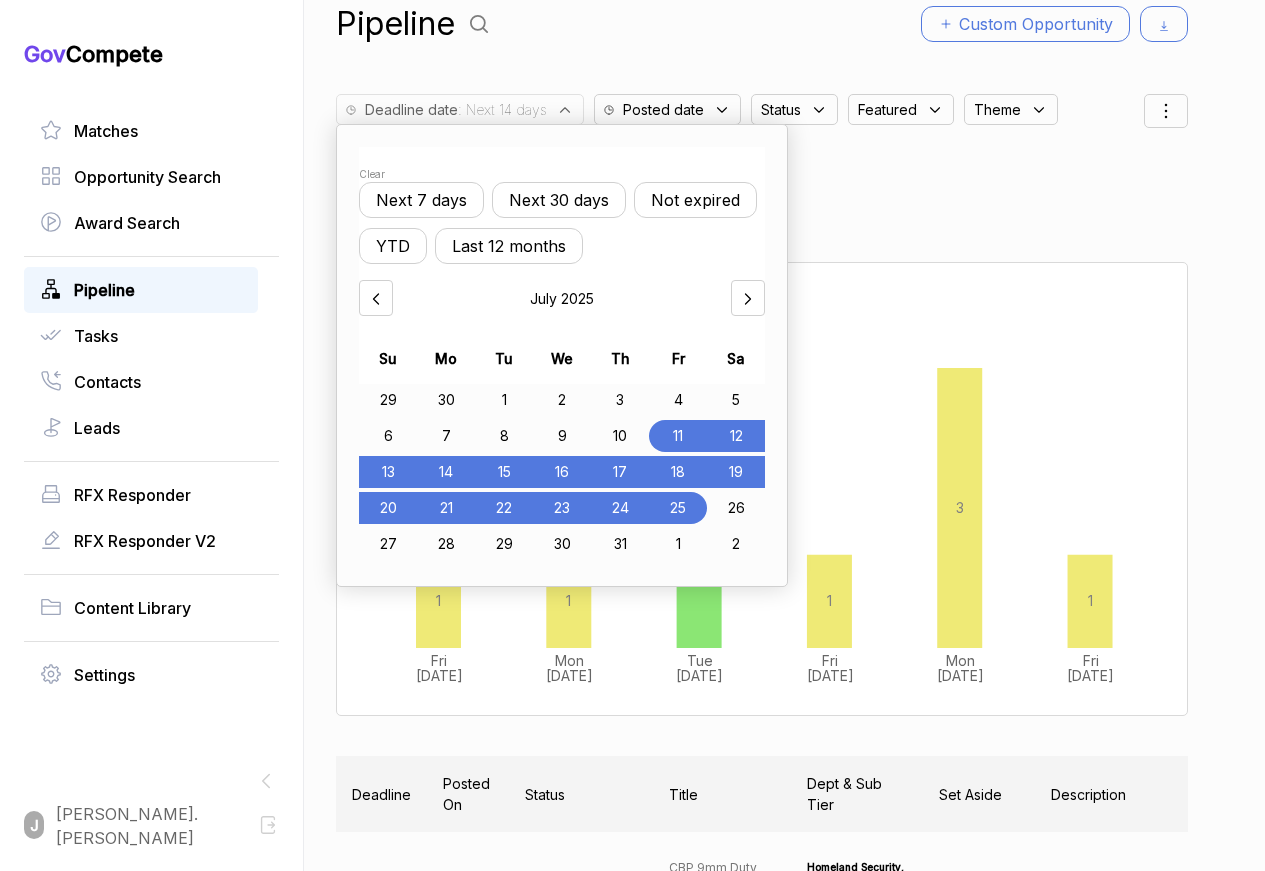 click on "31" at bounding box center [620, 544] 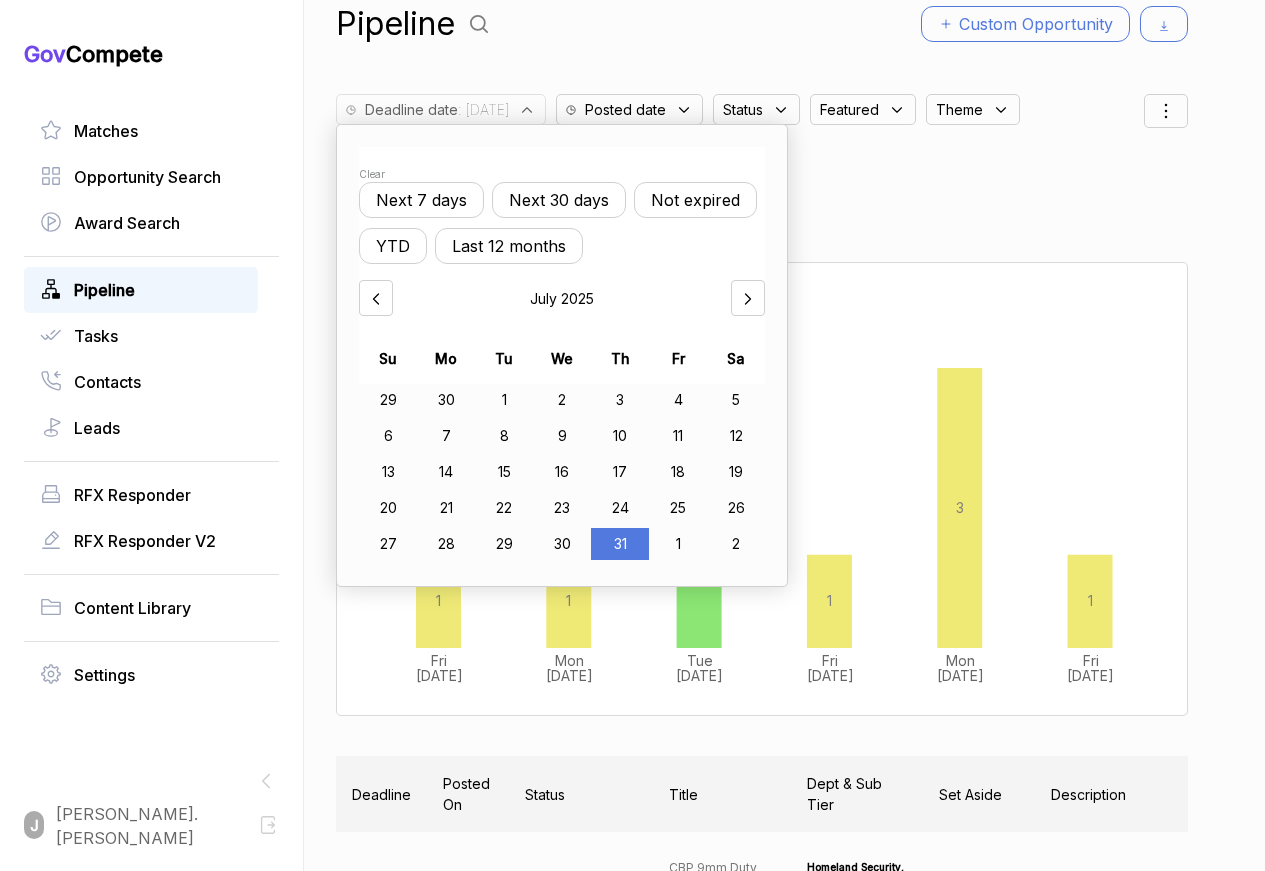 click on "17" at bounding box center [620, 472] 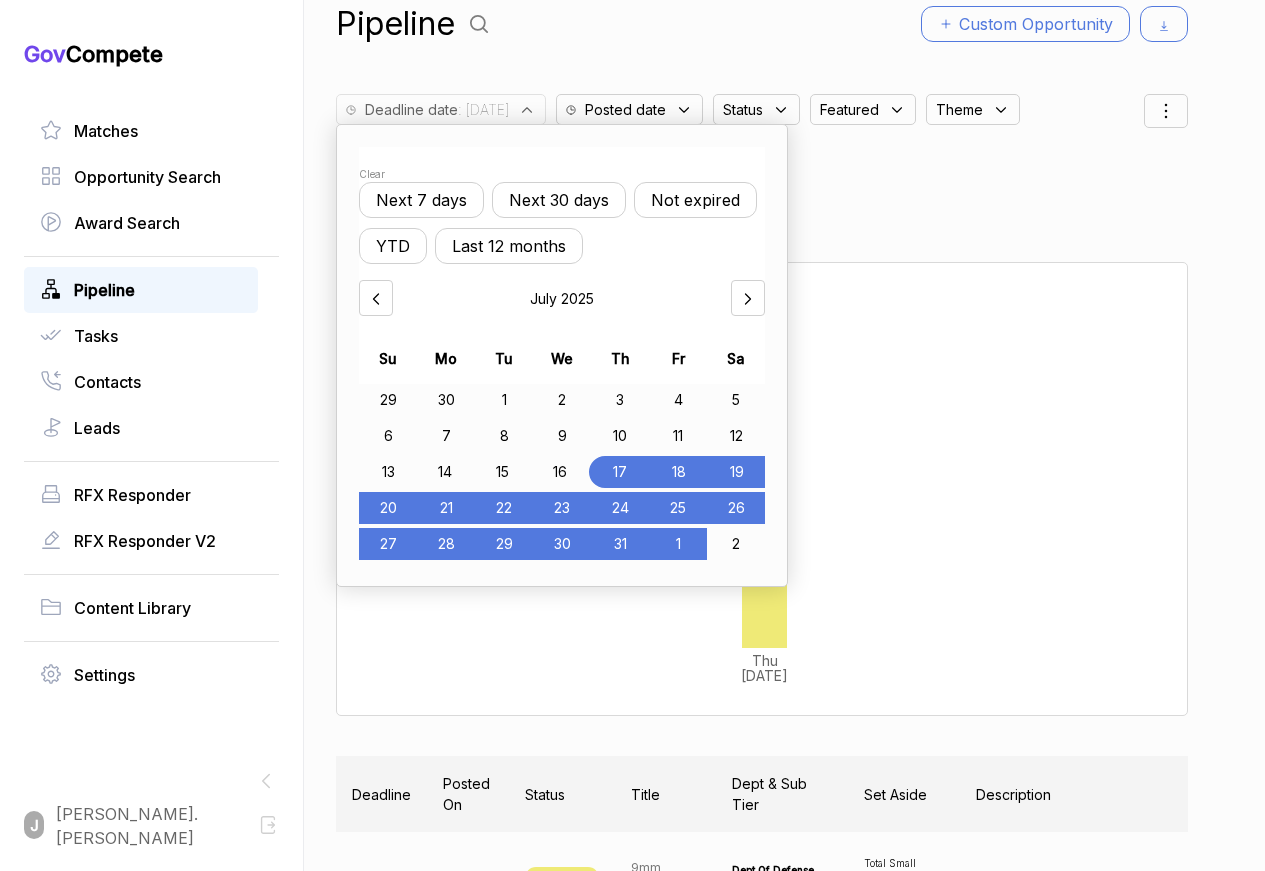 click on "1" at bounding box center [678, 544] 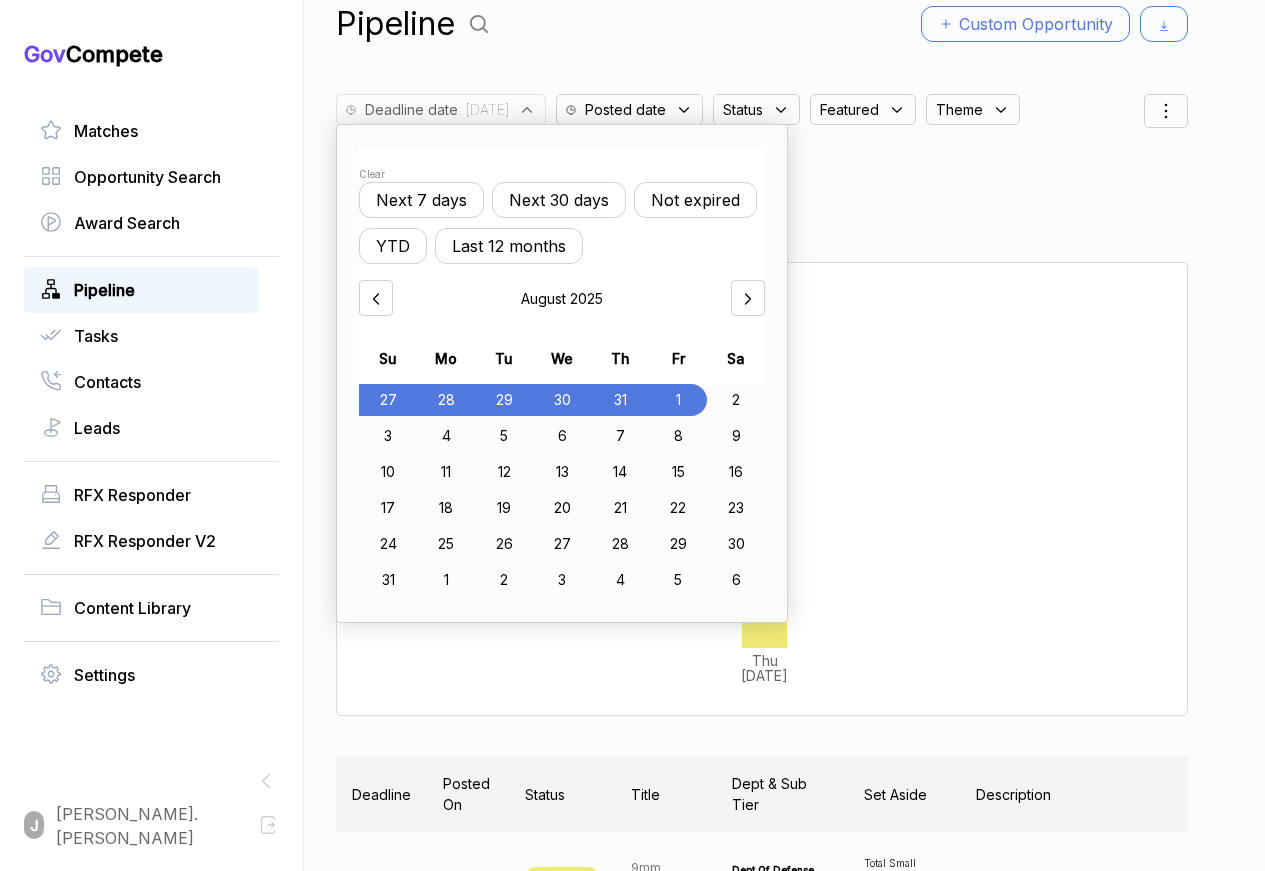 click on "Pipeline  Custom Opportunity Deadline date :   2025/07/17 Clear Next 7 days Next 30 days Not expired YTD Last 12 months August   2025 Su Mo Tu We Th Fr Sa 27 28 29 30 31 1 2 3 4 5 6 7 8 9 10 11 12 13 14 15 16 17 18 19 20 21 22 23 24 25 26 27 28 29 30 31 1 2 3 4 5 6 Posted date Status Featured Theme Saved Filters Clear Search Save Search View Menu Kanban View Deadline View $ View Opportunities Overview Thu Jul 31 1 Deadline Posted On Status Title Dept & Sub Tier Set Aside Description Type Assigned user Jul 31, 2025 May 8, 2025 QUALIFY 9mm Ammunition  dept of defense dept of the navy Total Small Business Set-Aside (FAR 19.5)  Supply 9mm Non-Tox A3NT frang ... Combined Synopsis/Solicitation ... M mike.cherry   View" at bounding box center [762, 400] 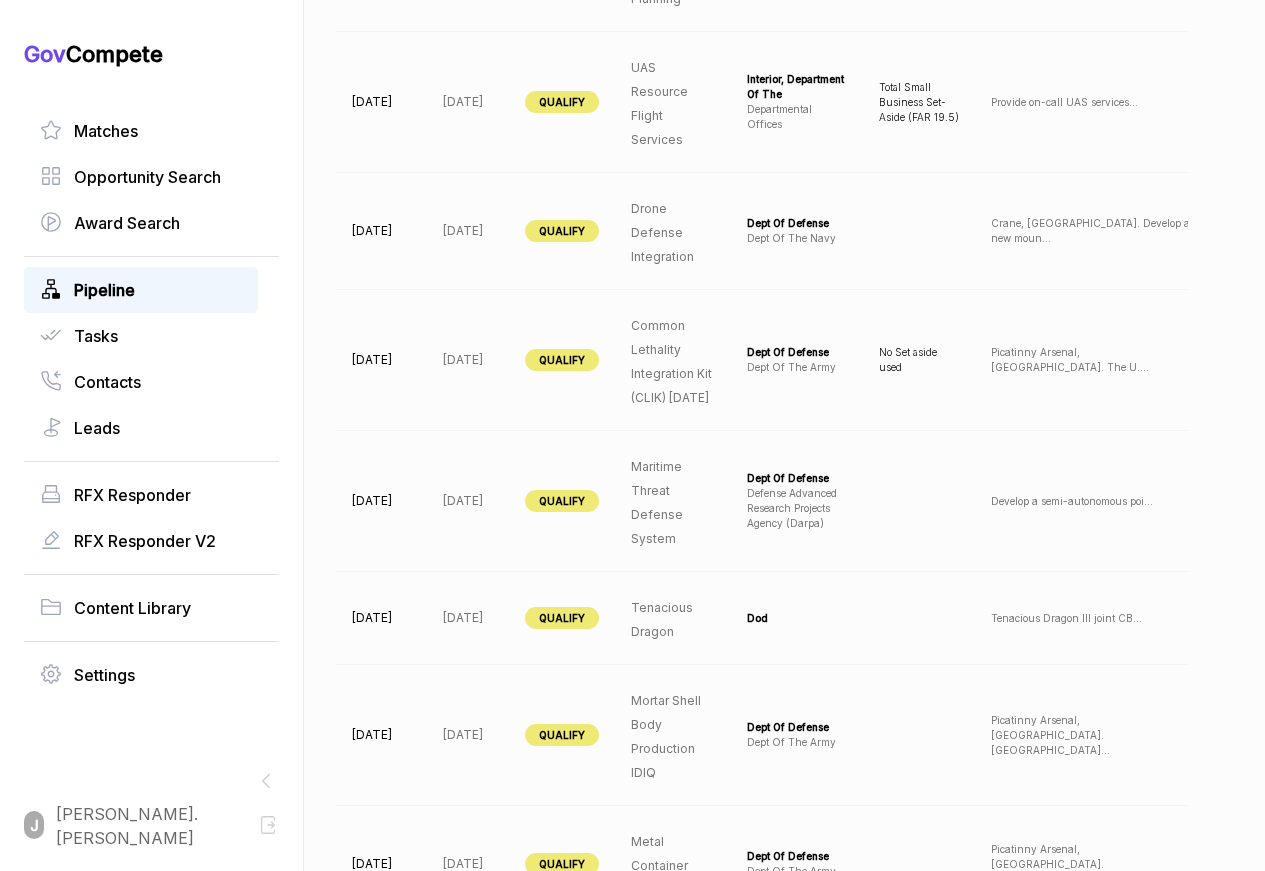 scroll, scrollTop: 0, scrollLeft: 0, axis: both 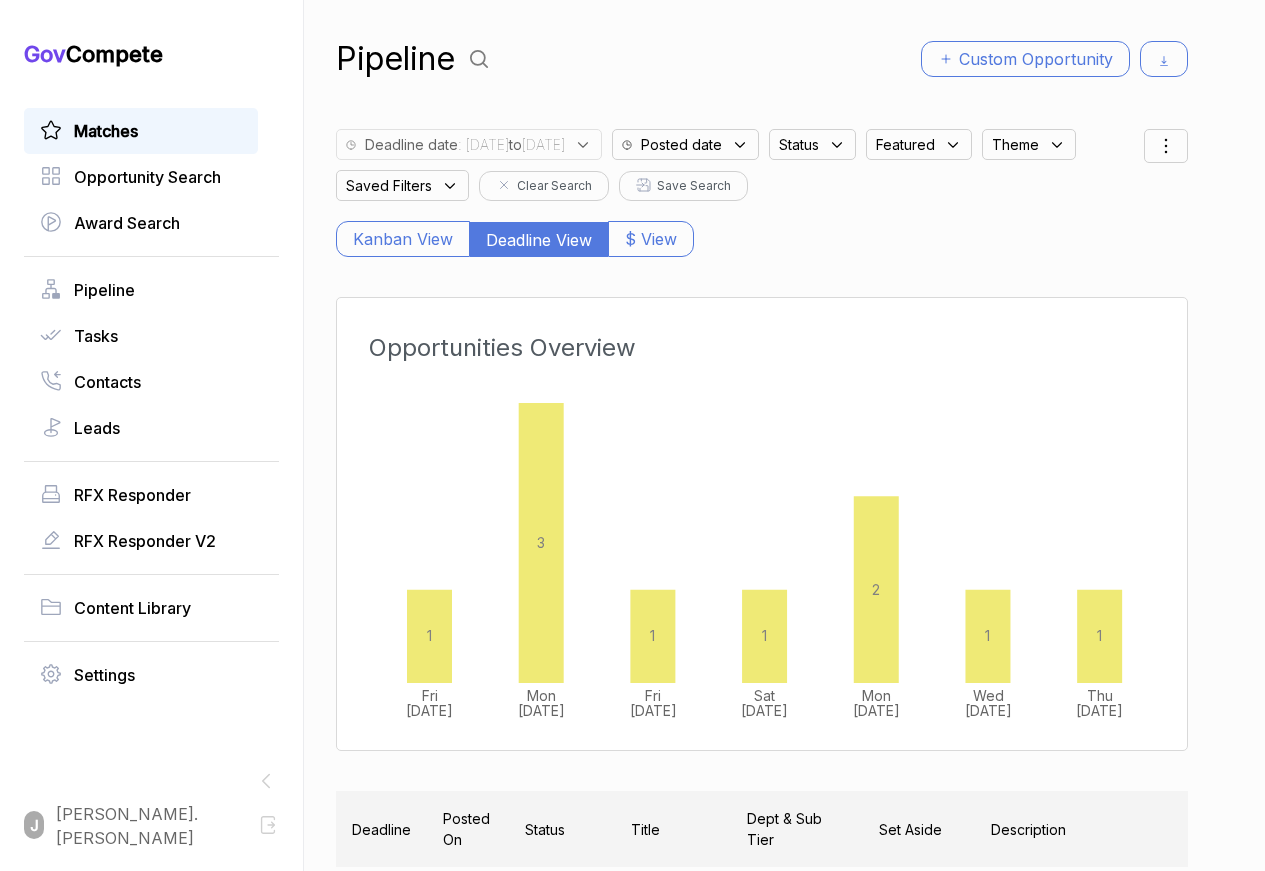click on "Matches" at bounding box center (106, 131) 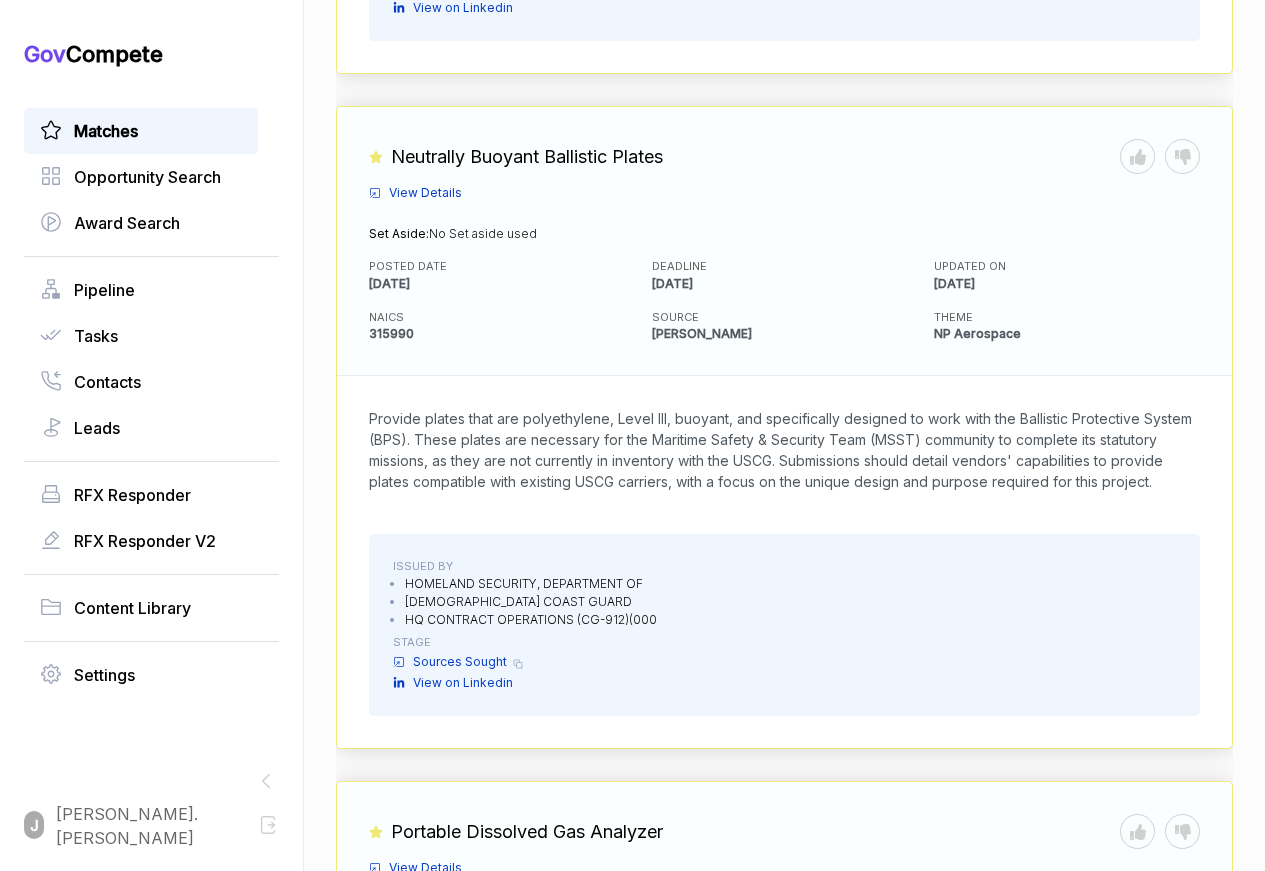 scroll, scrollTop: 2407, scrollLeft: 0, axis: vertical 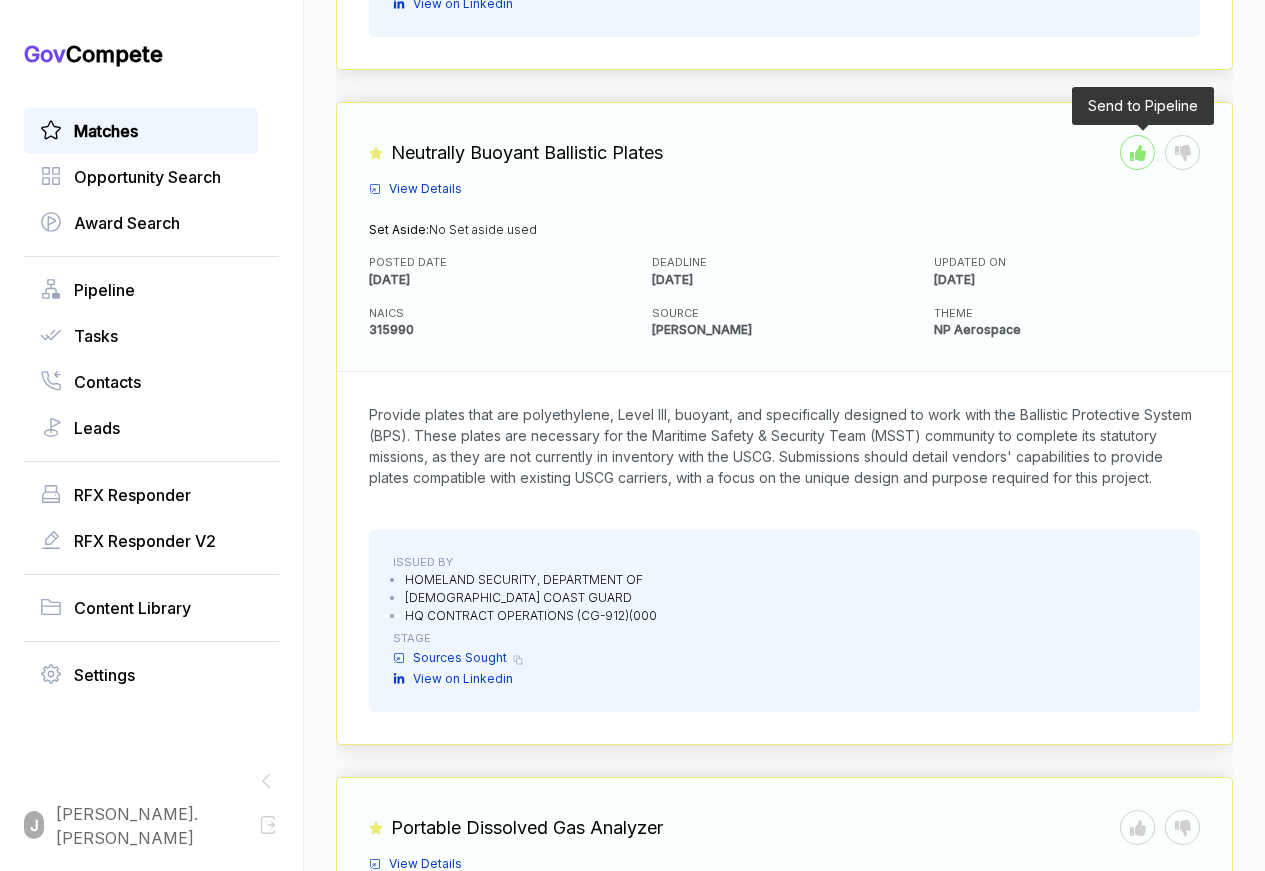 click 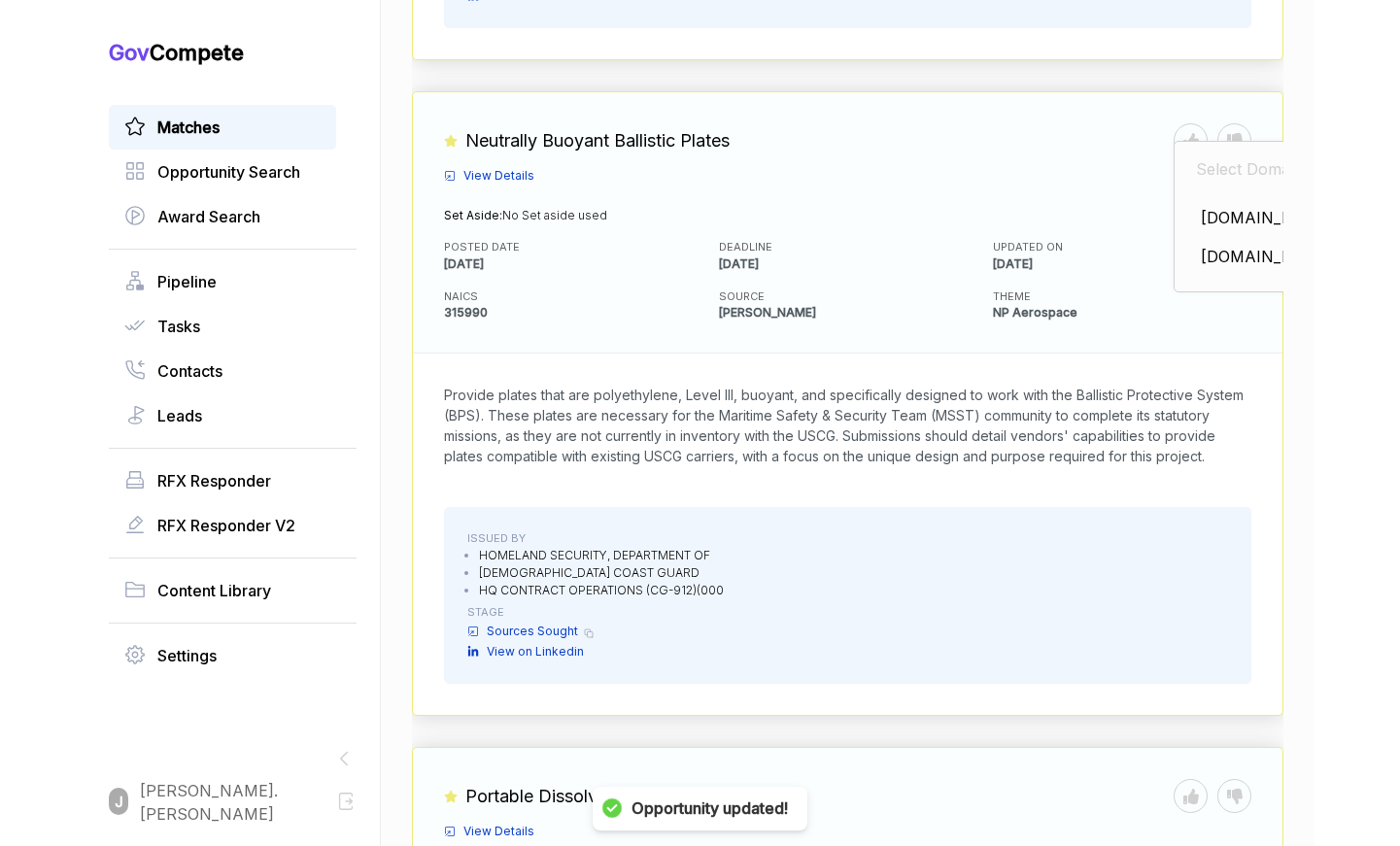 scroll, scrollTop: 2342, scrollLeft: 0, axis: vertical 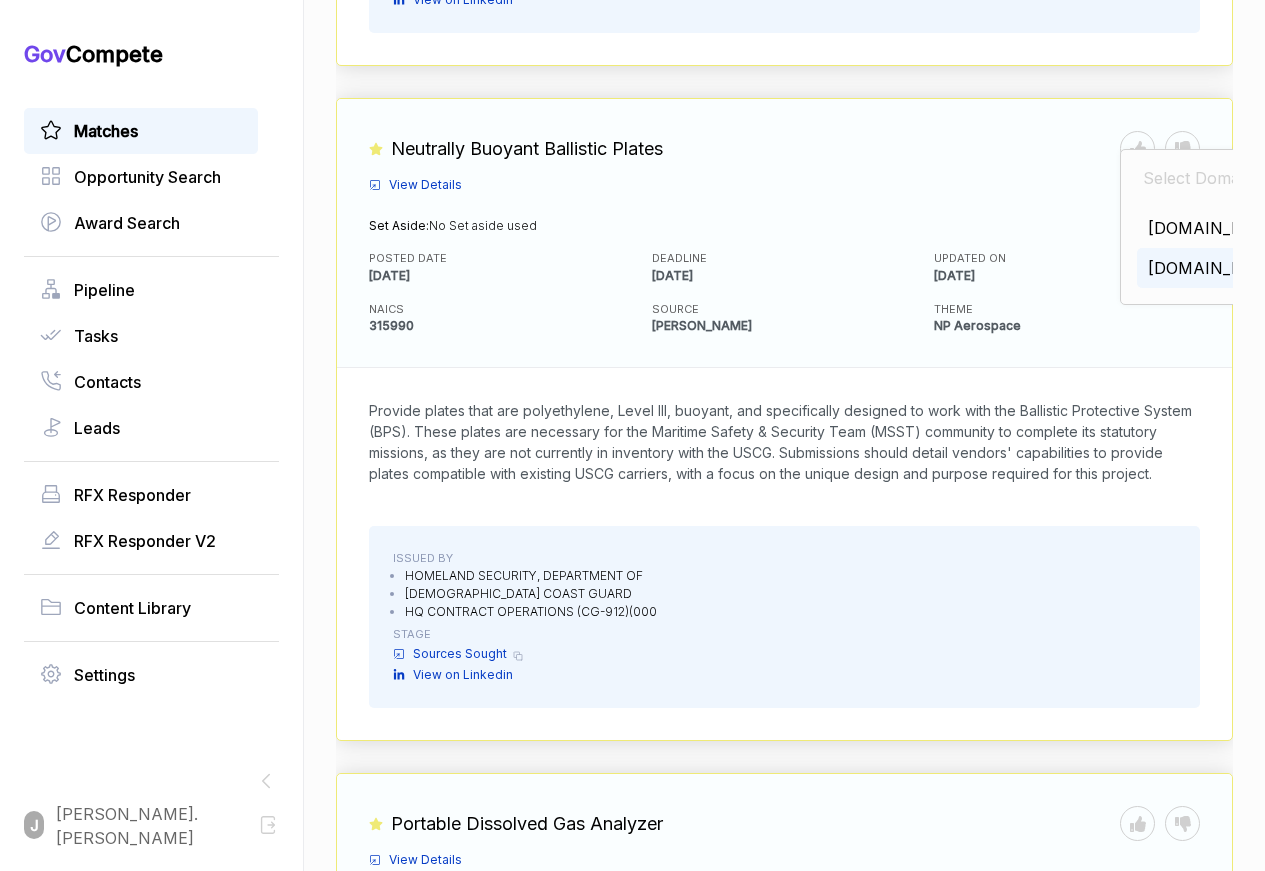 click on "mtnhorse.com" at bounding box center [1218, 268] 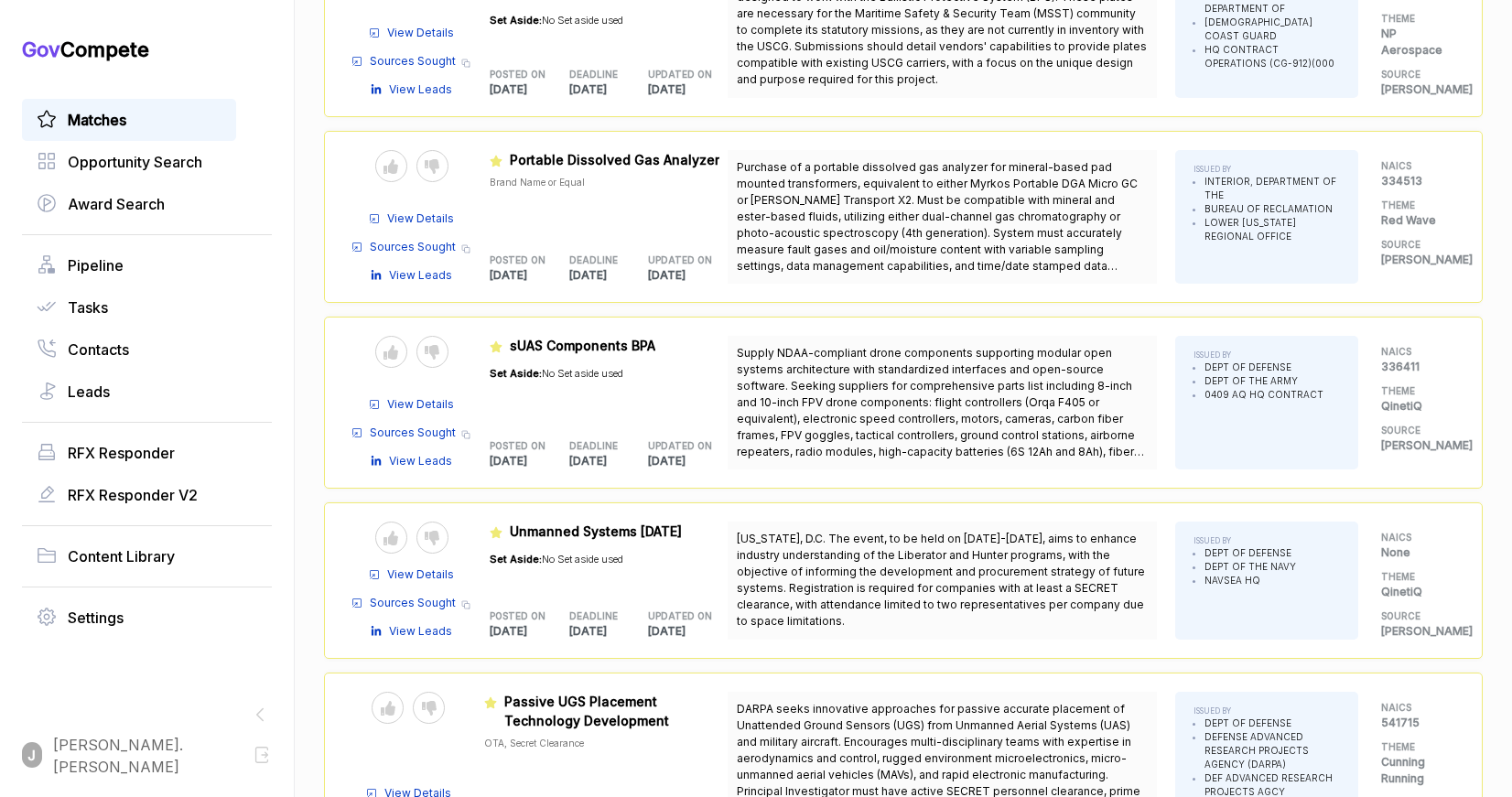 scroll, scrollTop: 802, scrollLeft: 0, axis: vertical 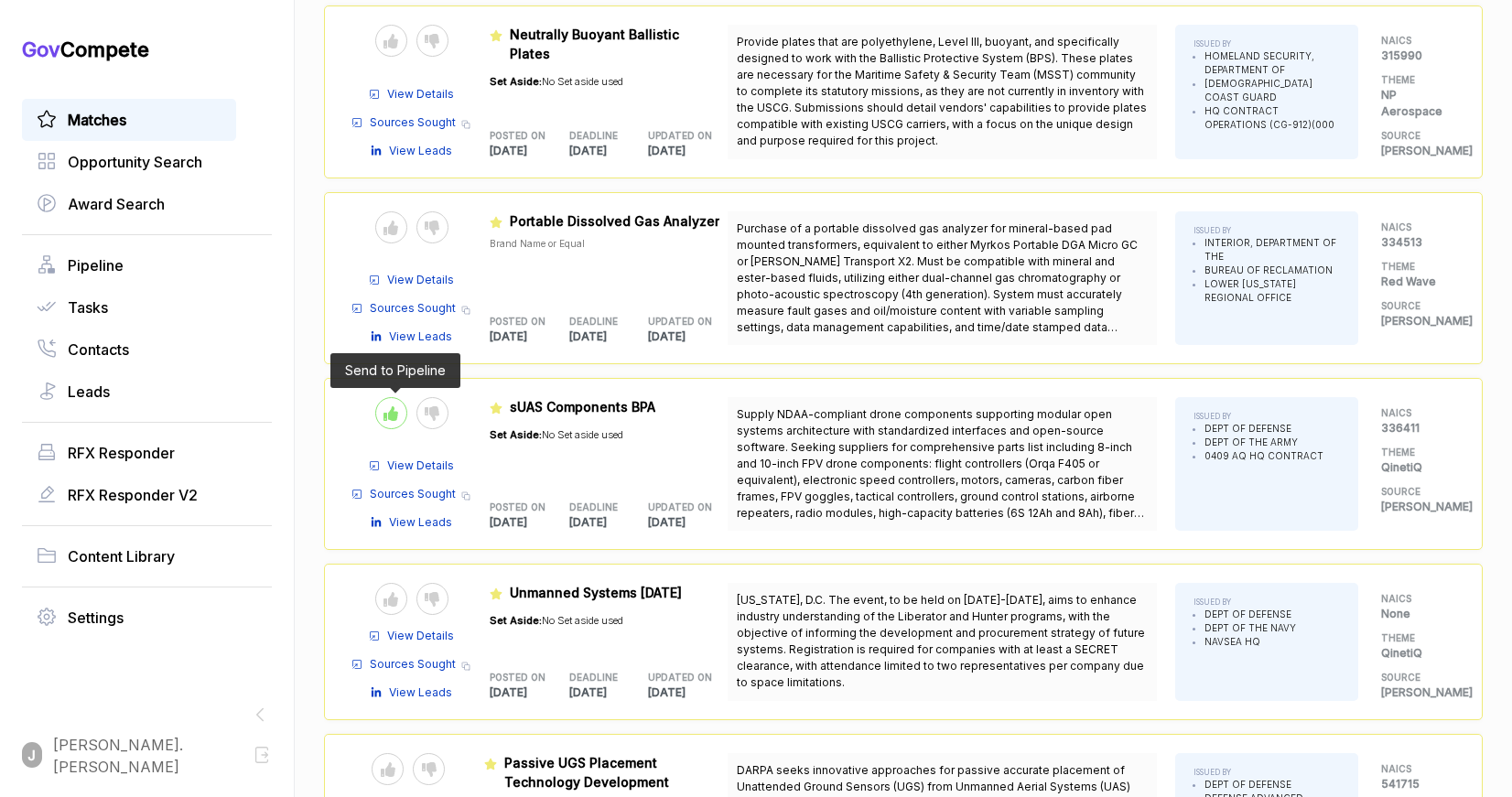 click 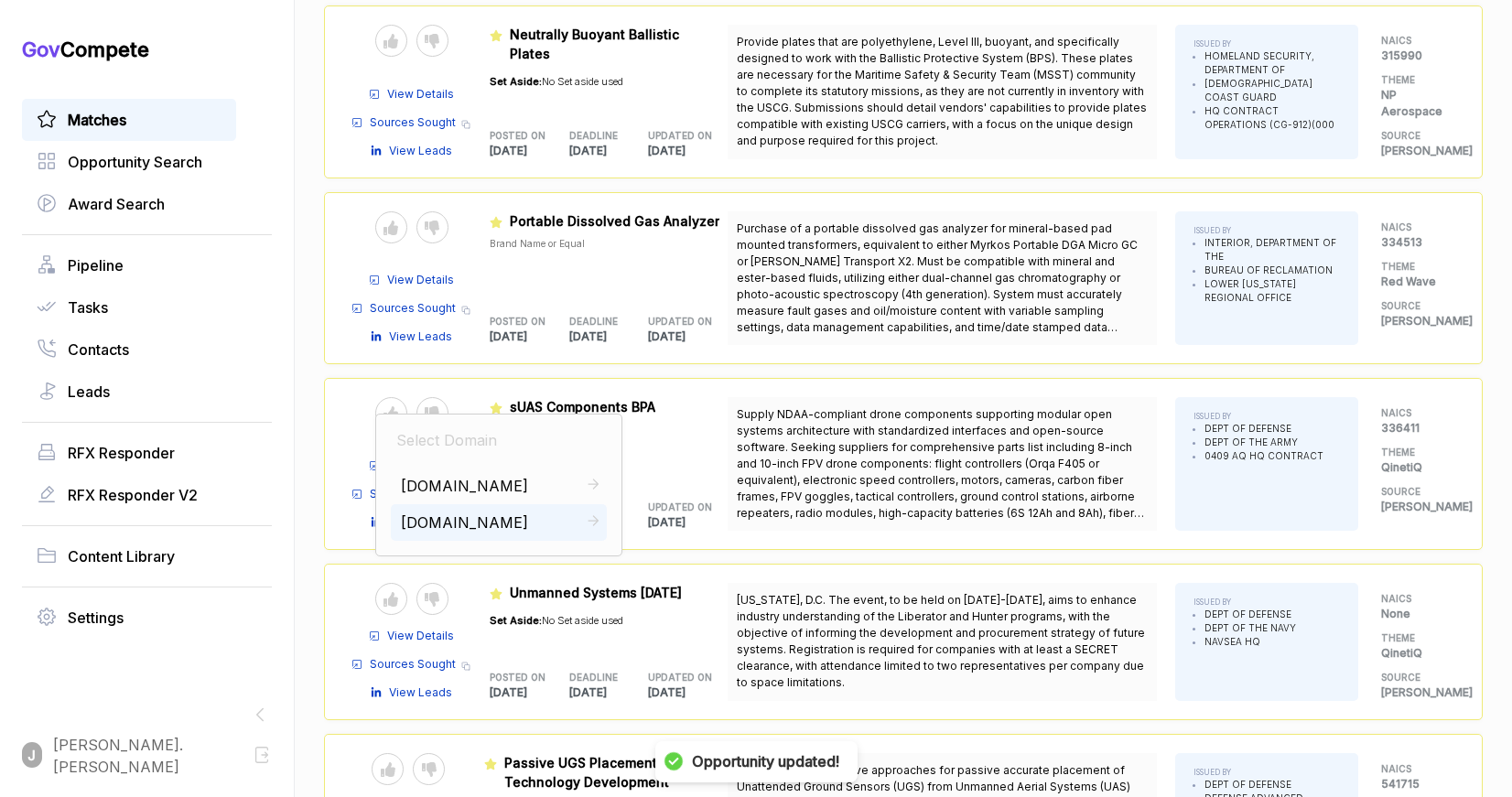 click on "mtnhorse.com" at bounding box center (499, 522) 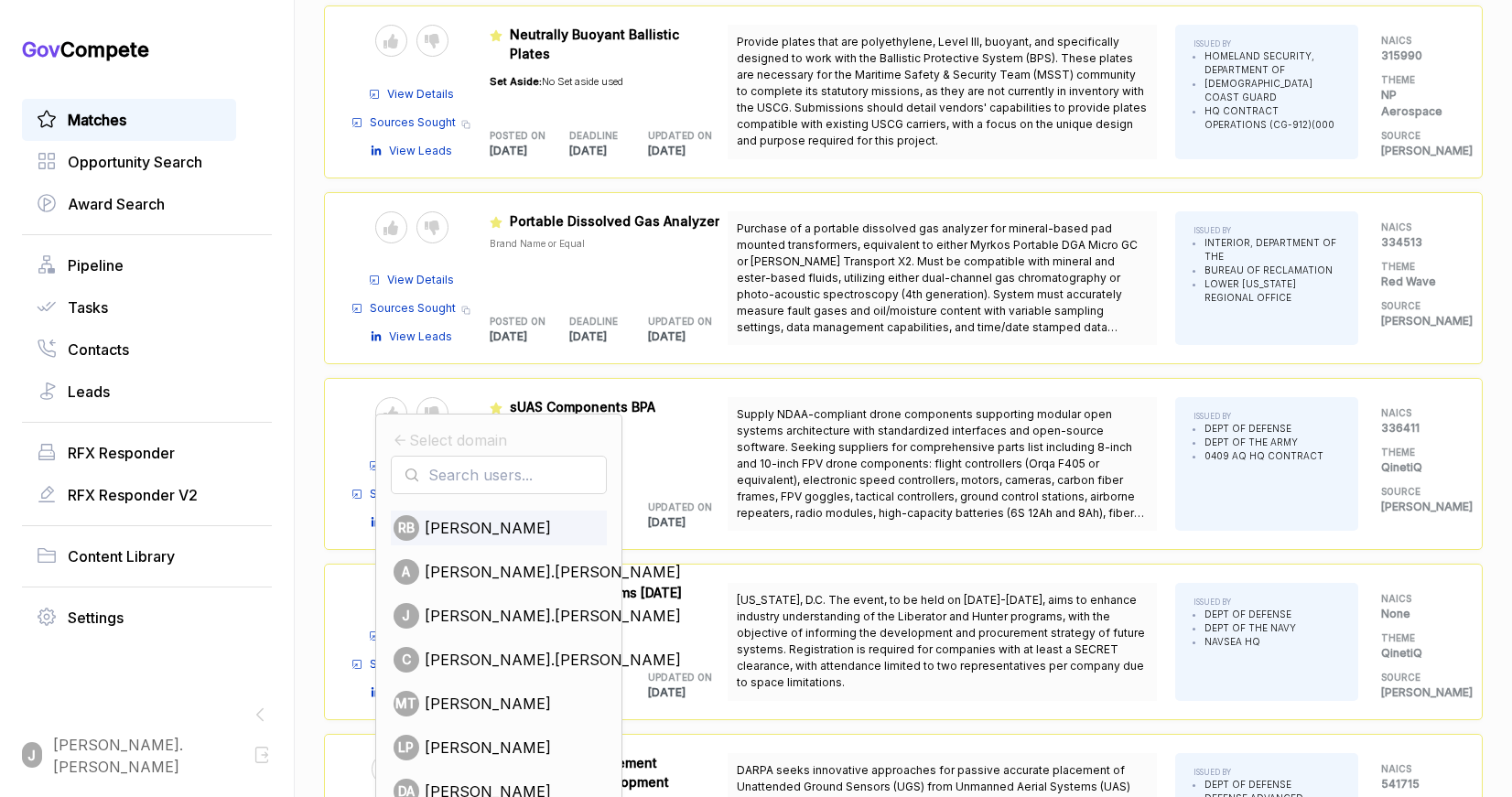 click on "Richard Budniewski" at bounding box center [488, 528] 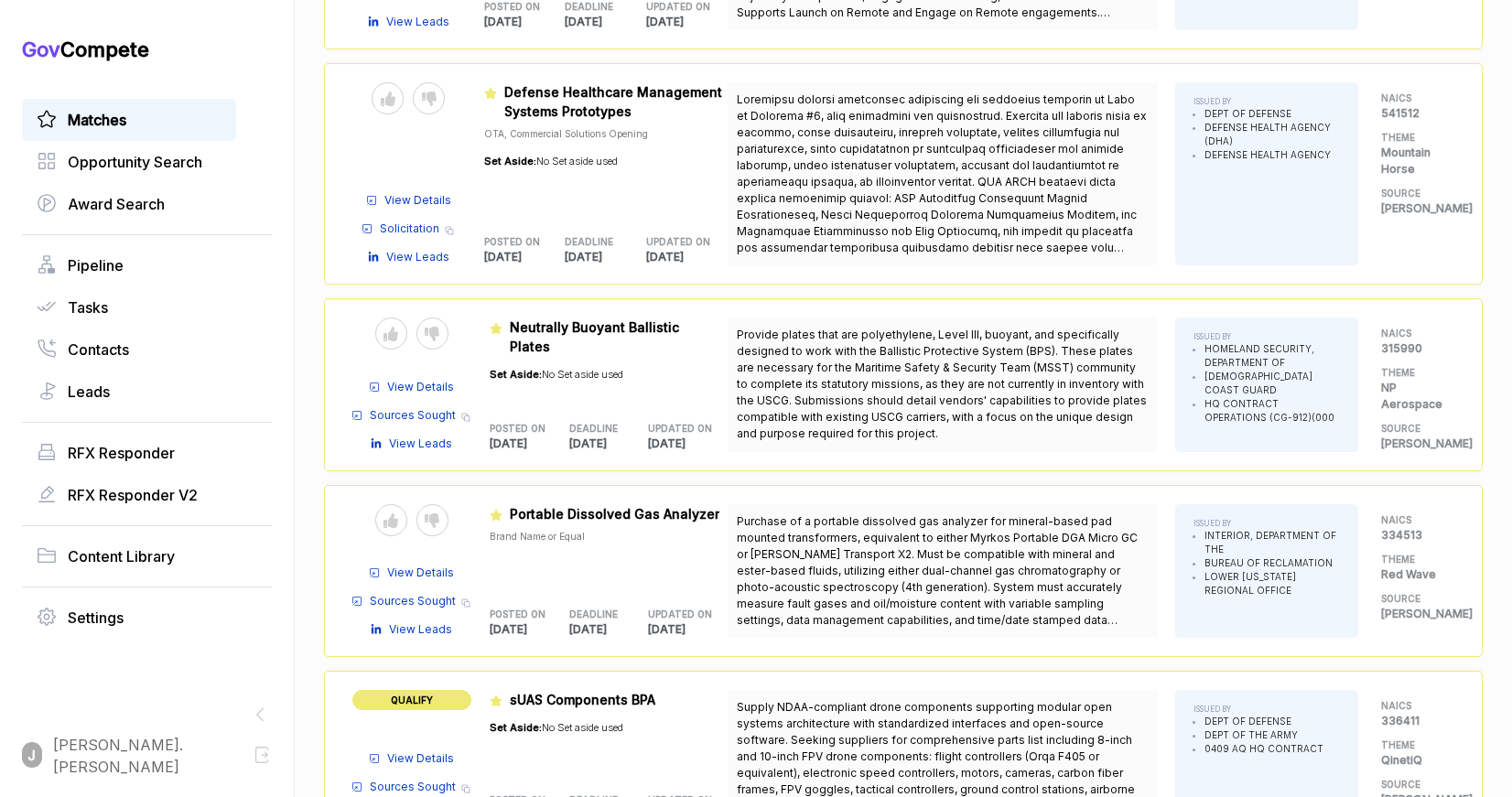 scroll, scrollTop: 505, scrollLeft: 0, axis: vertical 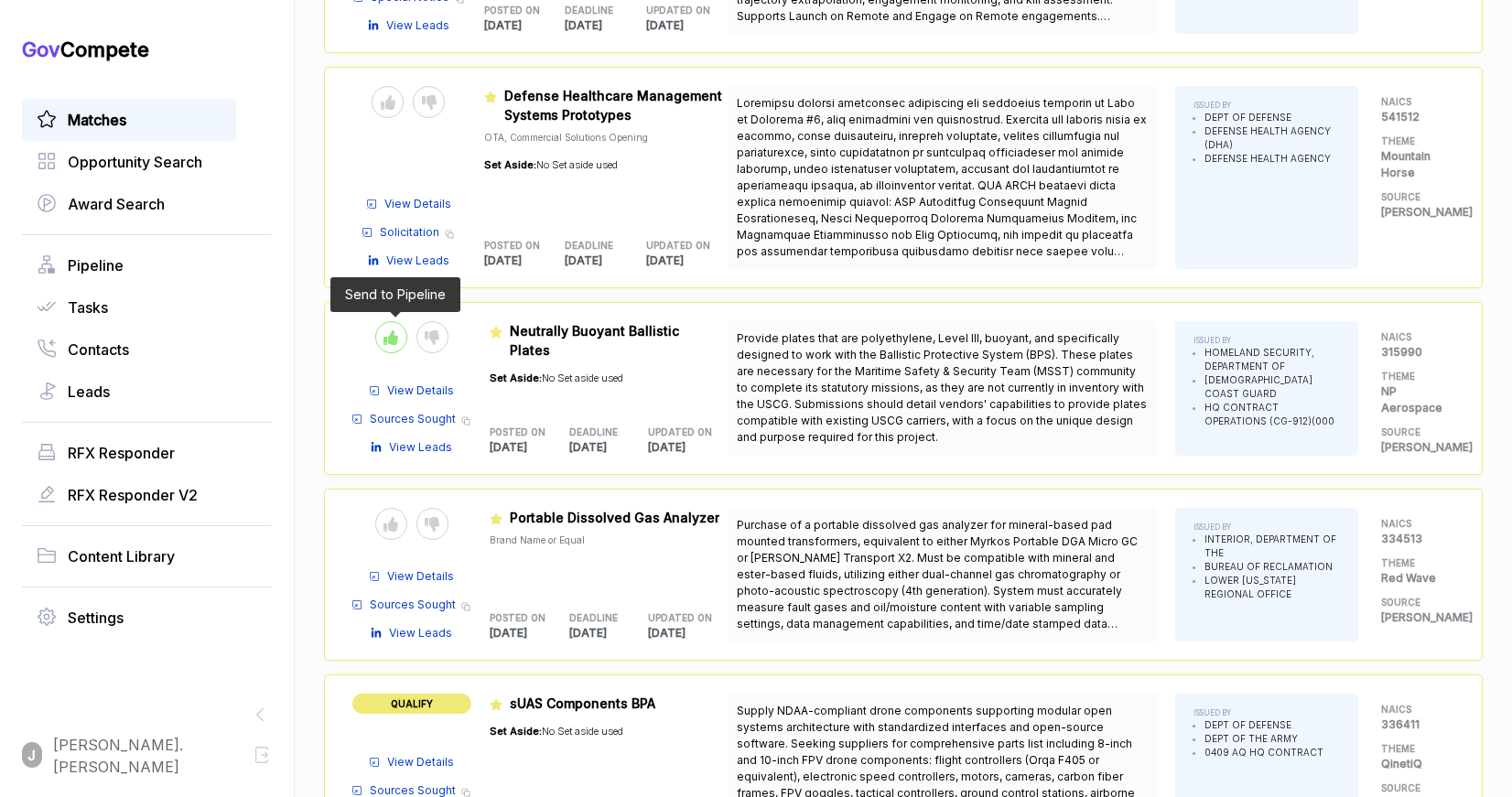 click 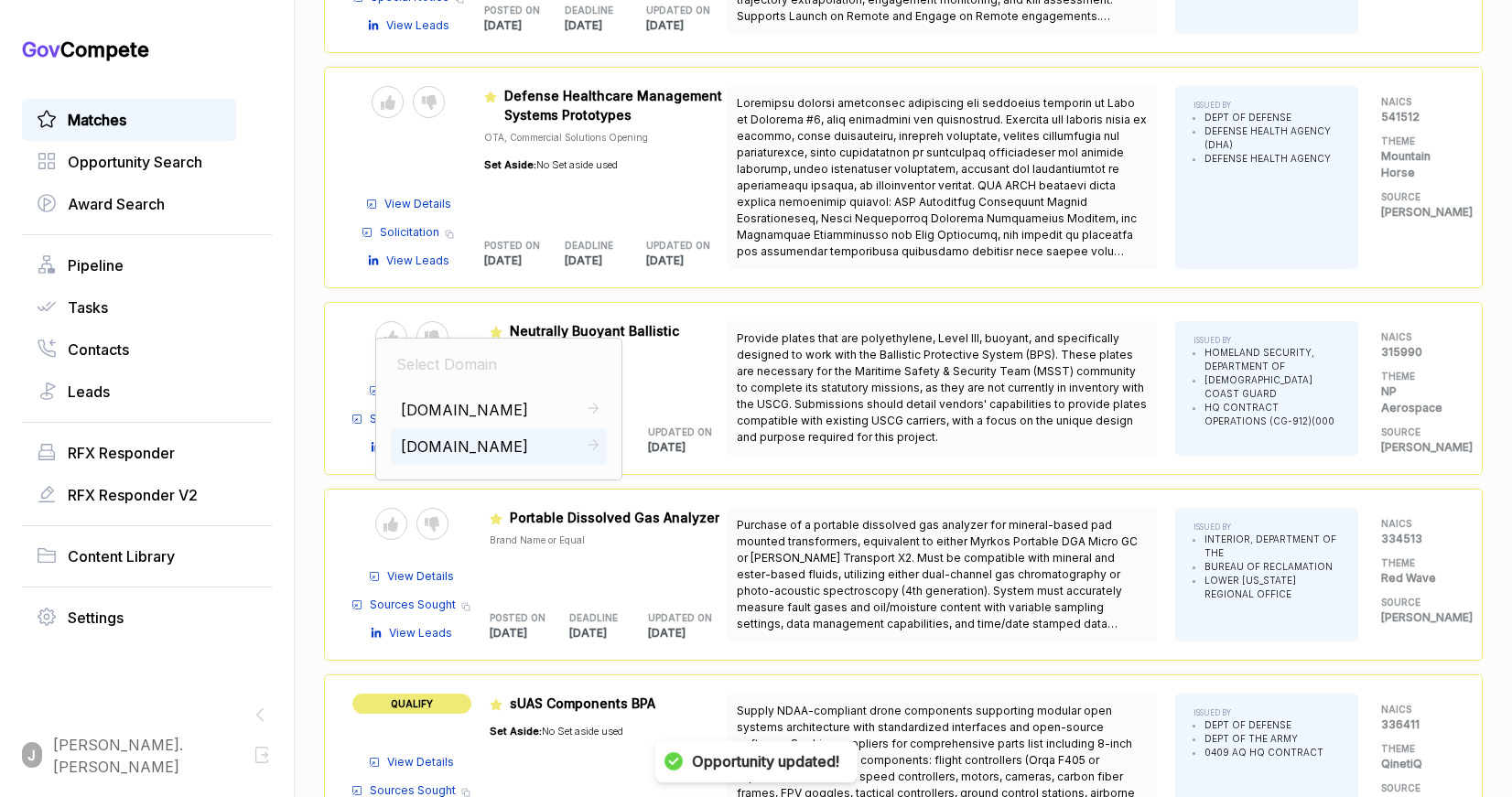 click on "mtnhorse.com" at bounding box center [465, 447] 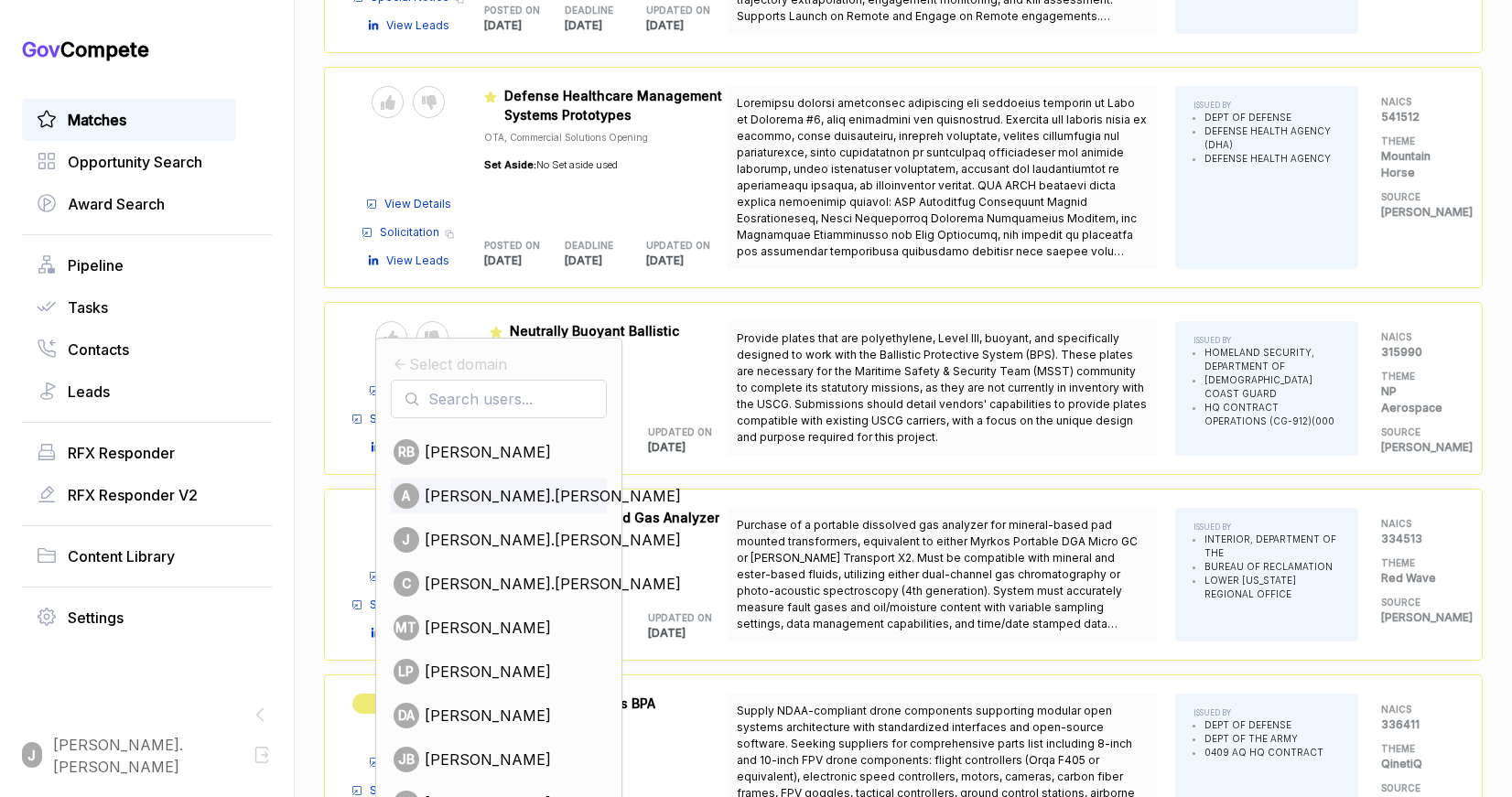 click on "aaron.dyer" at bounding box center (553, 496) 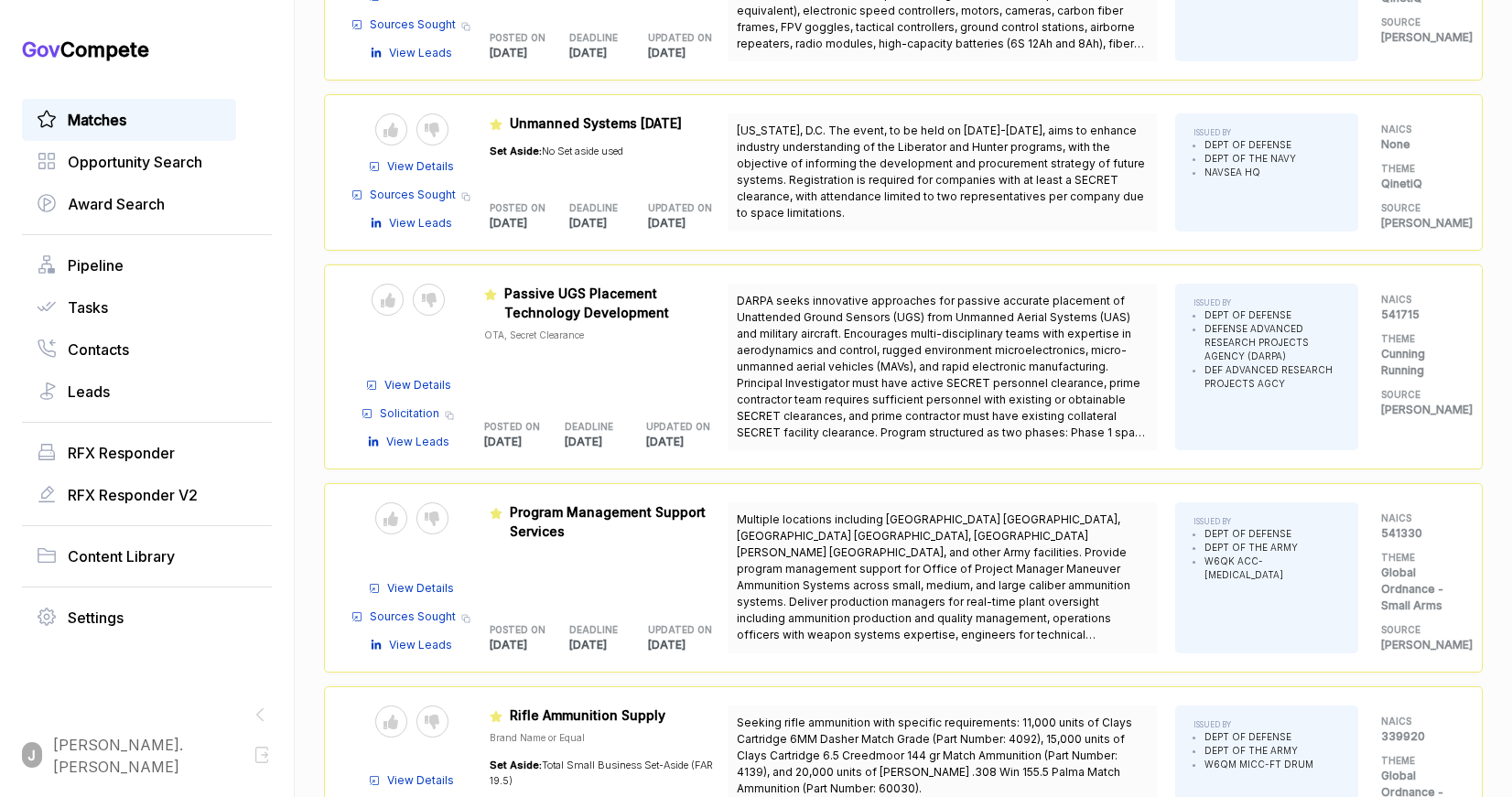 scroll, scrollTop: 1278, scrollLeft: 0, axis: vertical 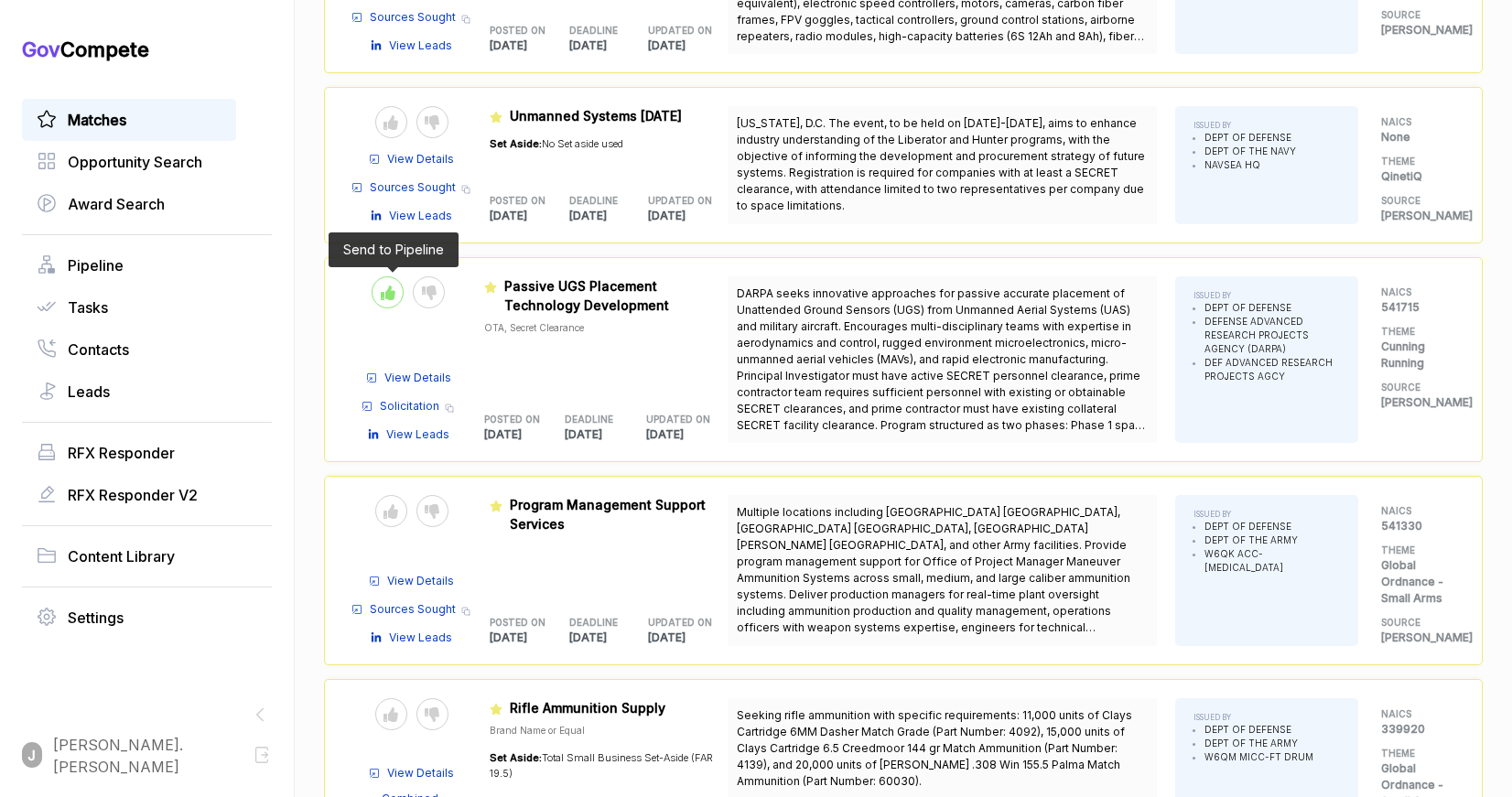 click at bounding box center [387, 292] 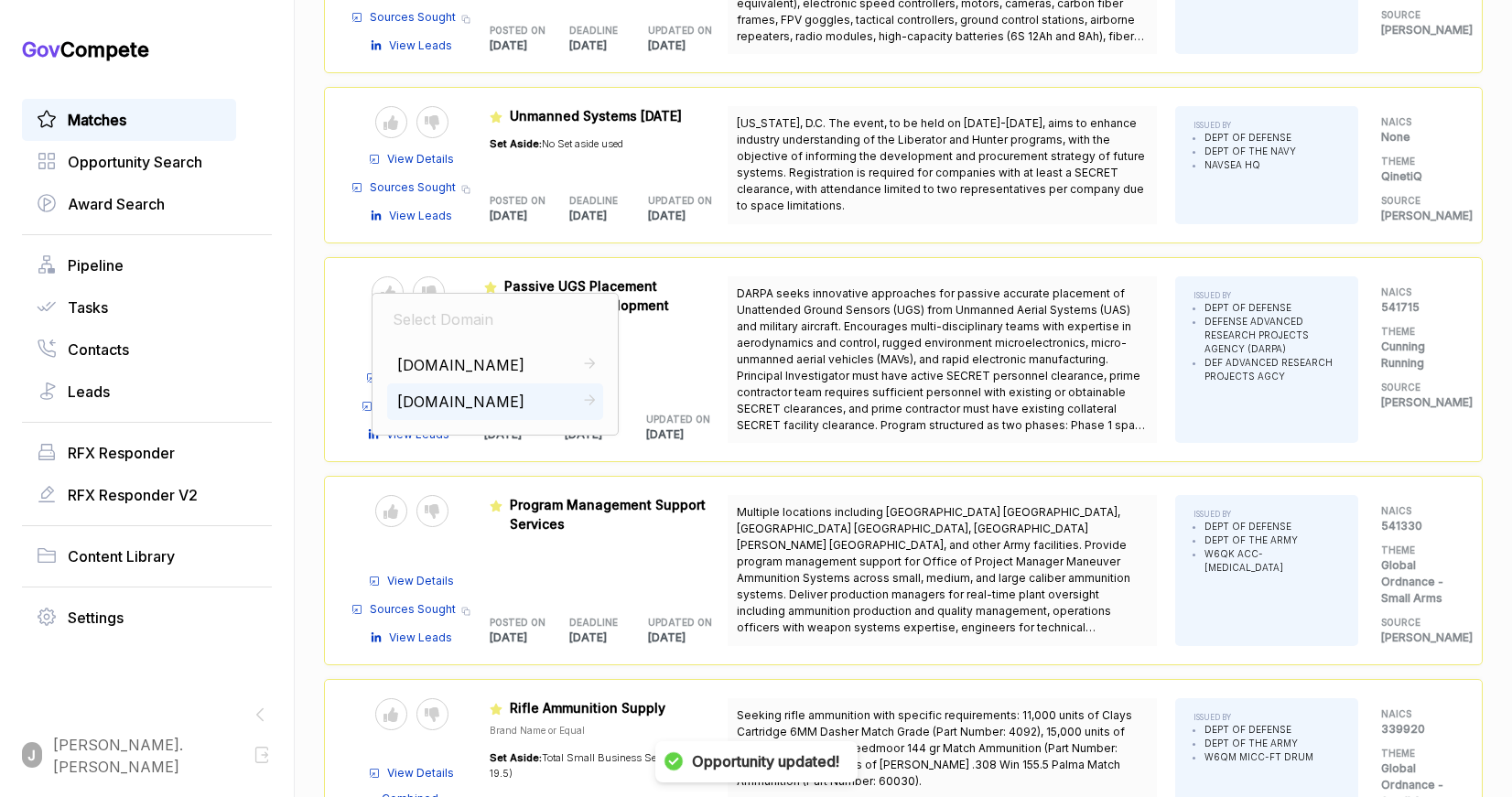 click on "mtnhorse.com" at bounding box center (461, 402) 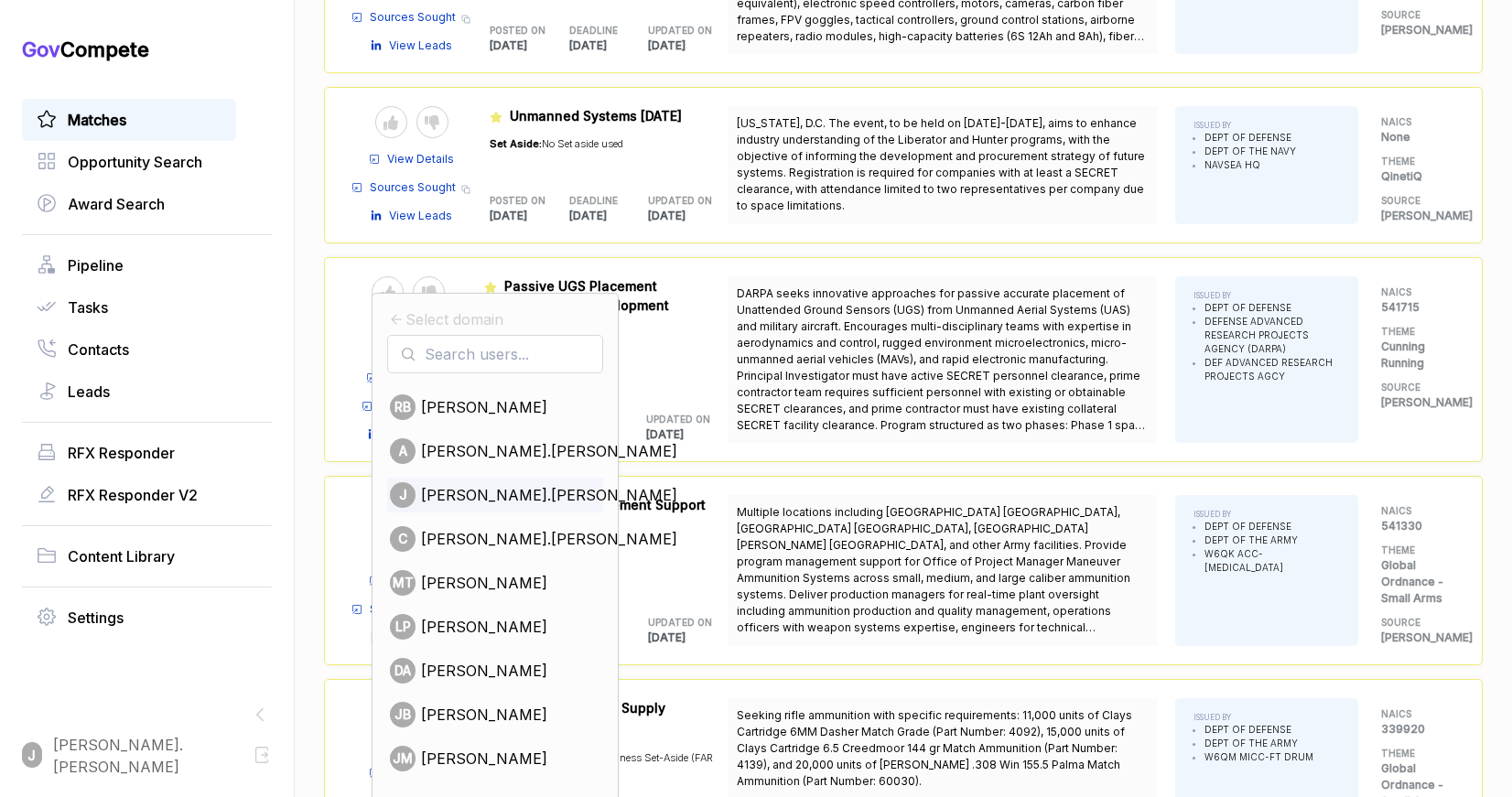 click on "[PERSON_NAME].[PERSON_NAME]" at bounding box center (549, 495) 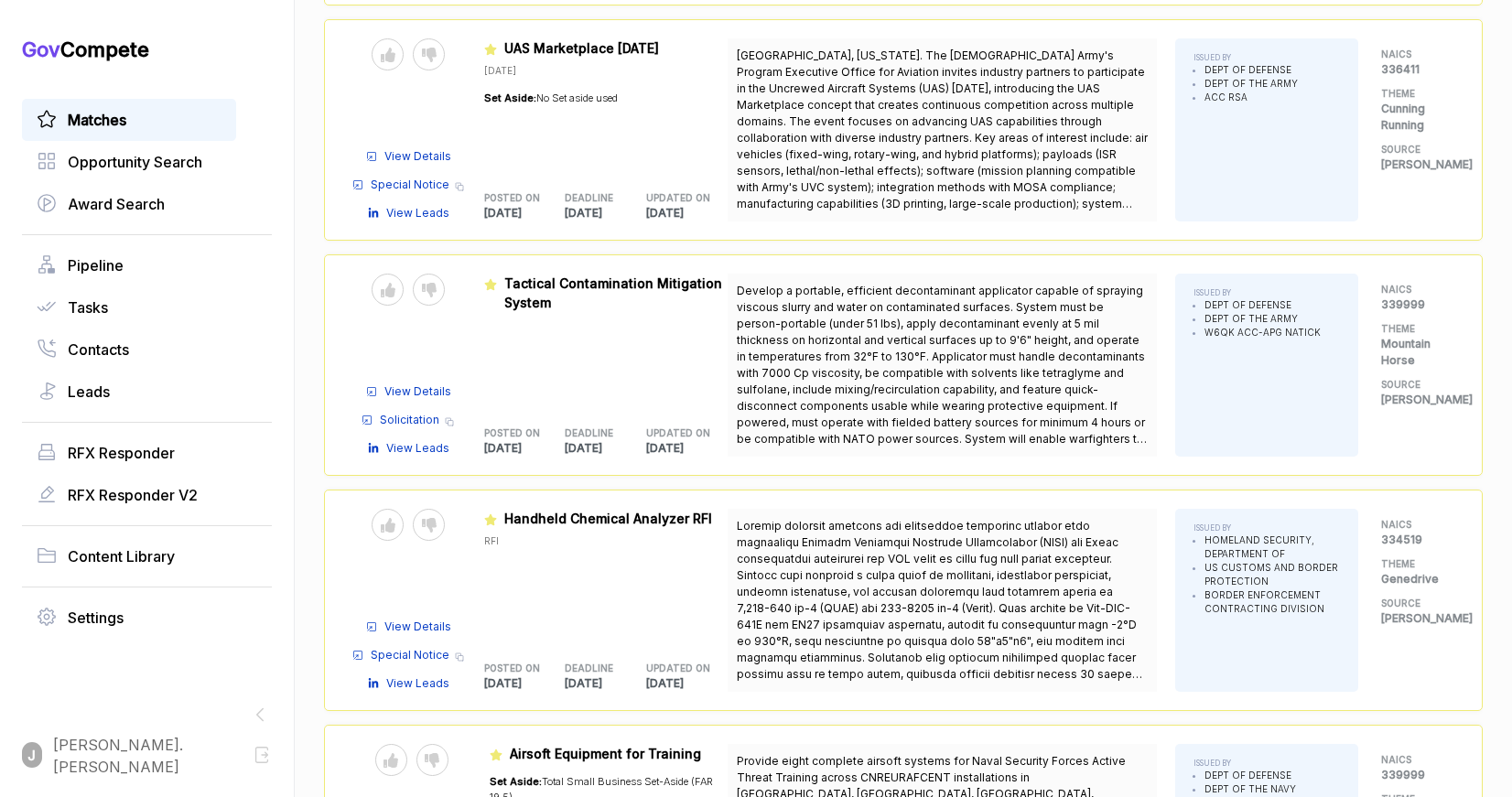 scroll, scrollTop: 3347, scrollLeft: 0, axis: vertical 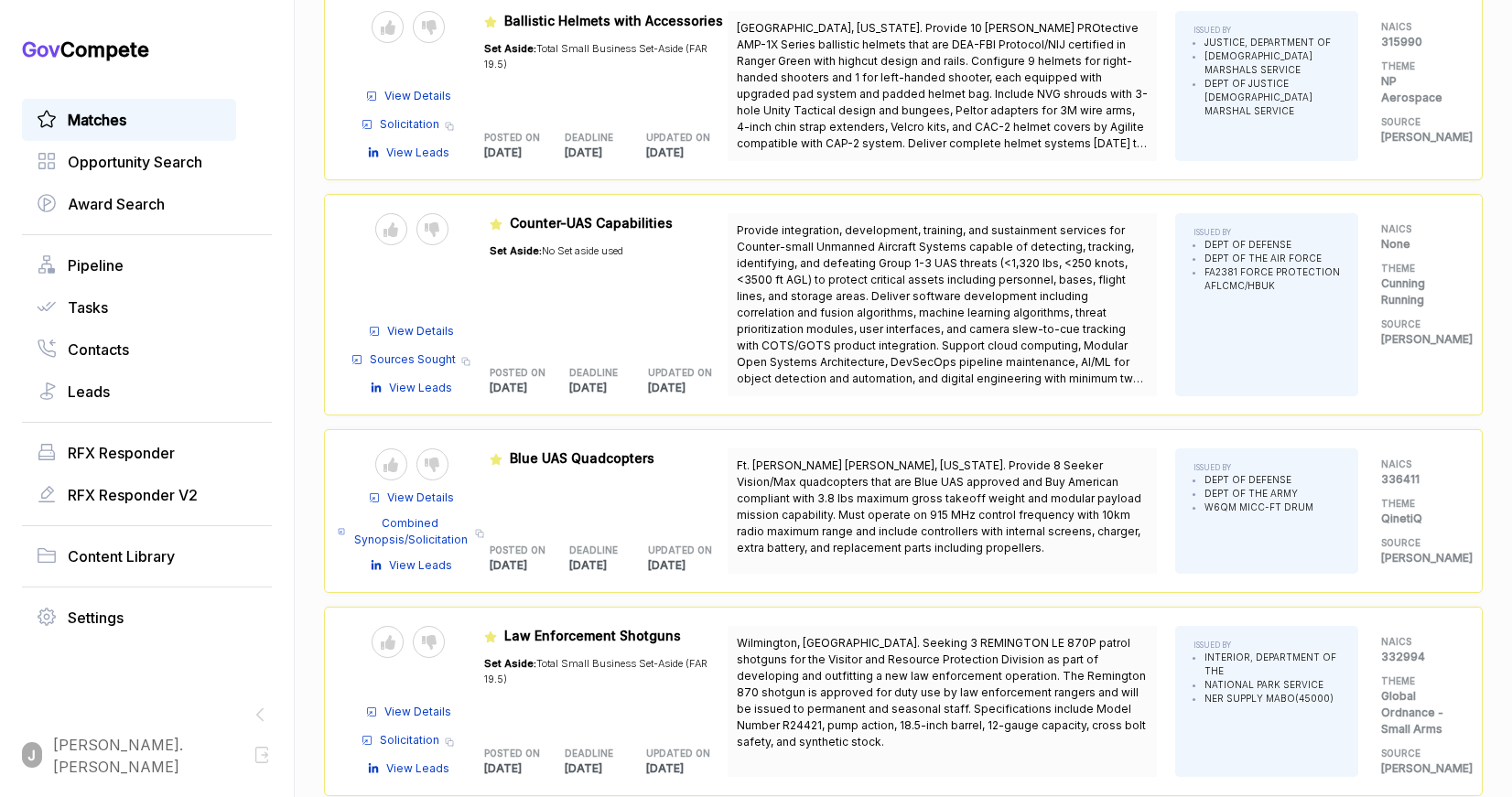 click on "View Details" at bounding box center [420, 331] 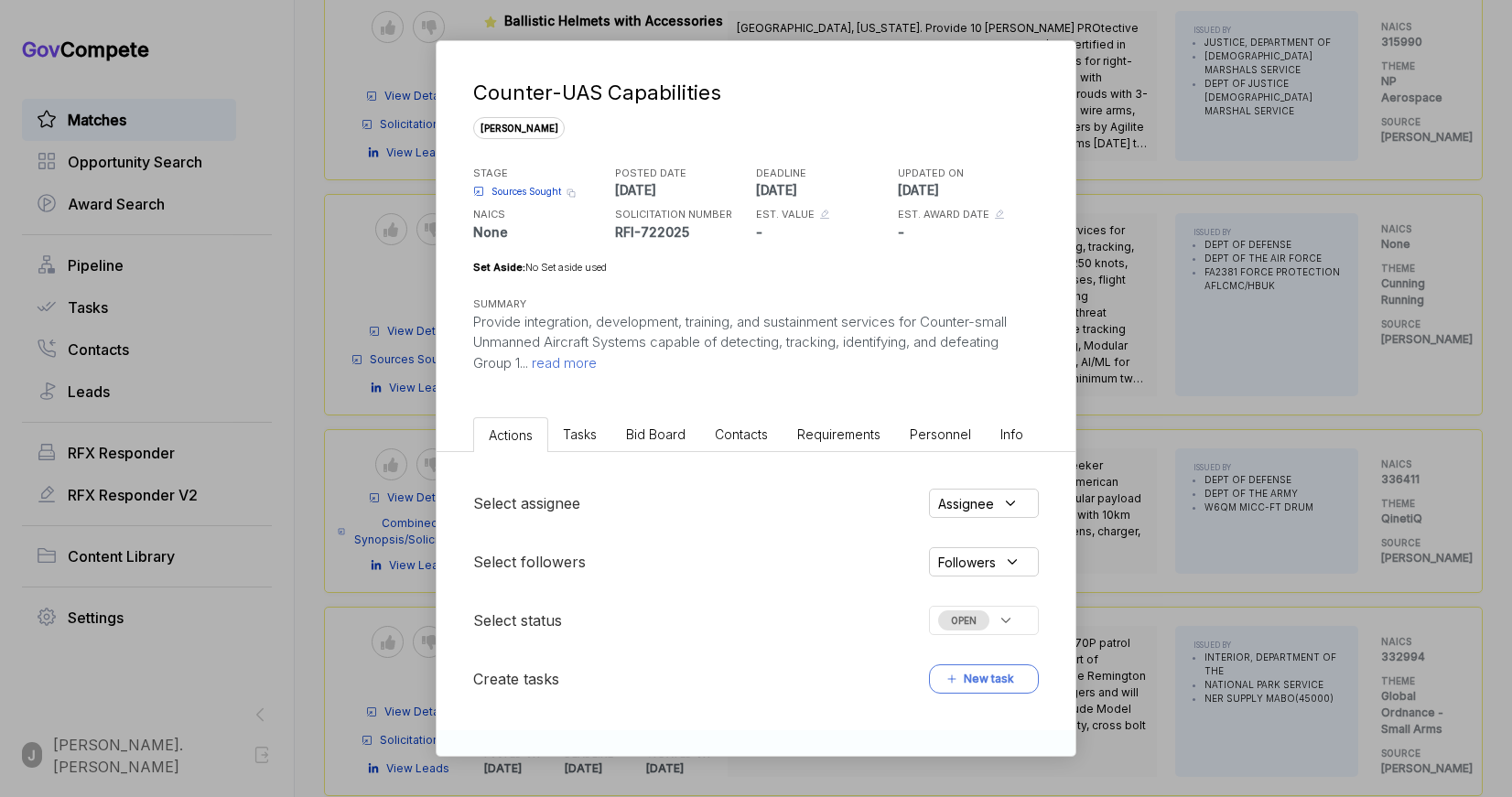 click on "Counter-UAS Capabilities sam STAGE Sources Sought Copy link POSTED DATE 2025-07-02 DEADLINE 2025-07-31 UPDATED ON 2025-07-02 NAICS None SOLICITATION NUMBER RFI-722025 EST. VALUE - EST. AWARD DATE - Set Aside:  No Set aside used SUMMARY  Provide integration, development, training, and sustainment services for Counter-small Unmanned Aircraft Systems capable of detecting, tracking, identifying, and defeating Group 1 ...   read more Actions Tasks Bid Board Contacts Requirements Personnel Info Select assignee Assignee Select followers Followers Select status   OPEN Create tasks  New task   Comments J" at bounding box center (756, 398) 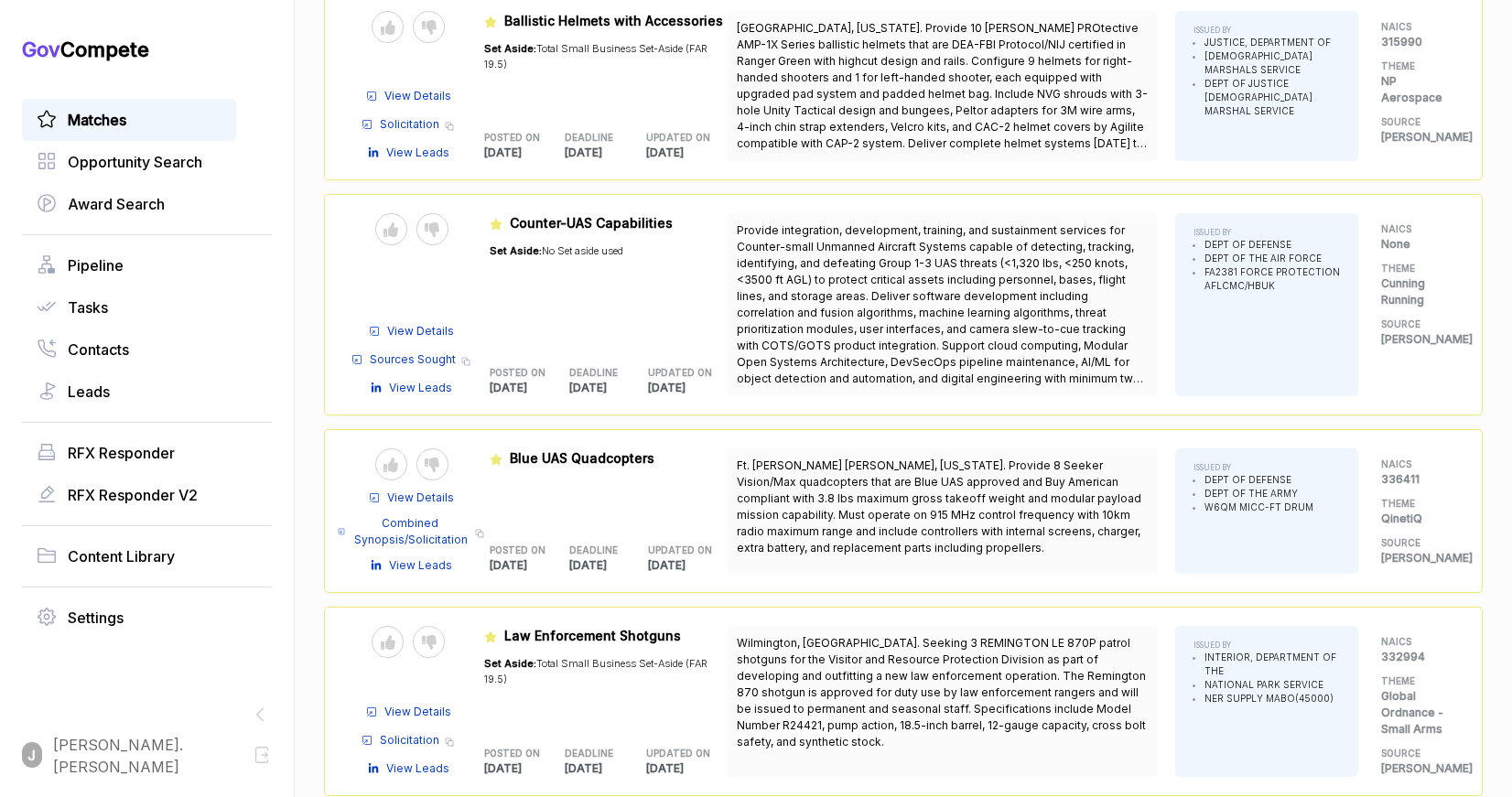 click on "View Details" at bounding box center [420, 331] 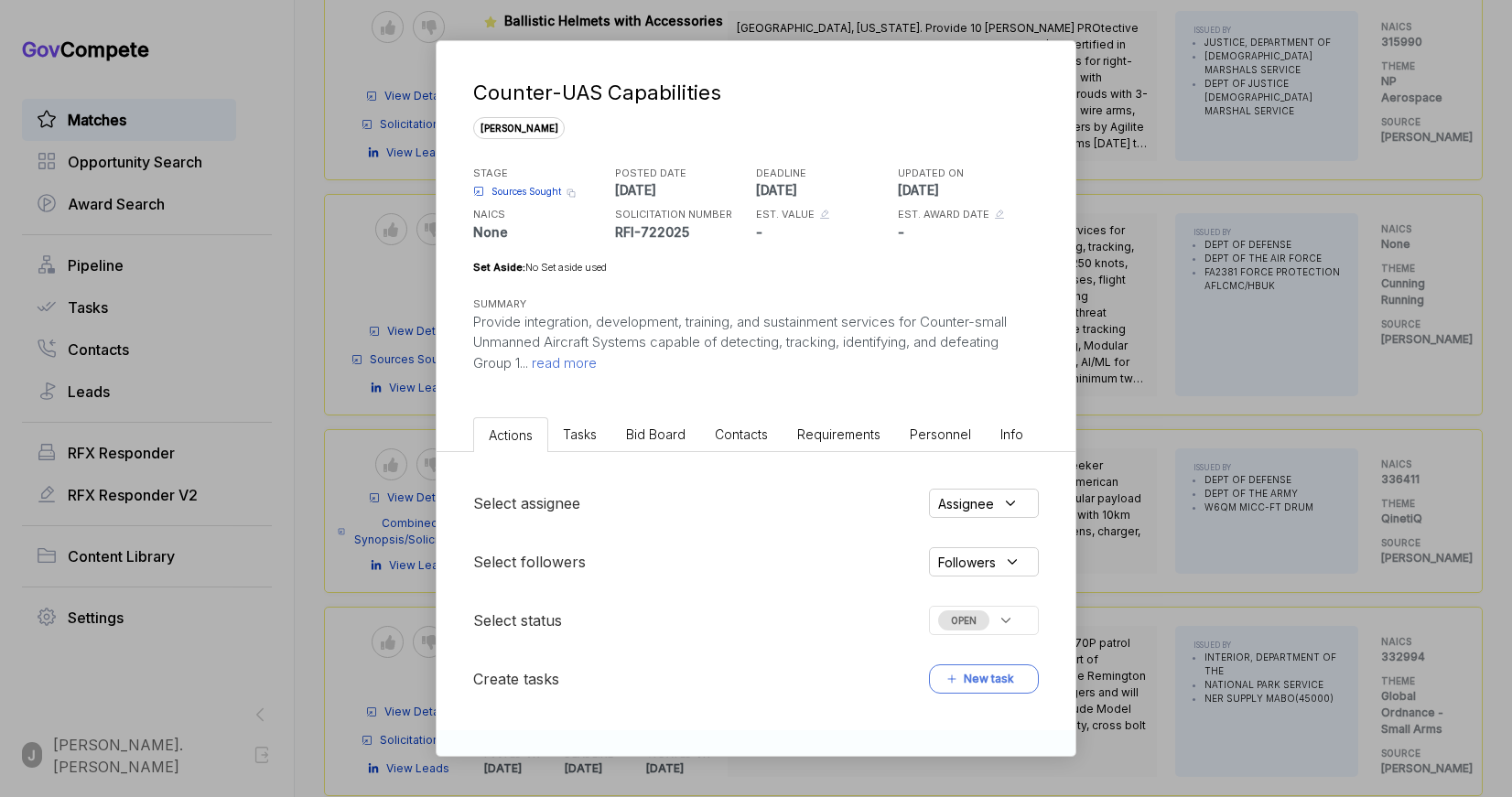 click on "Assignee" at bounding box center (966, 503) 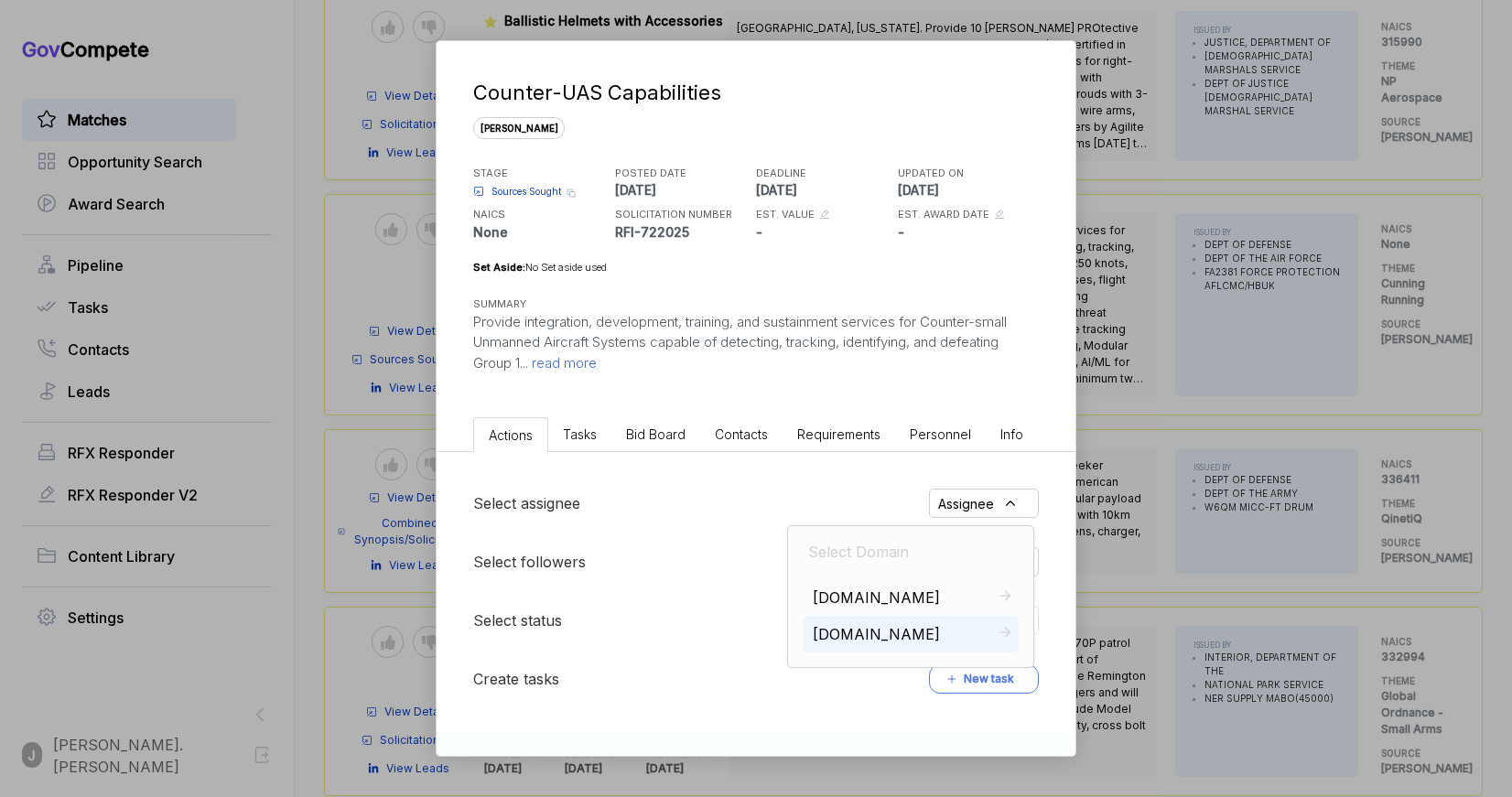 click on "mtnhorse.com" at bounding box center [911, 634] 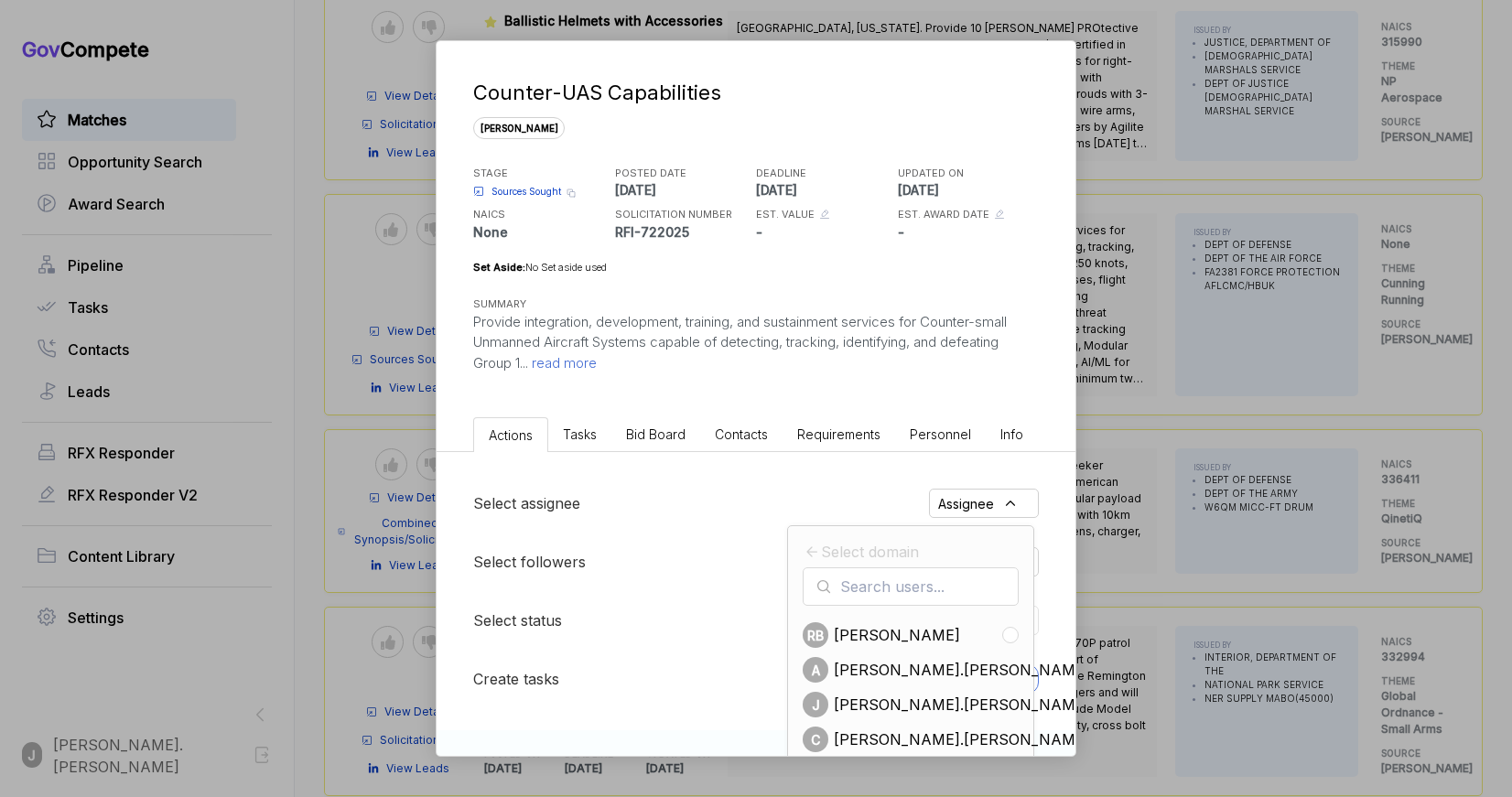 click on "[PERSON_NAME].[PERSON_NAME]" at bounding box center (962, 705) 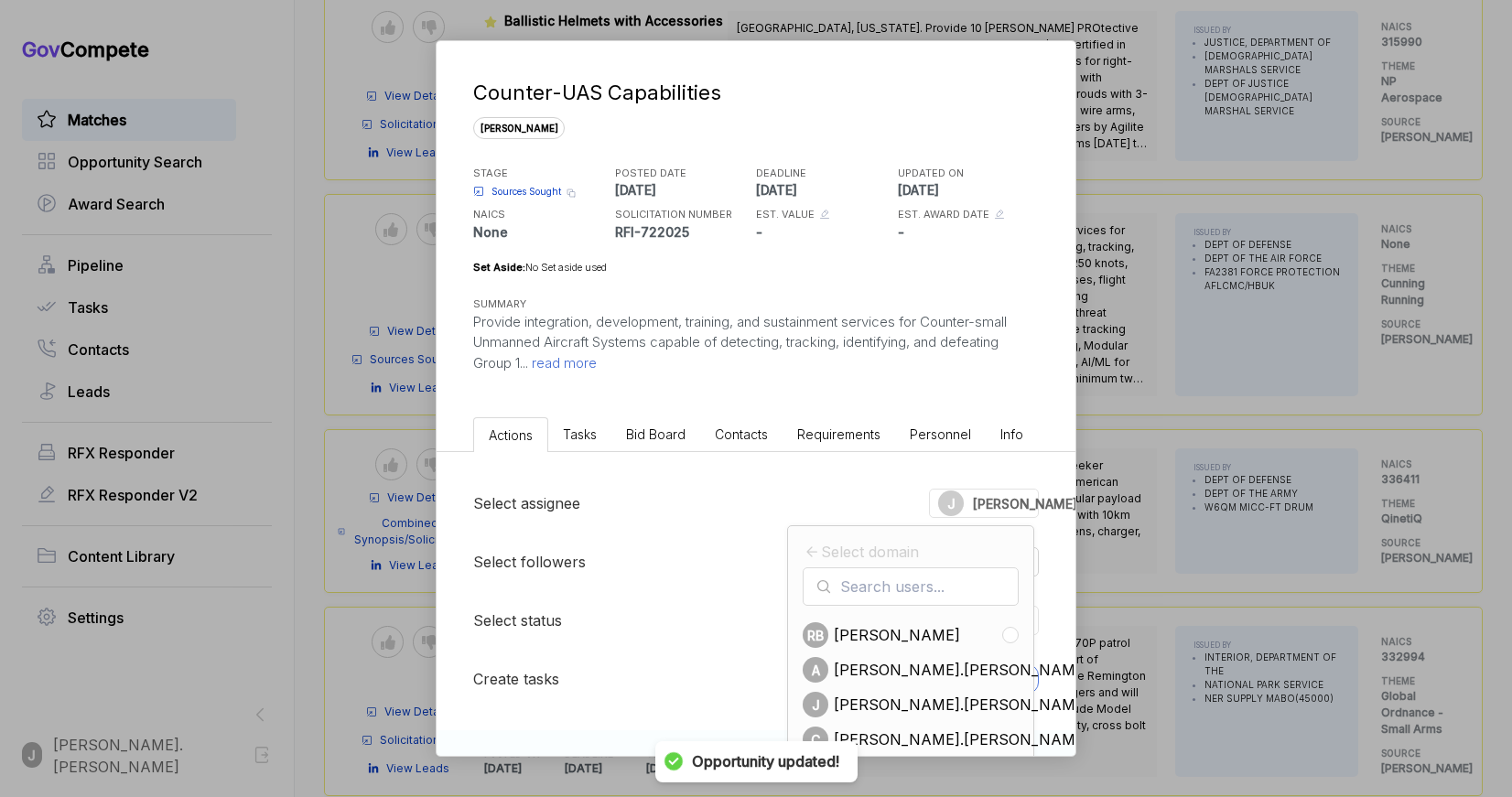 click on "Counter-UAS Capabilities sam STAGE Sources Sought Copy link POSTED DATE 2025-07-02 DEADLINE 2025-07-31 UPDATED ON 2025-07-02 NAICS None SOLICITATION NUMBER RFI-722025 EST. VALUE - EST. AWARD DATE - Set Aside:  No Set aside used SUMMARY  Provide integration, development, training, and sustainment services for Counter-small Unmanned Aircraft Systems capable of detecting, tracking, identifying, and defeating Group 1 ...   read more Actions Tasks Bid Board Contacts Requirements Personnel Info Select assignee   J james.chintala   Select domain RB Richard Budniewski A aaron.dyer J james.chintala C chris.sharpless MT Martin Twist LP Lorren Pogson DA Dillon Anton JB Jason Blurton JM Joseph Miozzi Select followers Followers Select status   OPEN Create tasks  New task   Comments J james.chintala@mtnhorse.com assigned to james.chintala@mtnhorse.com -1 seconds  ago J" at bounding box center (756, 398) 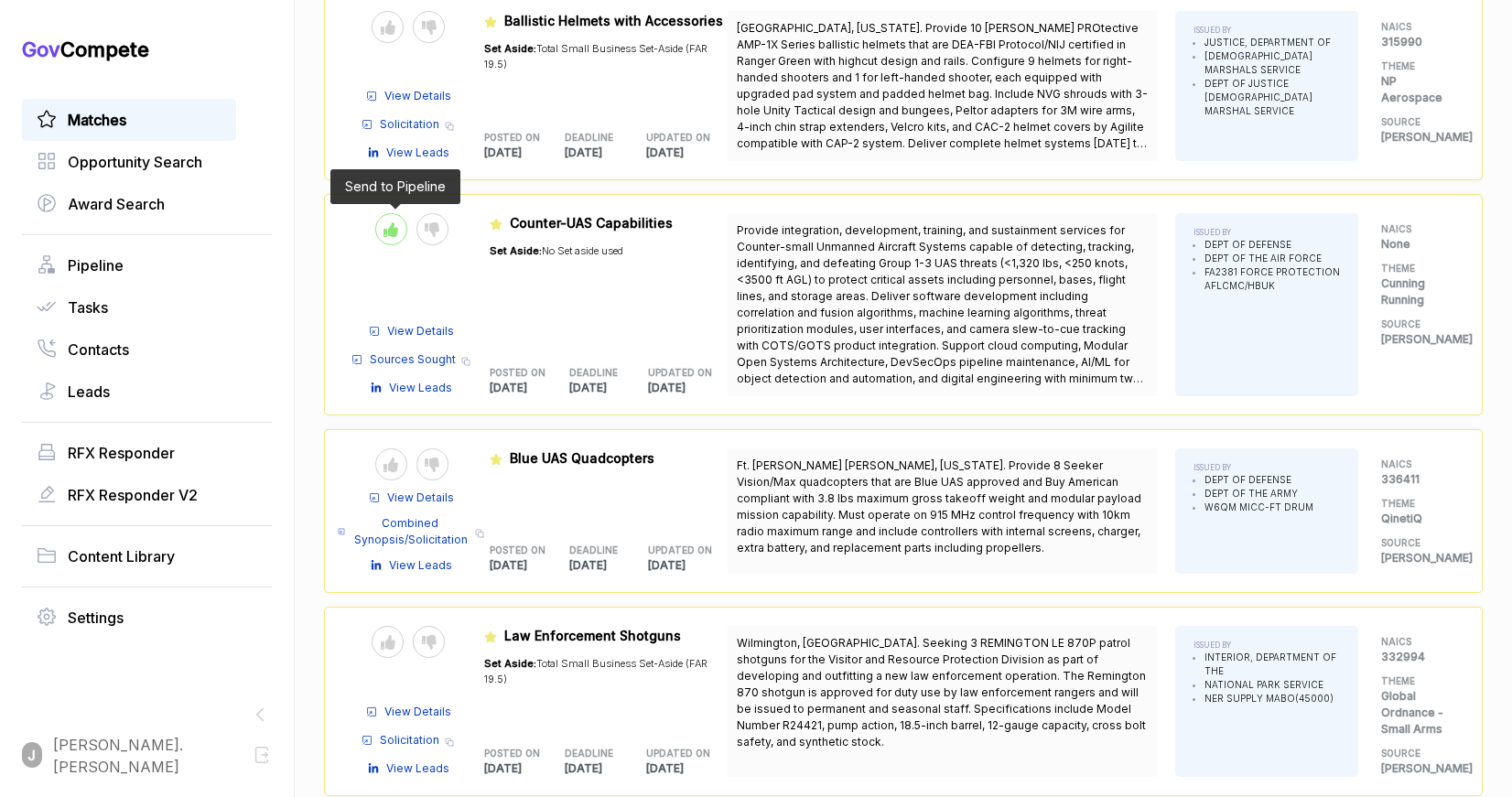 click 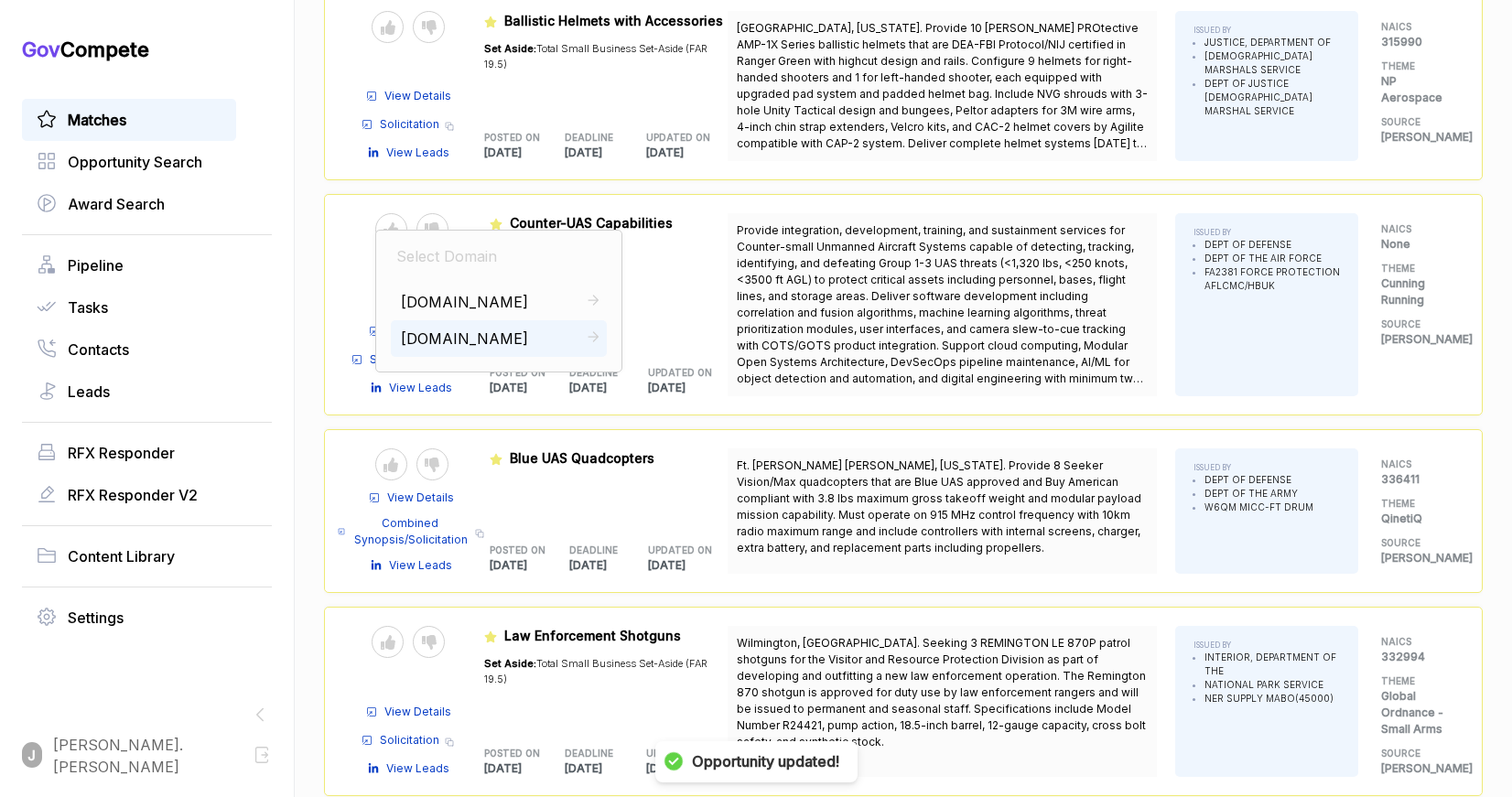 click on "mtnhorse.com" at bounding box center [465, 339] 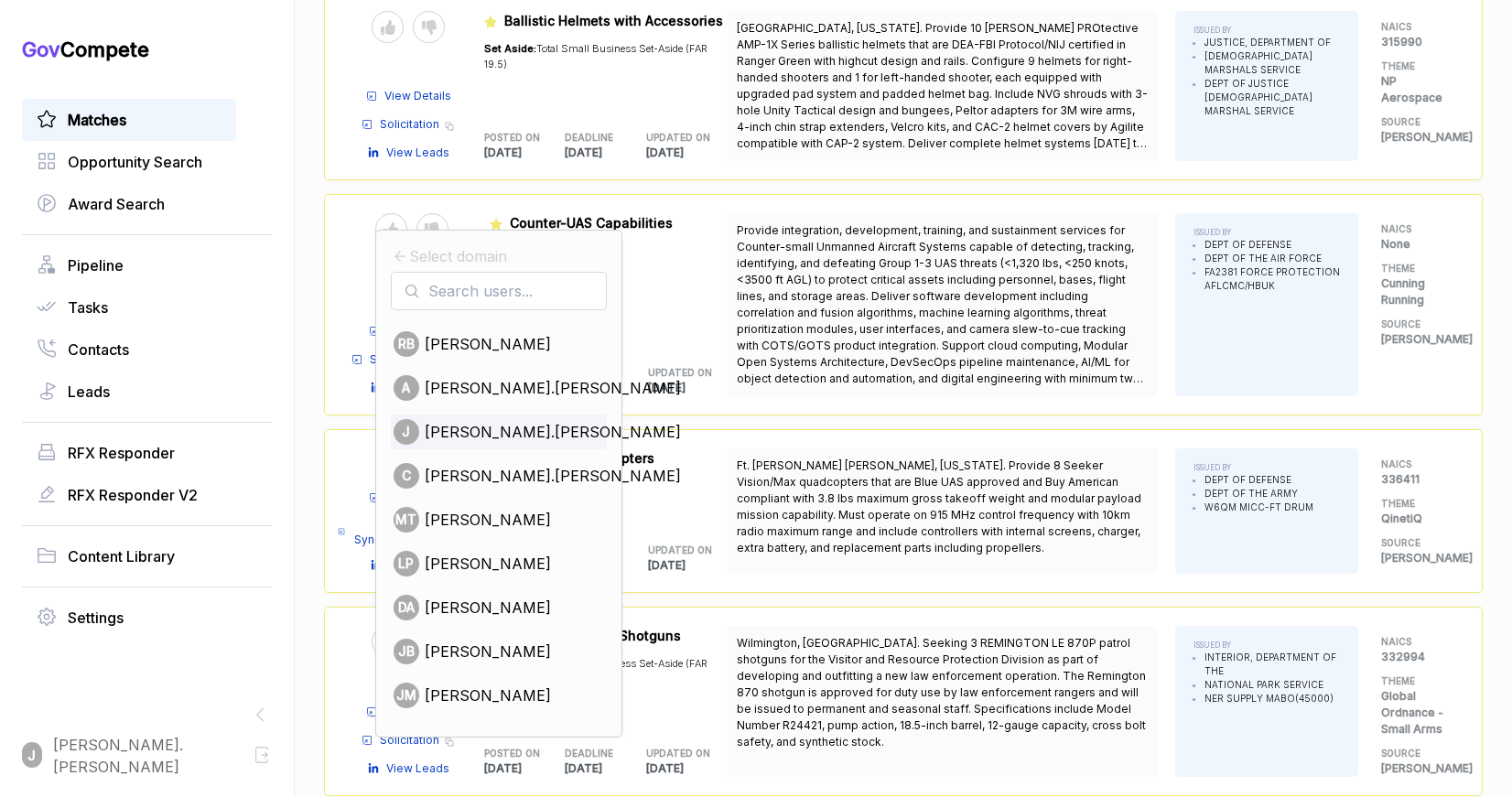 click on "[PERSON_NAME].[PERSON_NAME]" at bounding box center [553, 432] 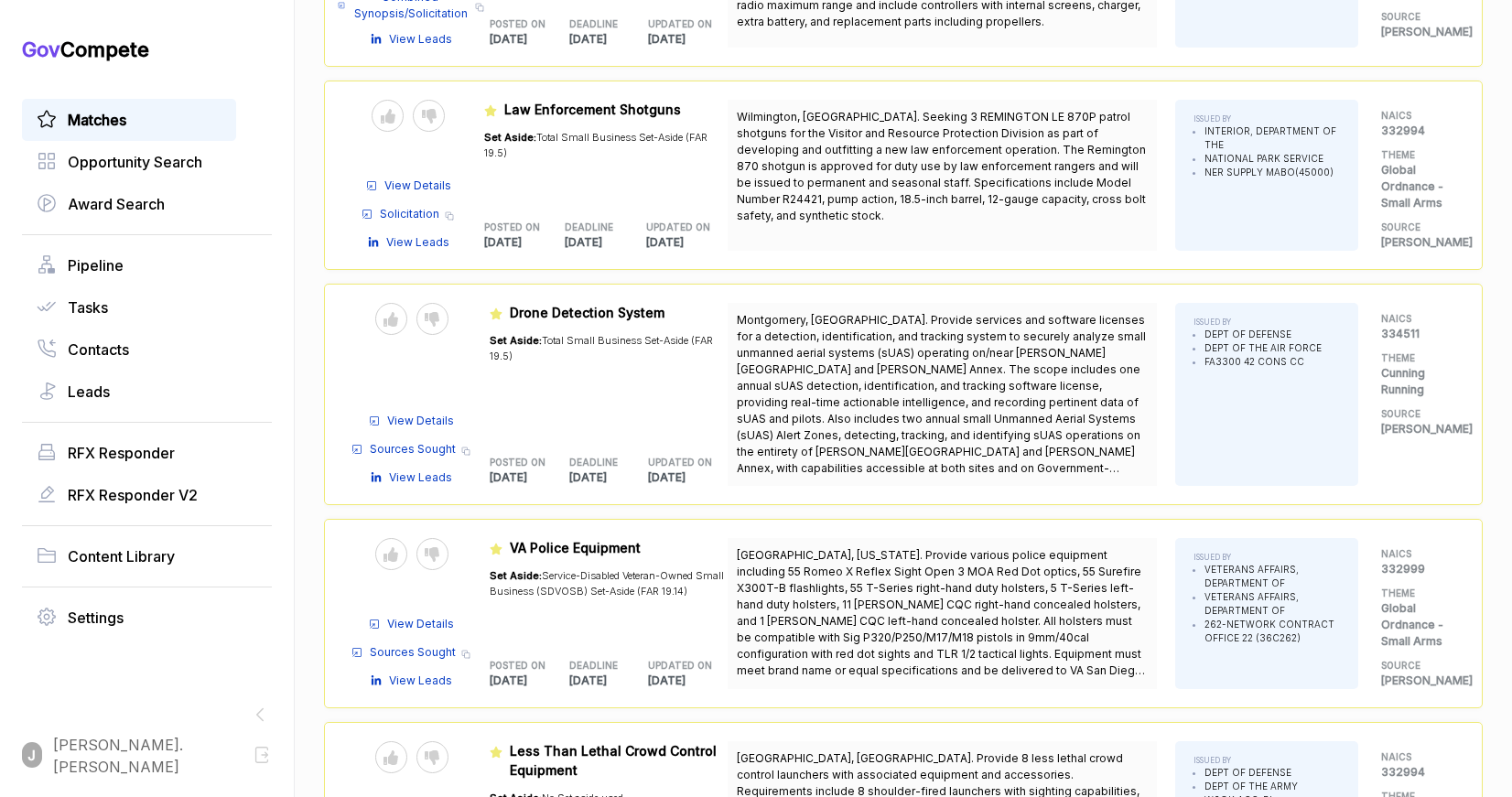 scroll, scrollTop: 7993, scrollLeft: 0, axis: vertical 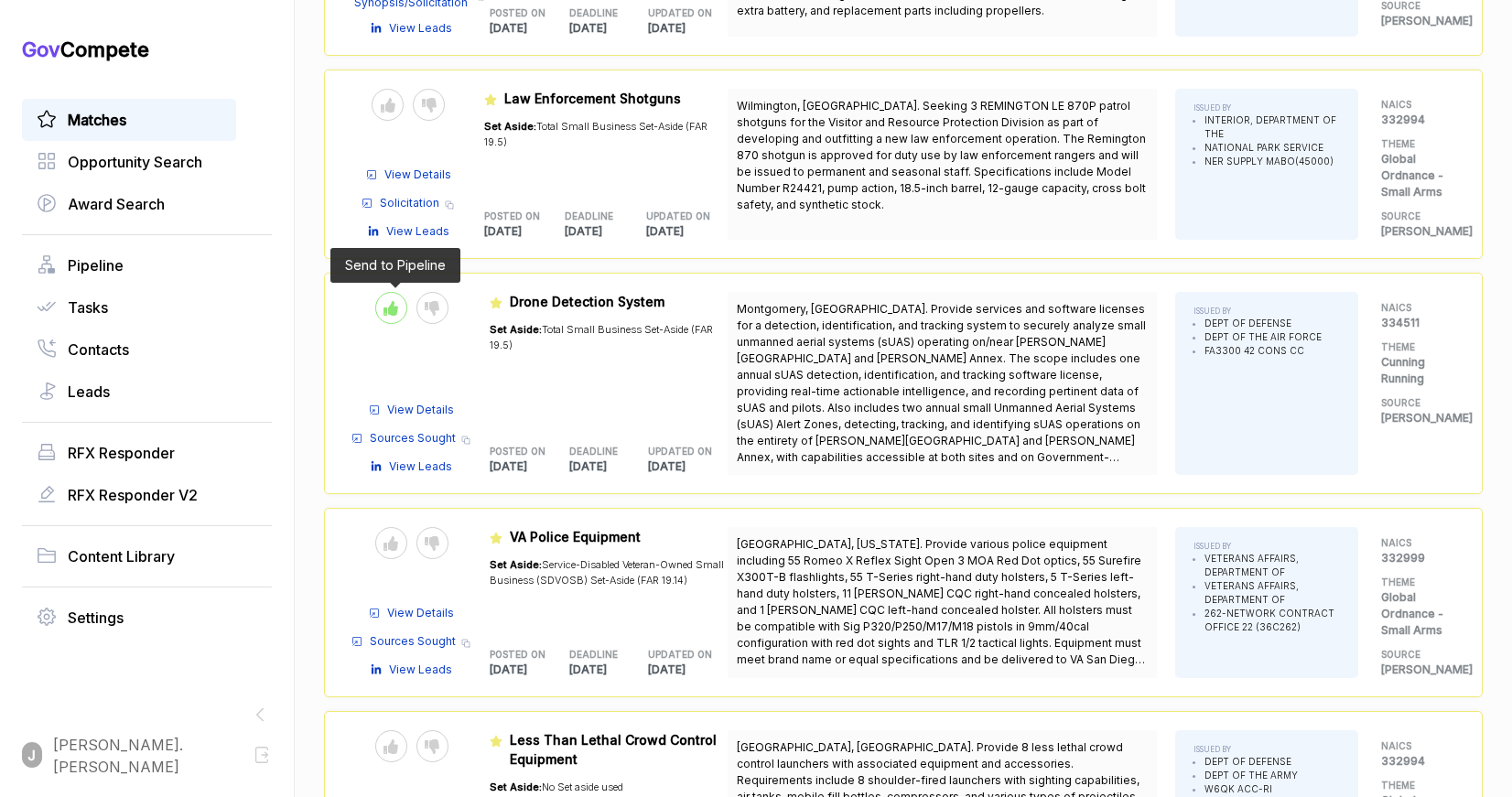 click at bounding box center [391, 307] 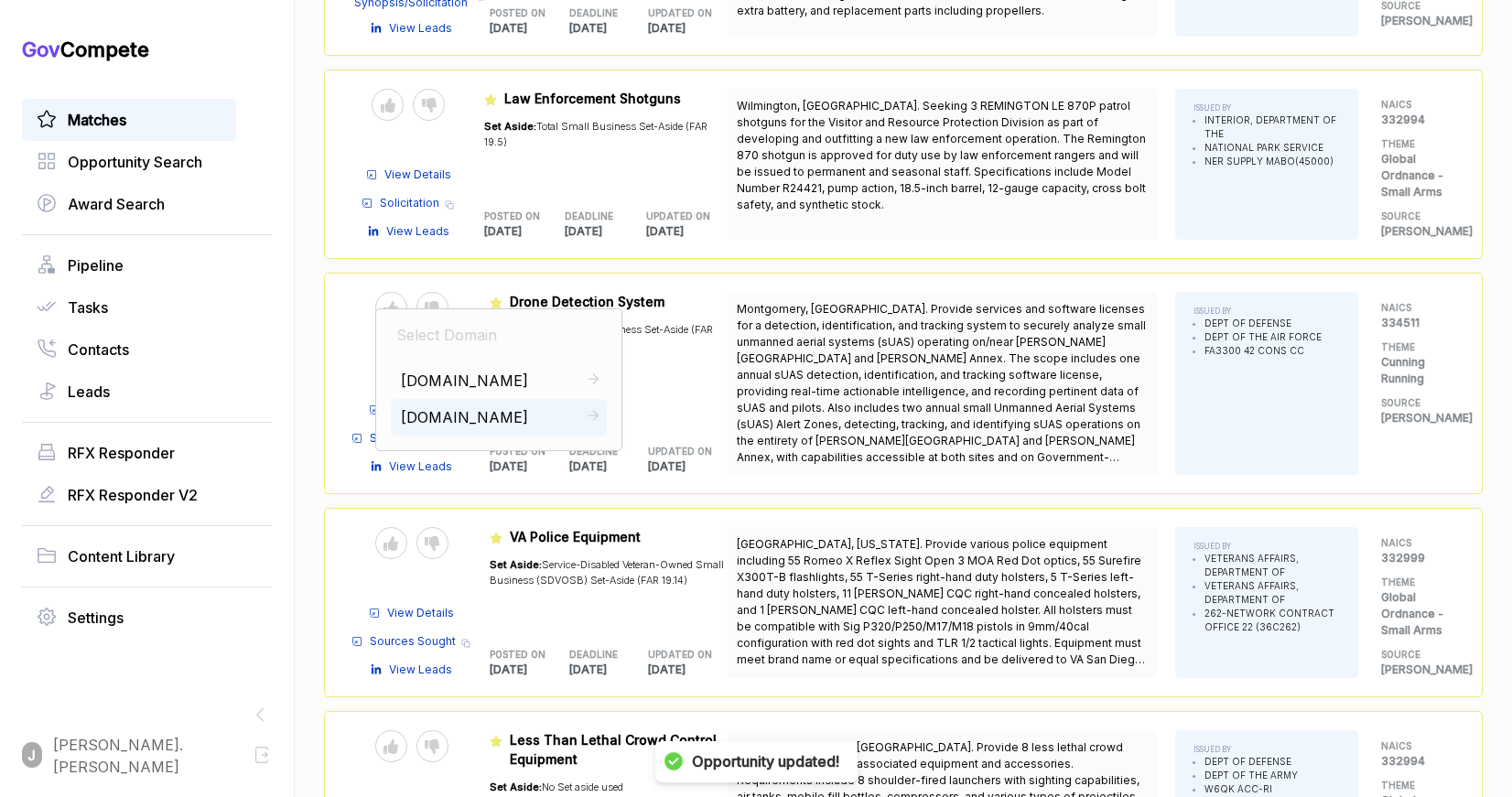 click on "mtnhorse.com" at bounding box center [465, 417] 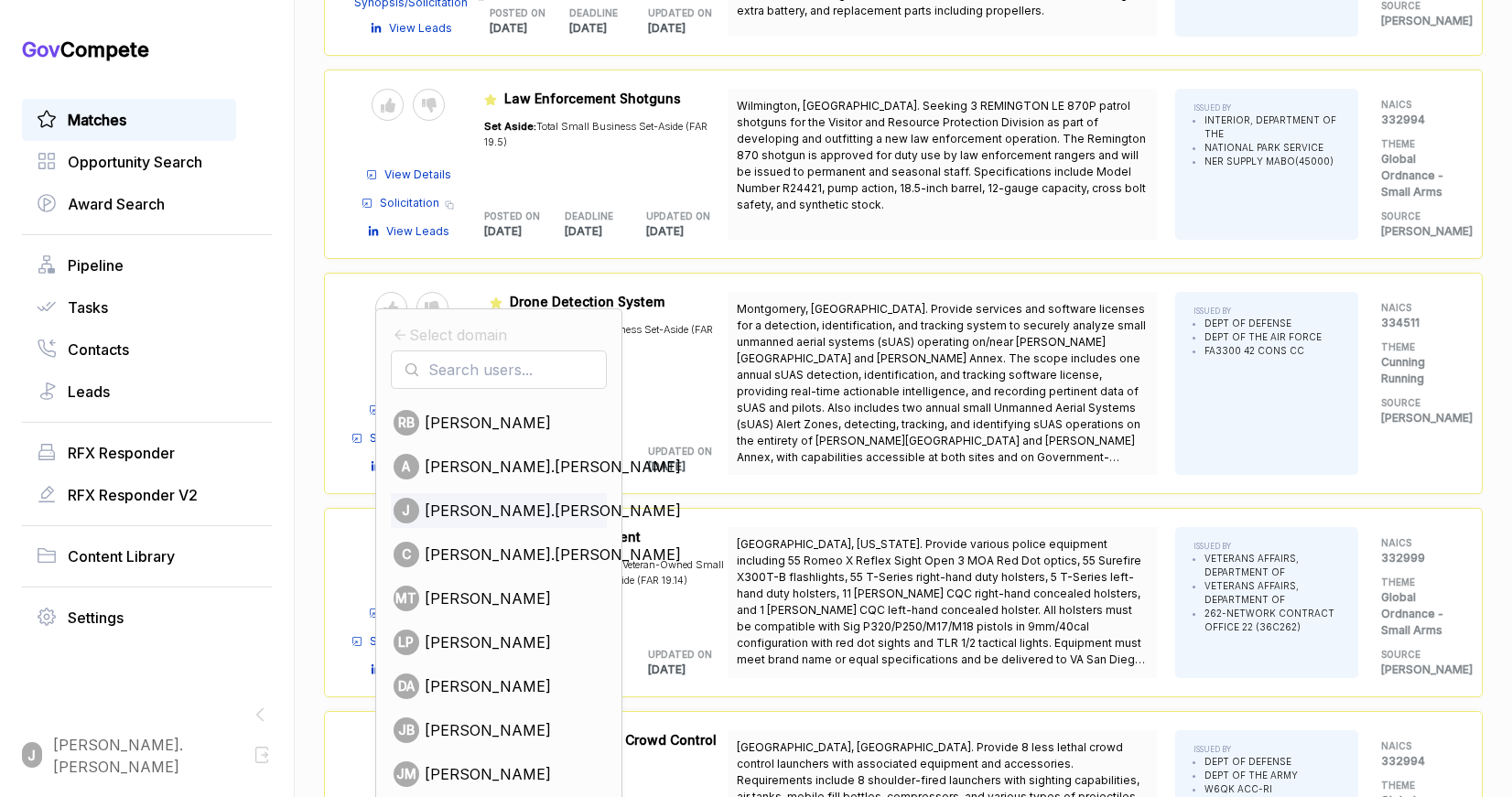 click on "[PERSON_NAME].[PERSON_NAME]" at bounding box center [553, 511] 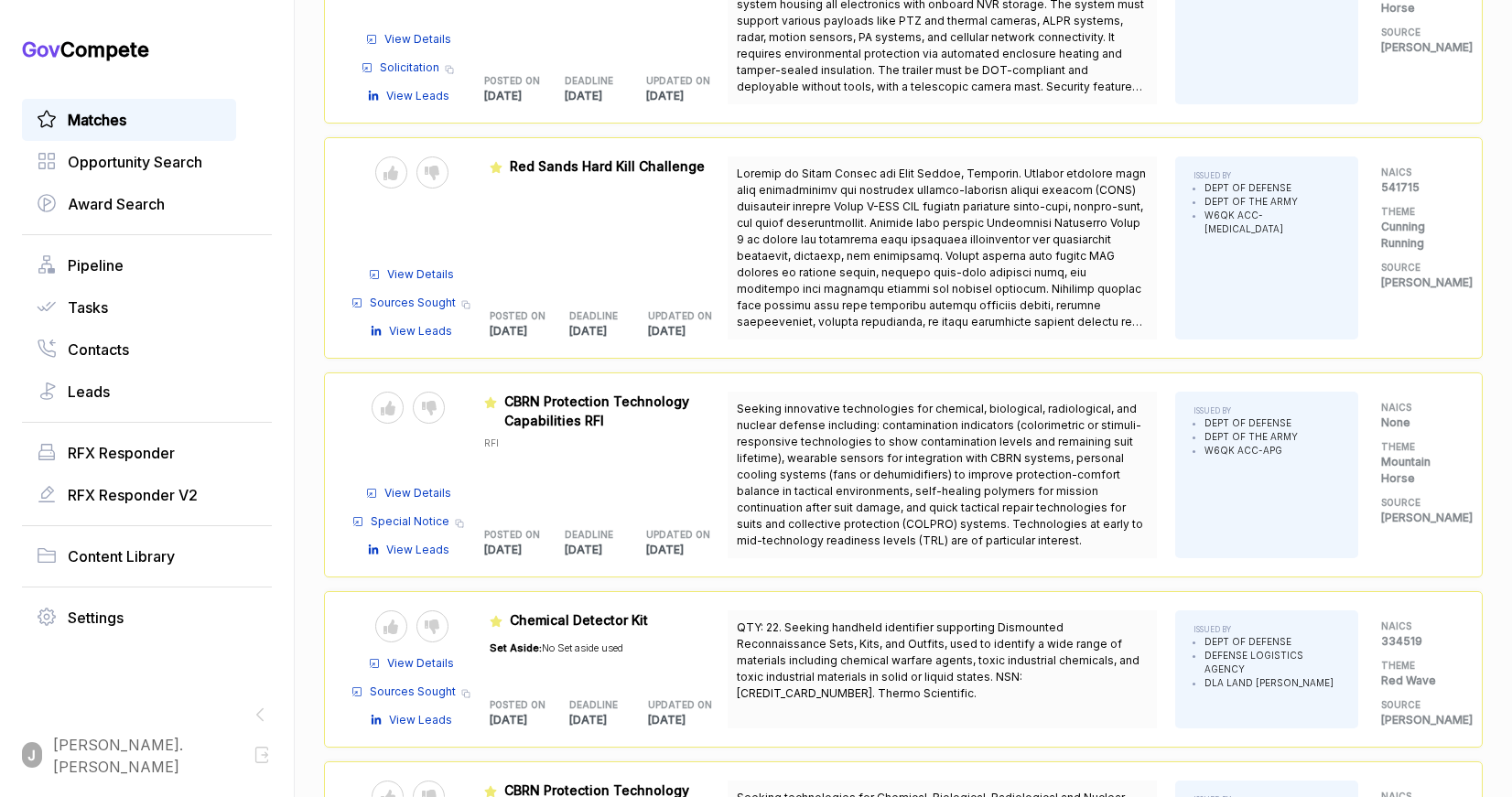 scroll, scrollTop: 9226, scrollLeft: 0, axis: vertical 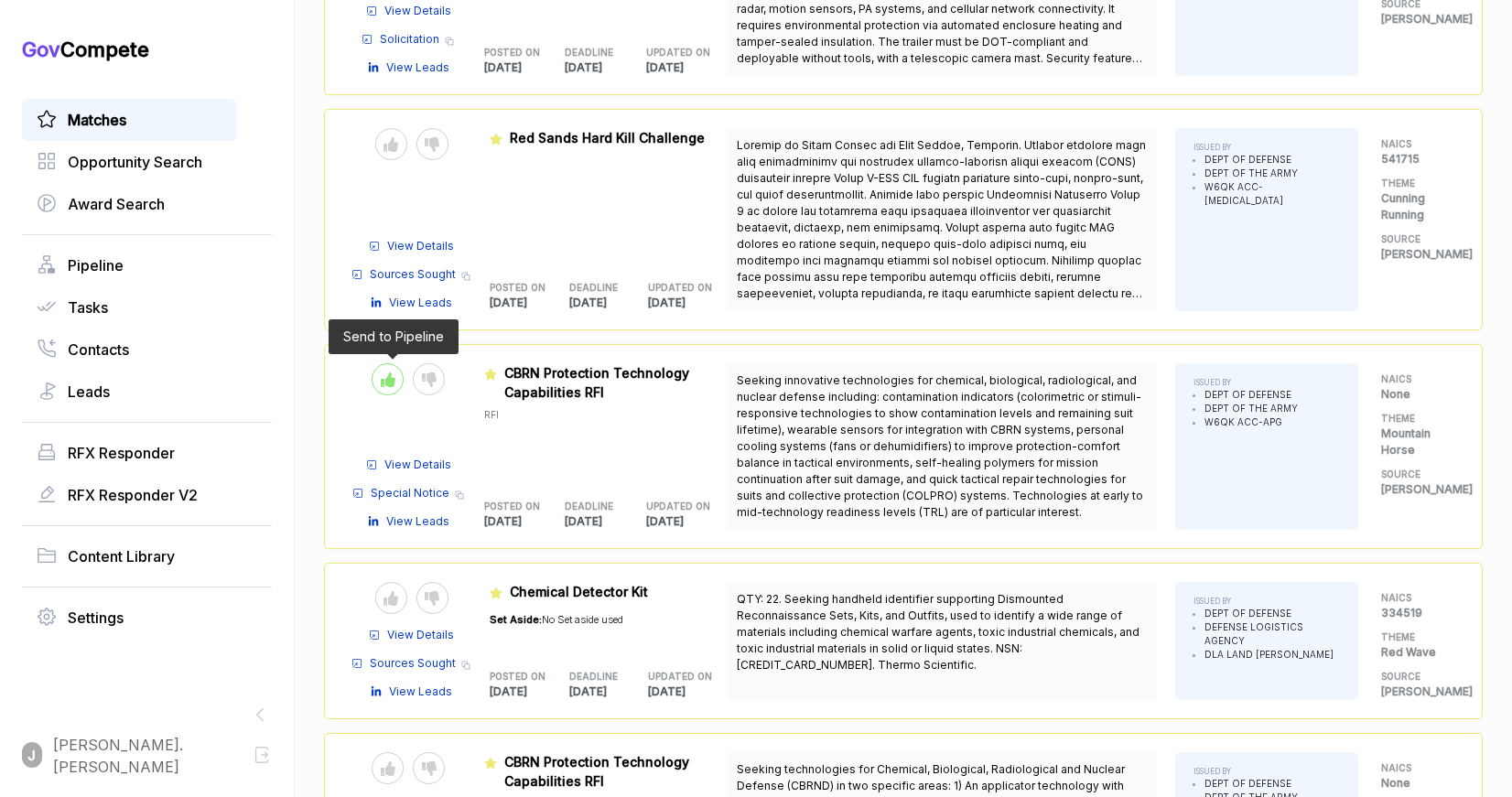 click 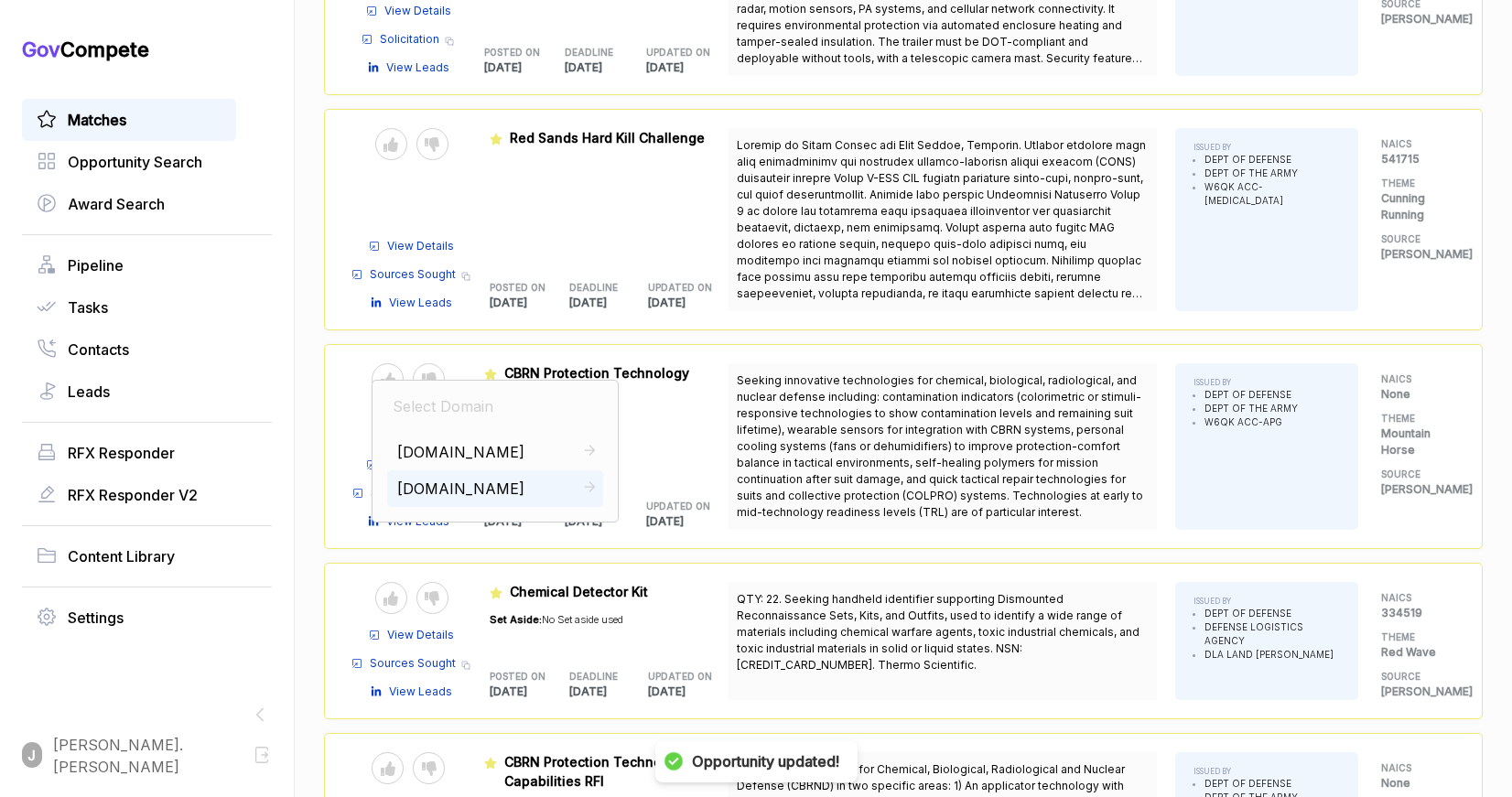 click on "mtnhorse.com" at bounding box center (461, 489) 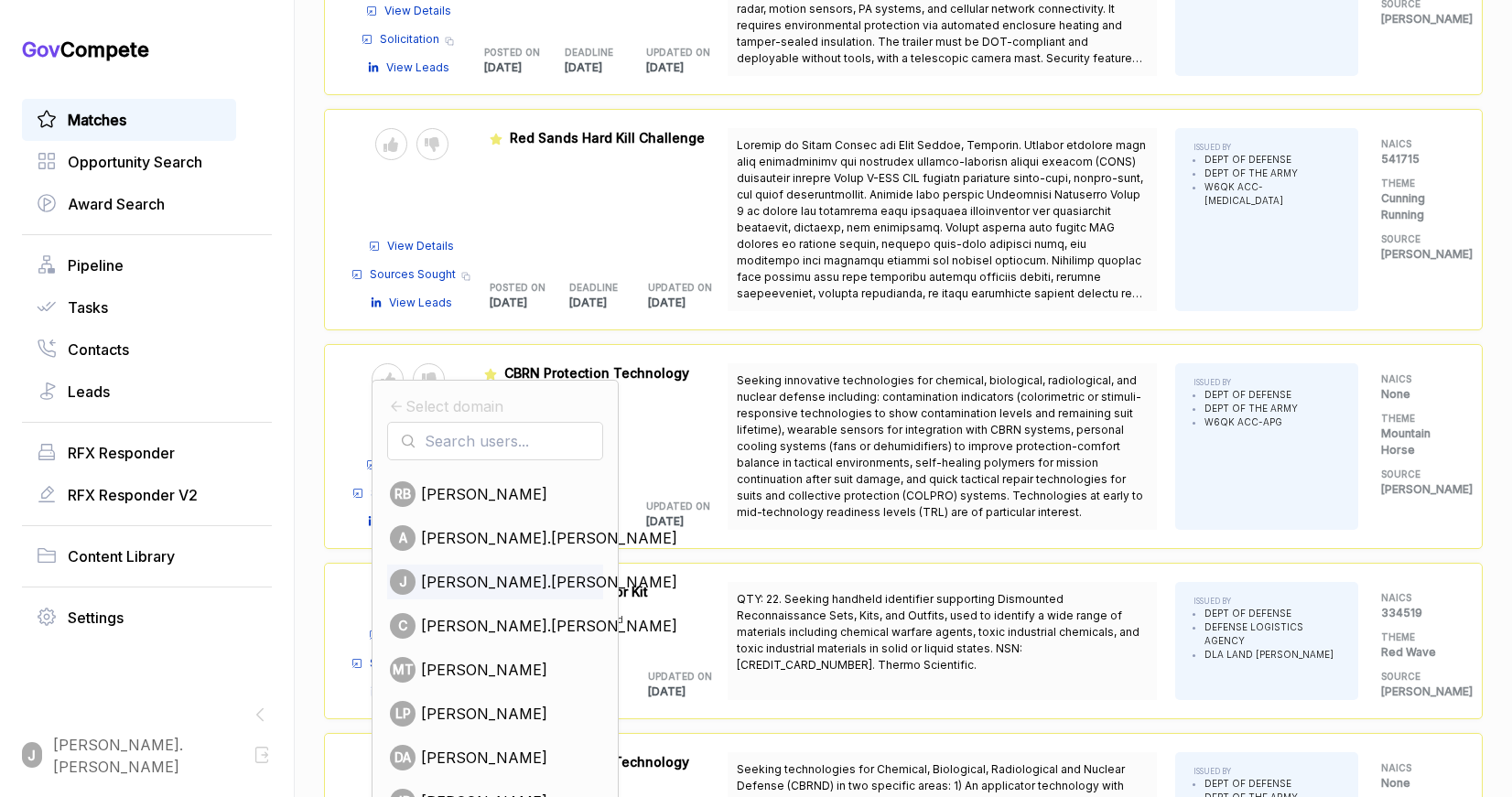 click on "[PERSON_NAME].[PERSON_NAME]" at bounding box center [549, 582] 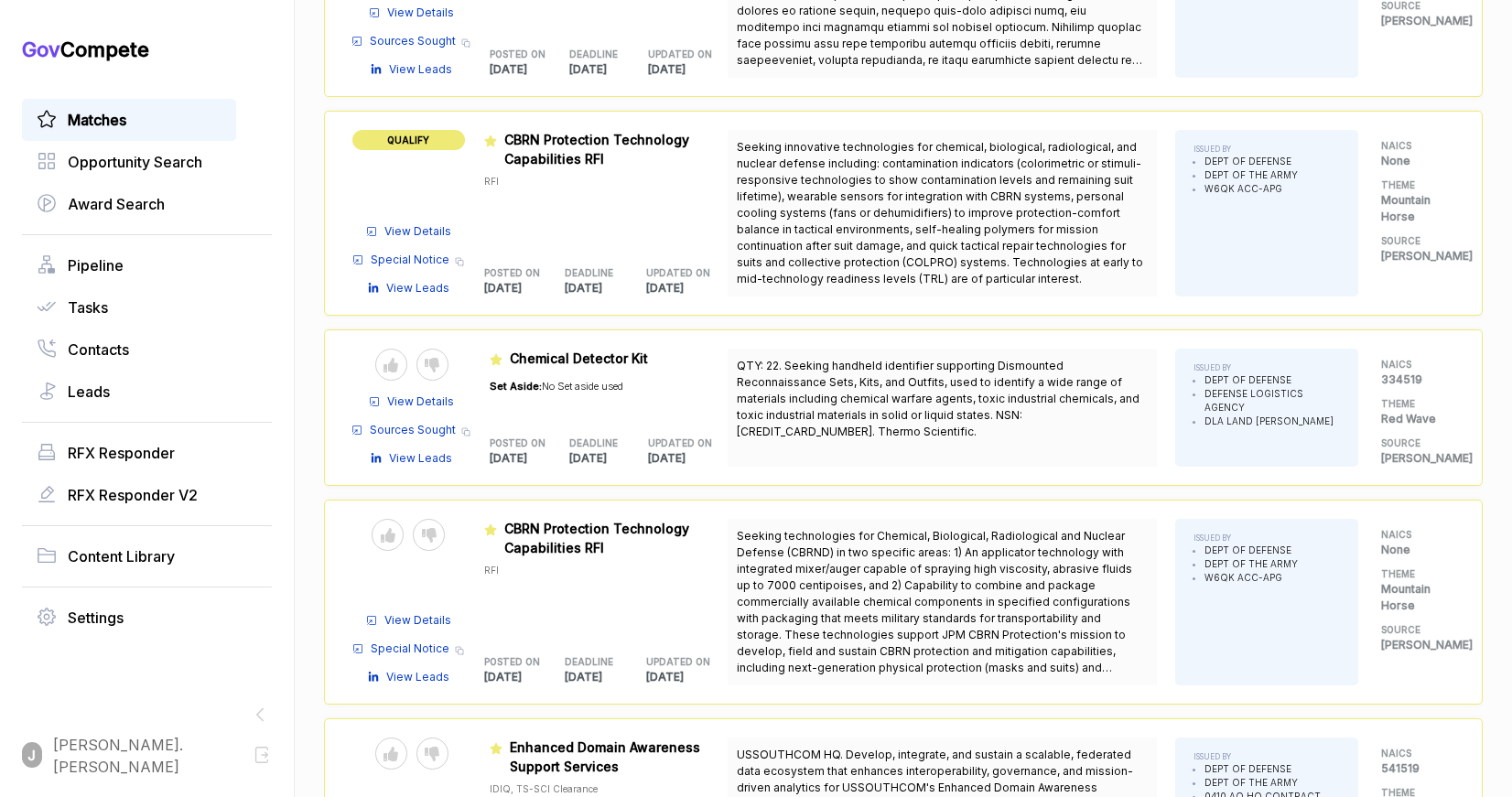 scroll, scrollTop: 9525, scrollLeft: 0, axis: vertical 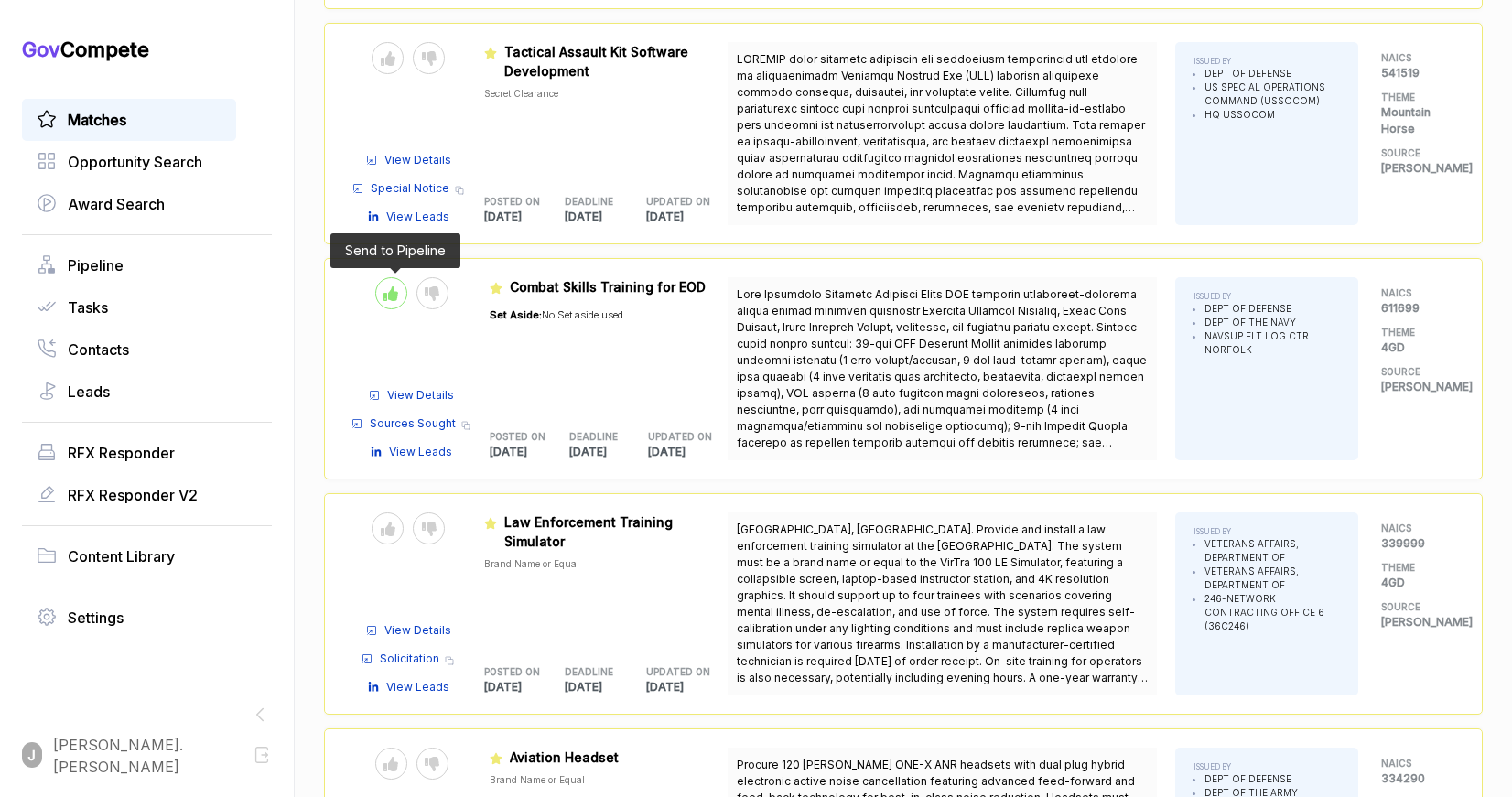 click 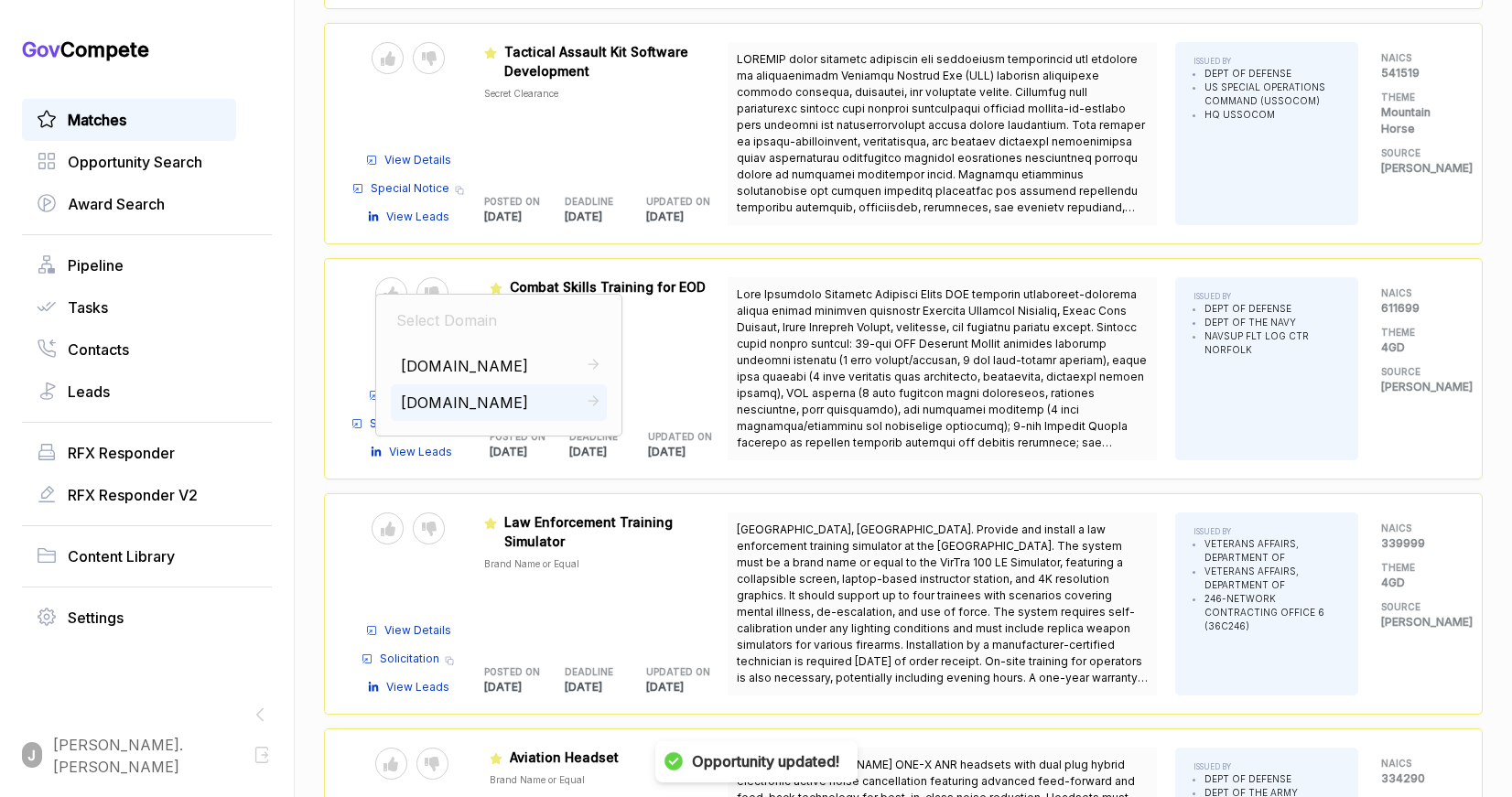 click on "mtnhorse.com" at bounding box center (465, 403) 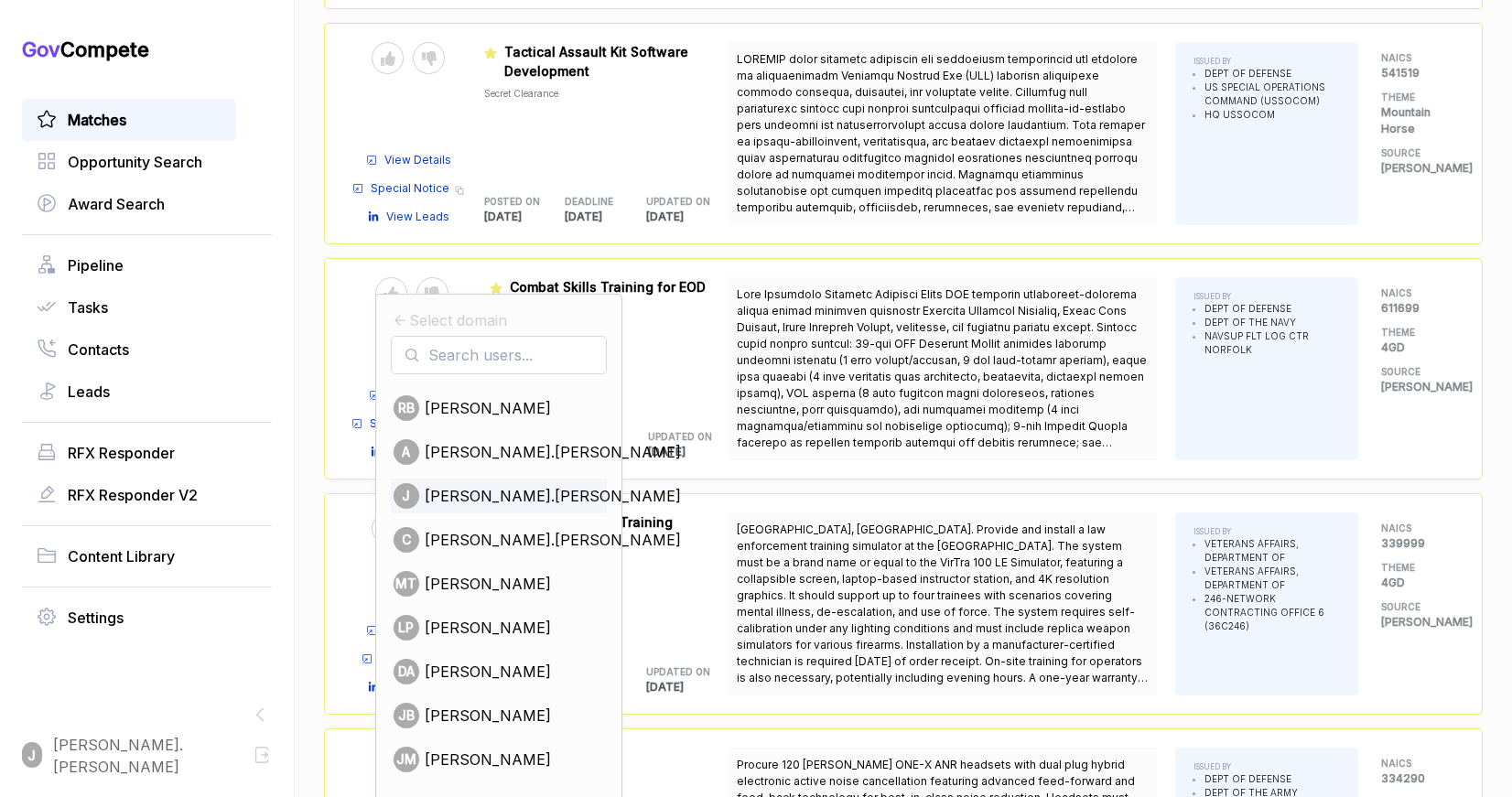 click on "[PERSON_NAME].[PERSON_NAME]" at bounding box center (553, 496) 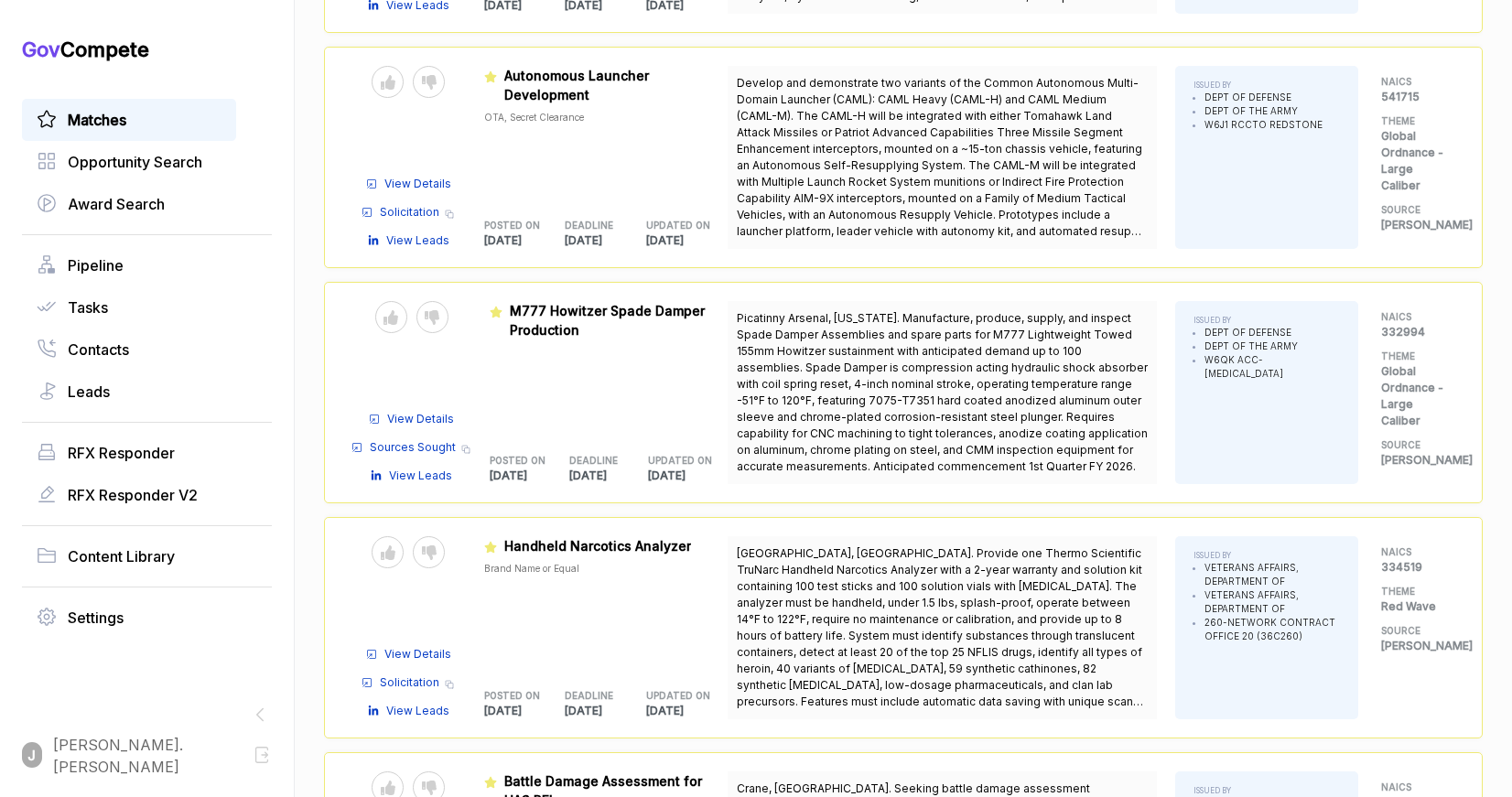 scroll, scrollTop: 13671, scrollLeft: 0, axis: vertical 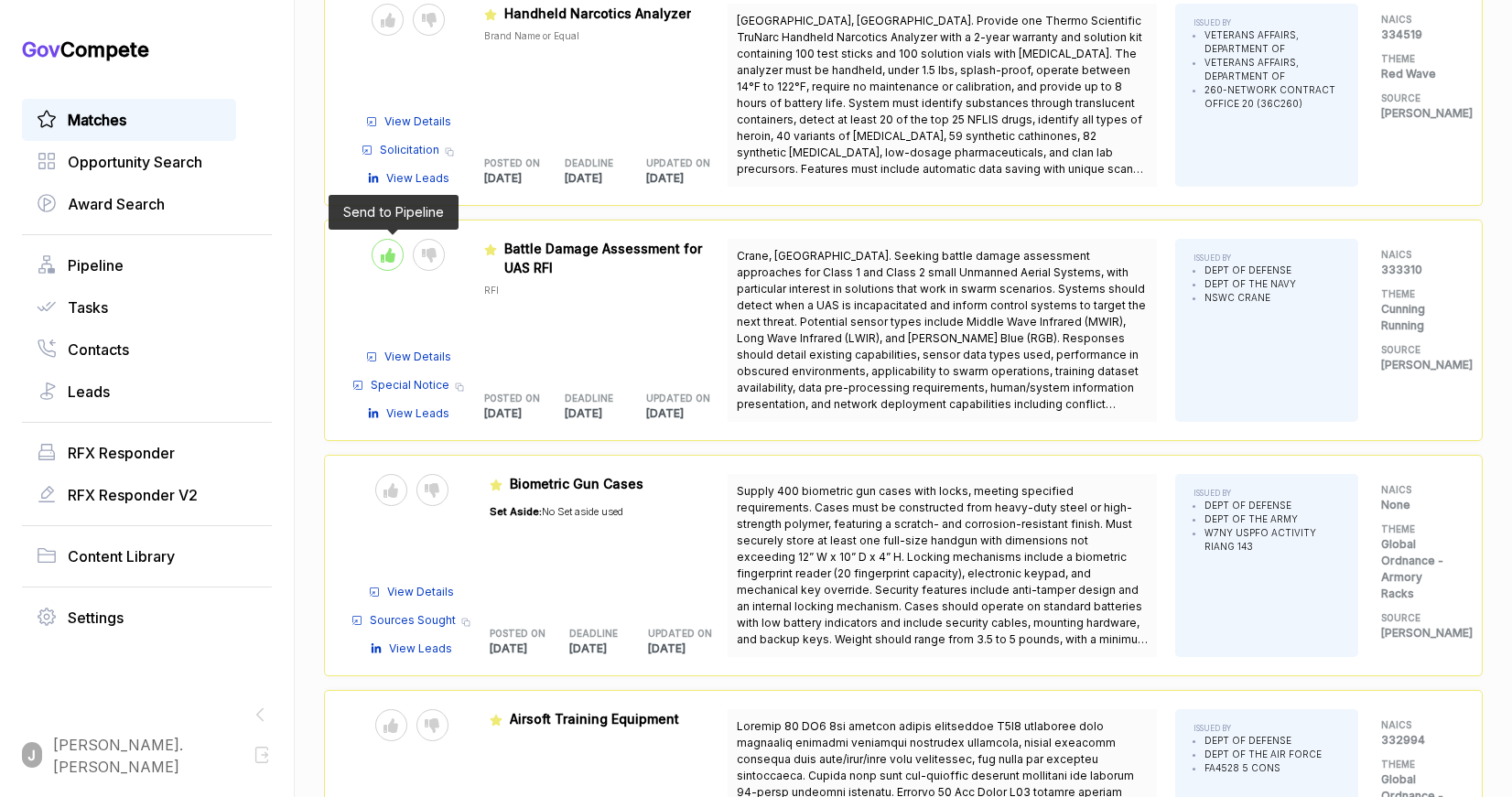 click 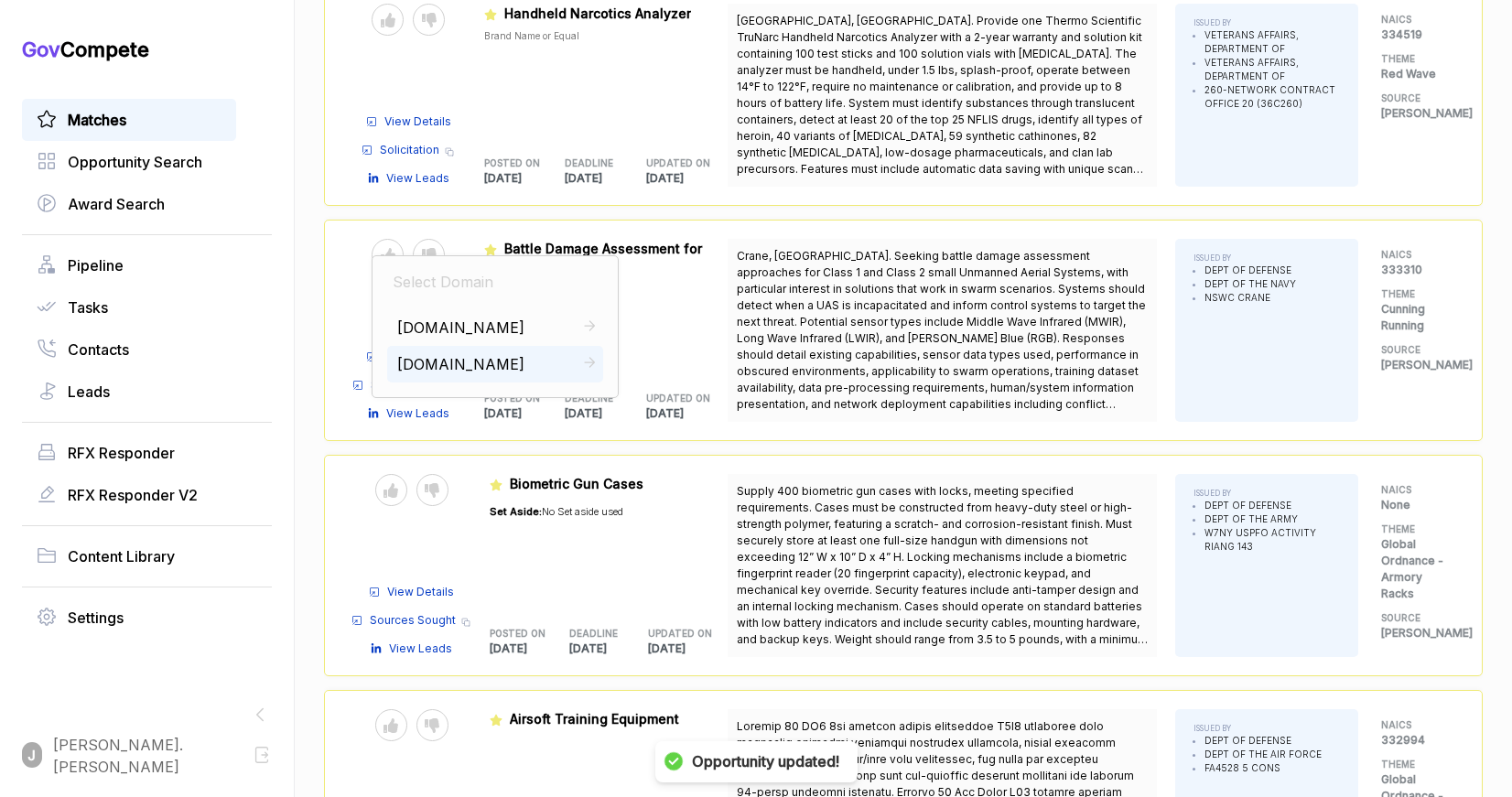 click on "mtnhorse.com" at bounding box center (461, 364) 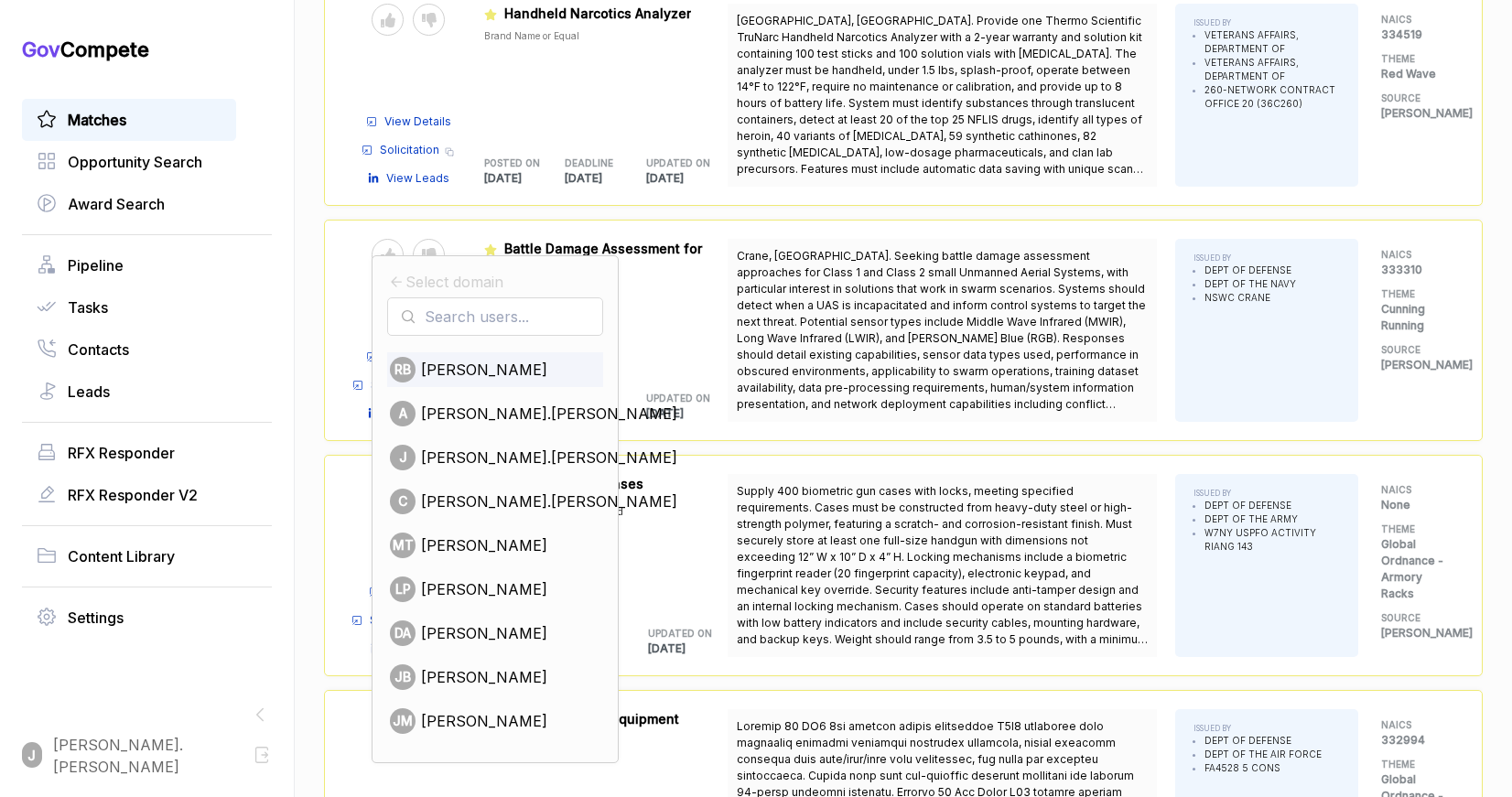 click on "Richard Budniewski" at bounding box center [484, 370] 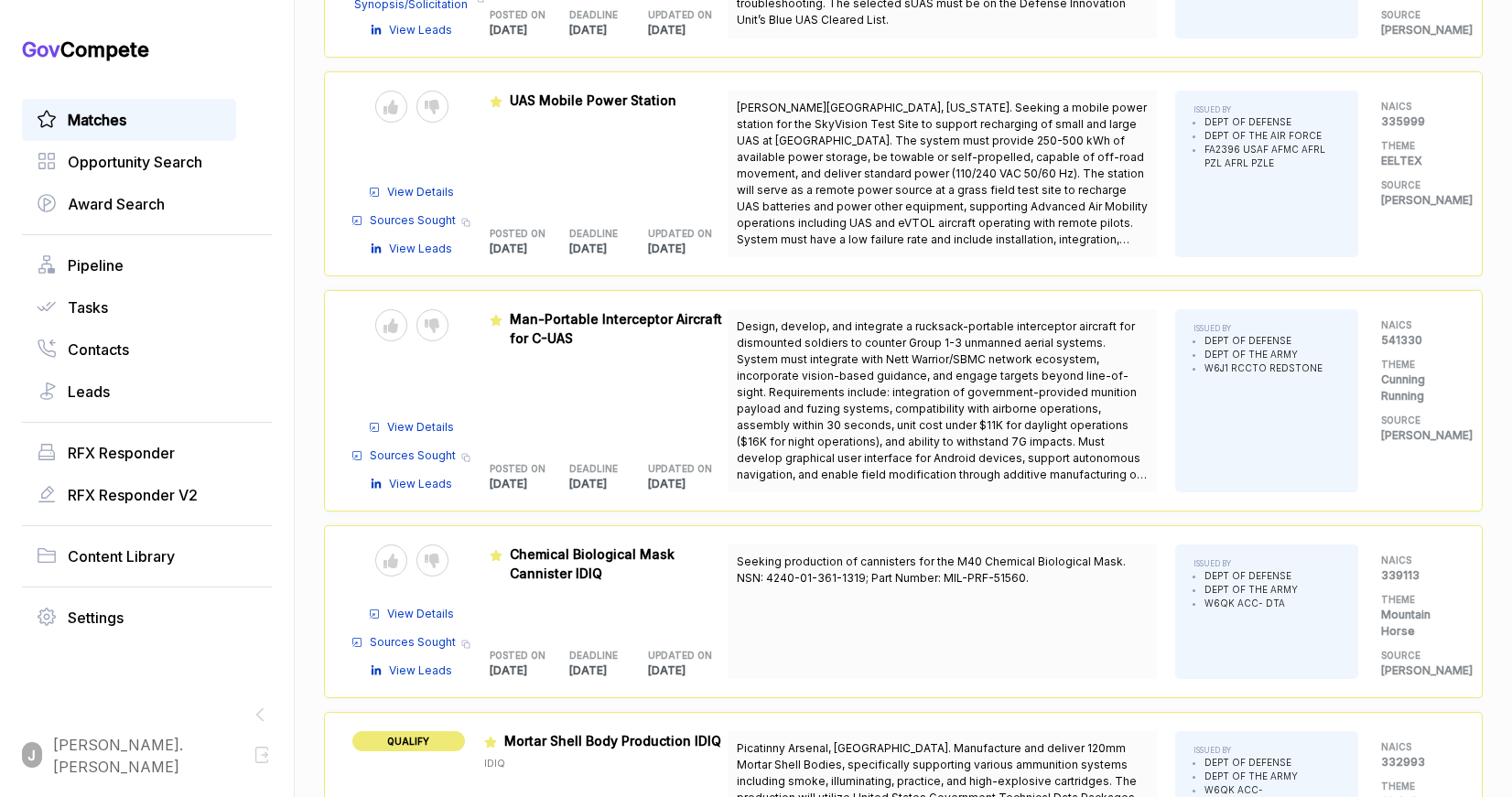 scroll, scrollTop: 15446, scrollLeft: 0, axis: vertical 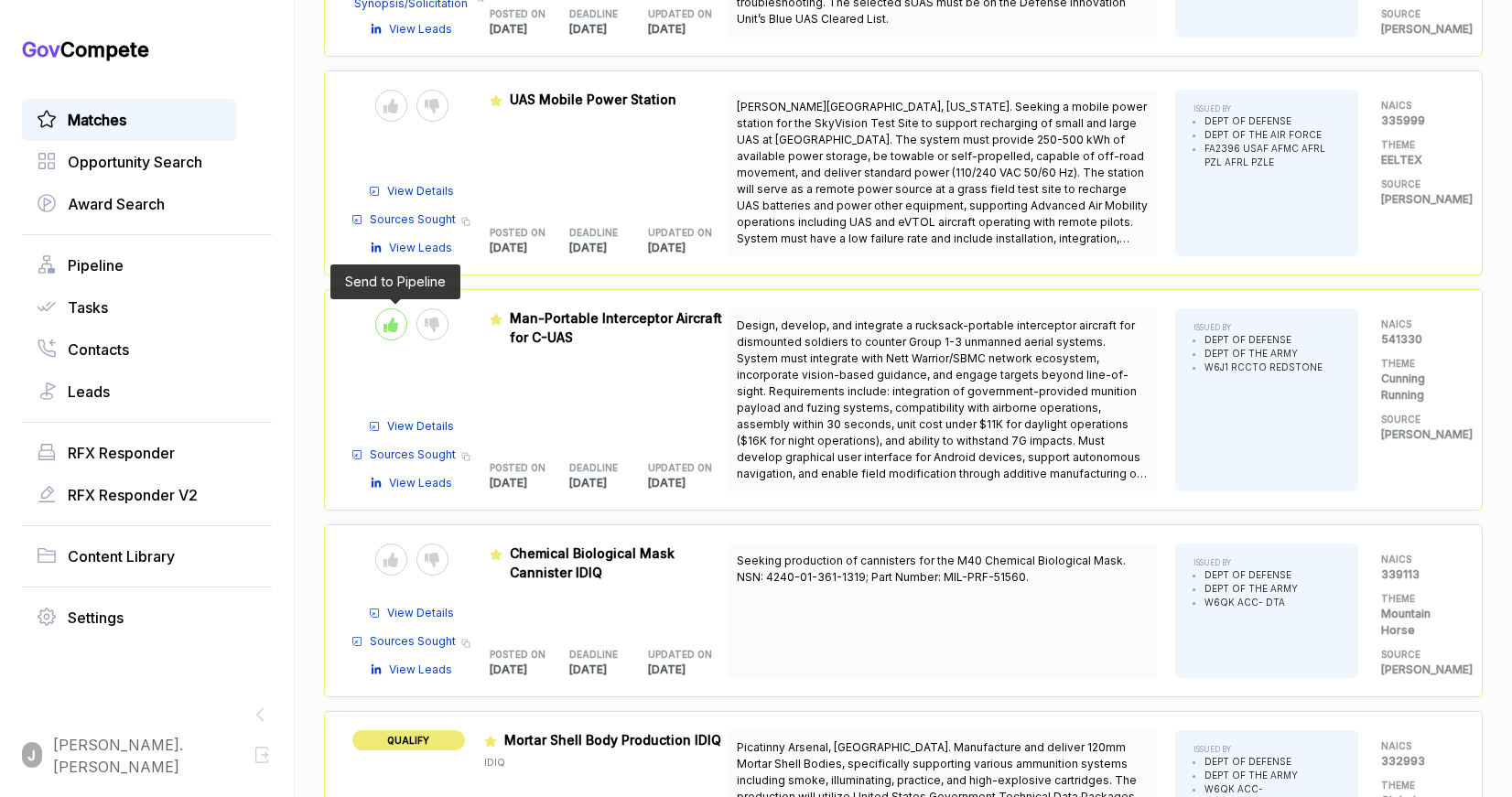 click 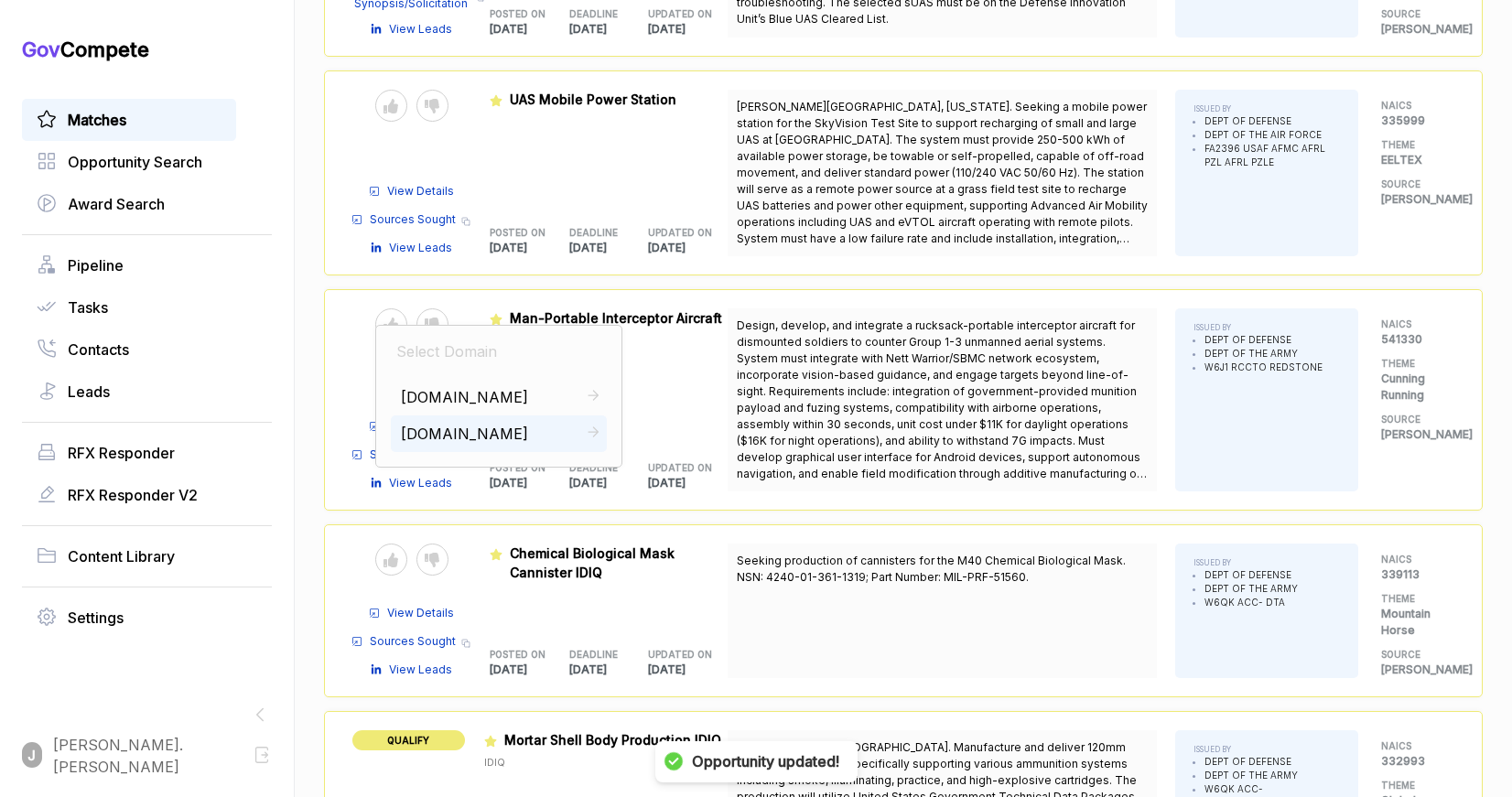 click on "mtnhorse.com" at bounding box center [499, 434] 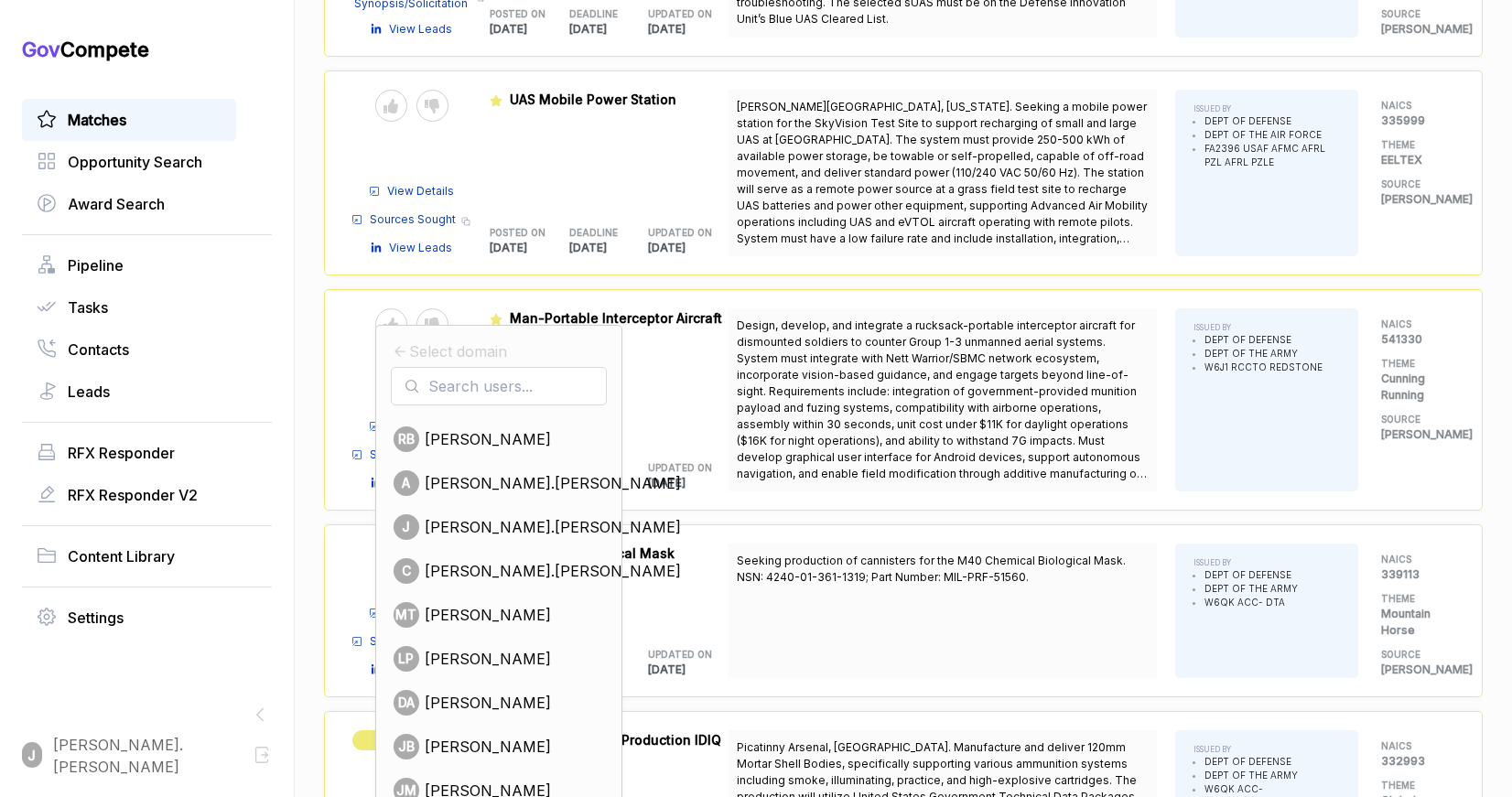 drag, startPoint x: 504, startPoint y: 442, endPoint x: 570, endPoint y: 228, distance: 223.94642 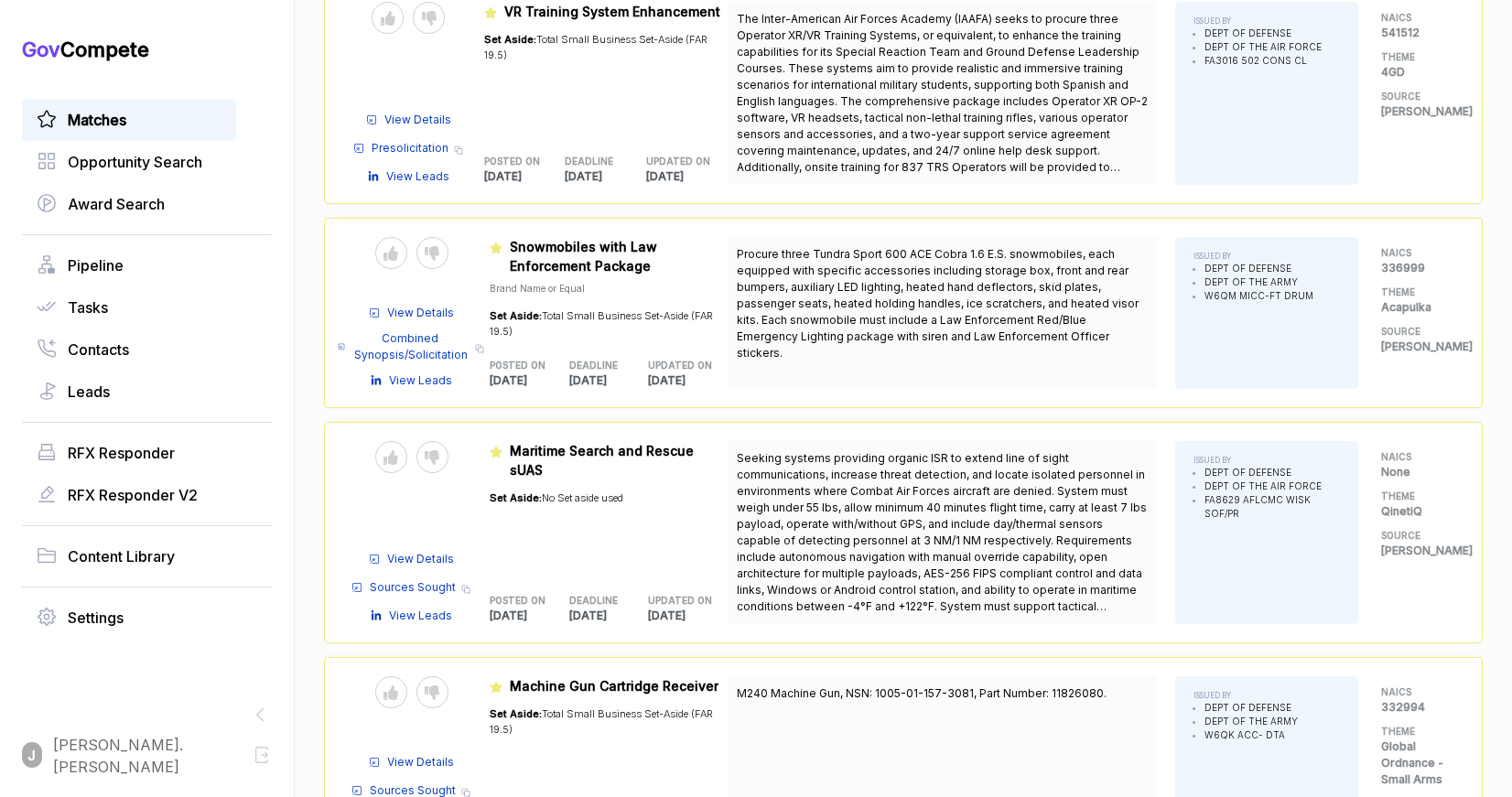 scroll, scrollTop: 16568, scrollLeft: 0, axis: vertical 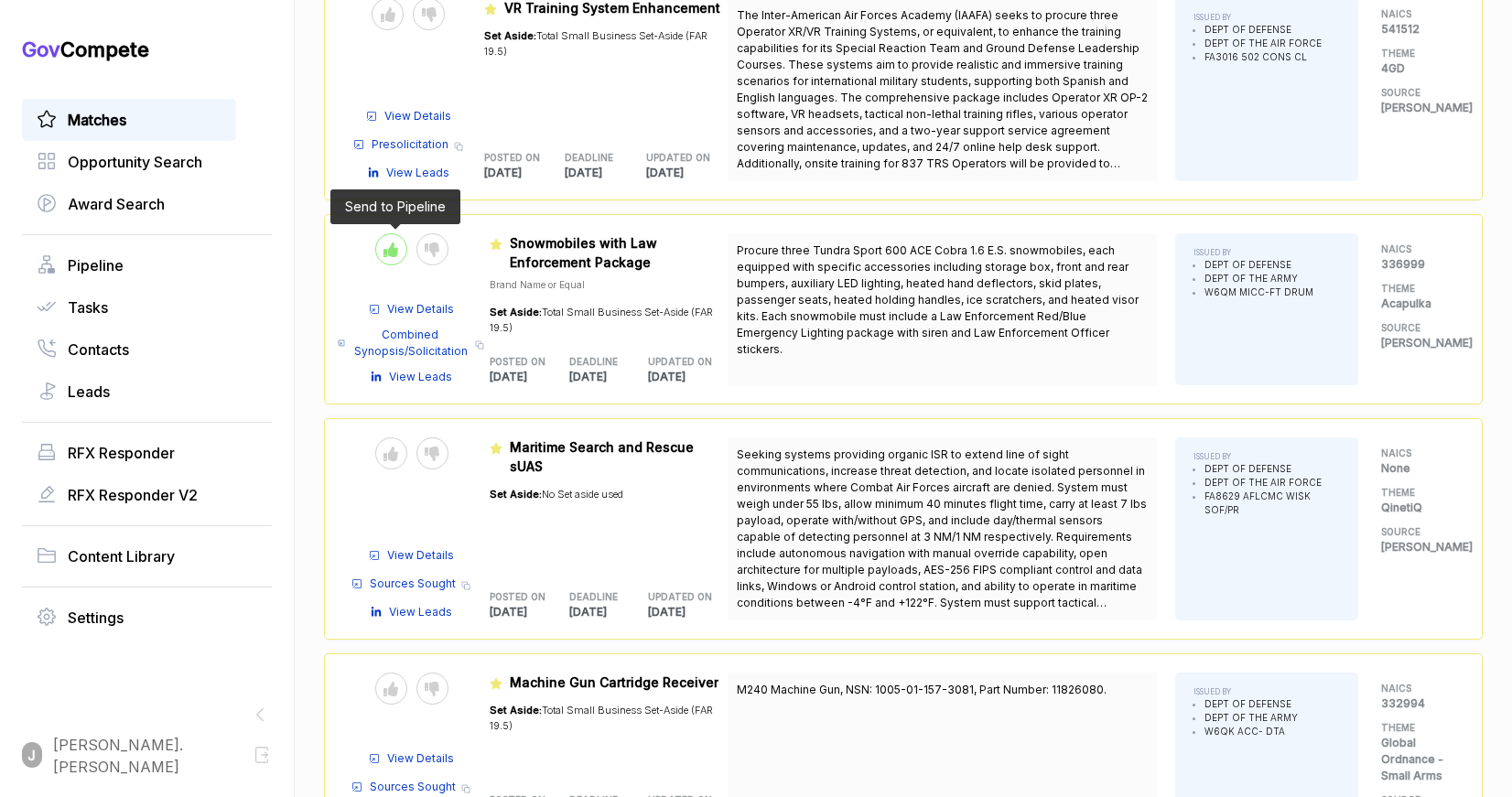 click at bounding box center [391, 249] 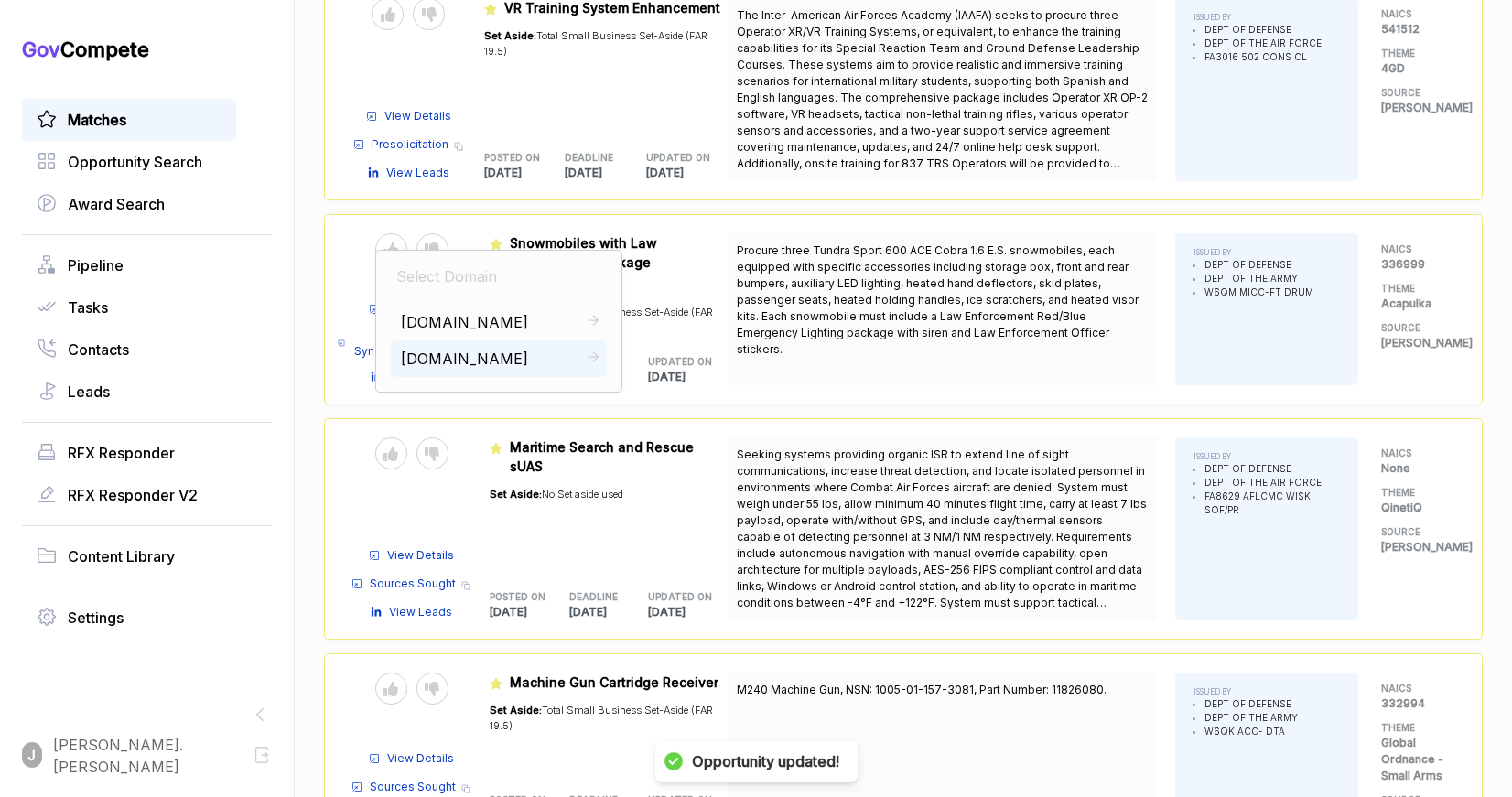 click on "mtnhorse.com" at bounding box center [465, 359] 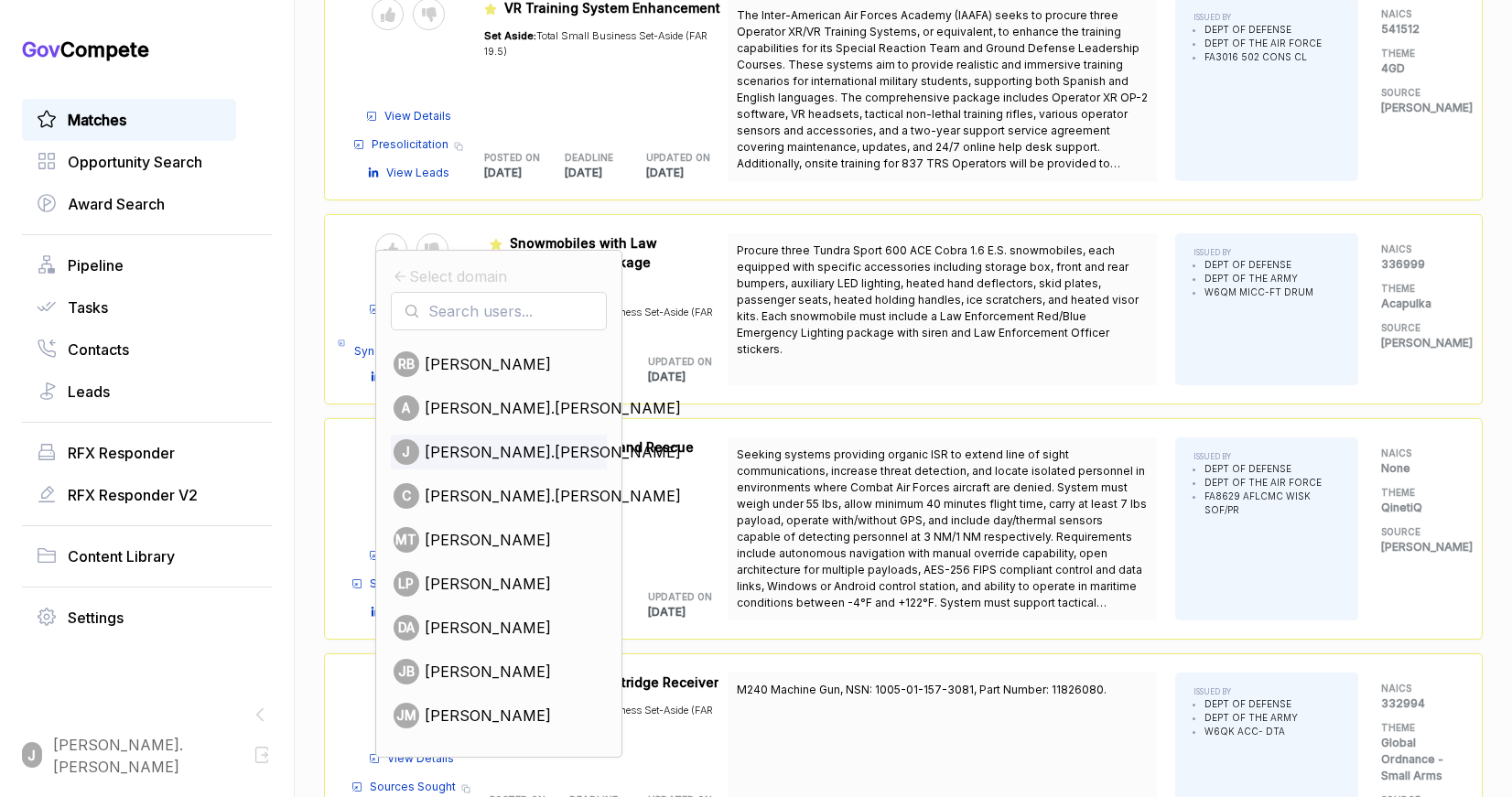 click on "[PERSON_NAME].[PERSON_NAME]" at bounding box center (553, 452) 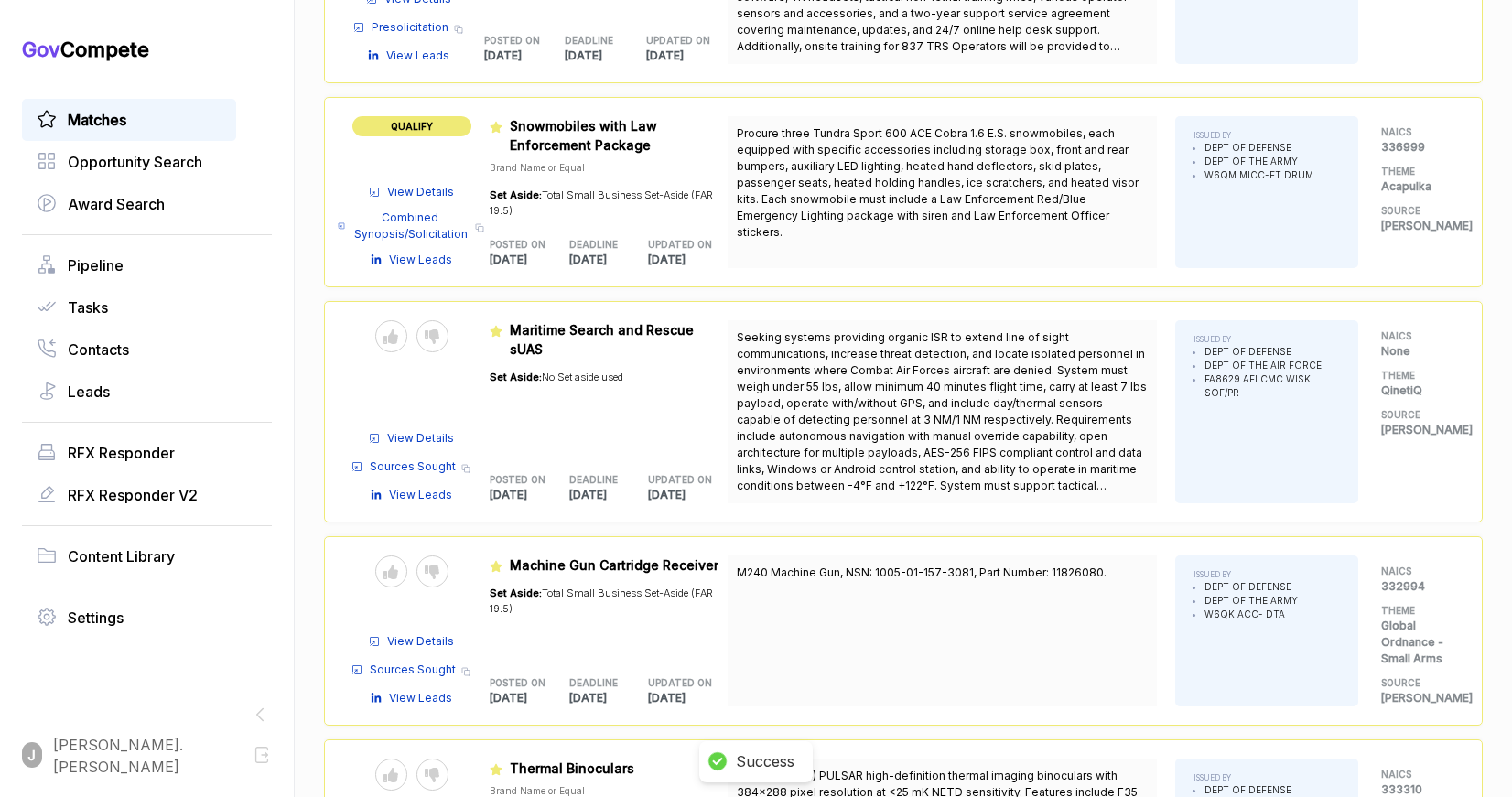 scroll, scrollTop: 16694, scrollLeft: 0, axis: vertical 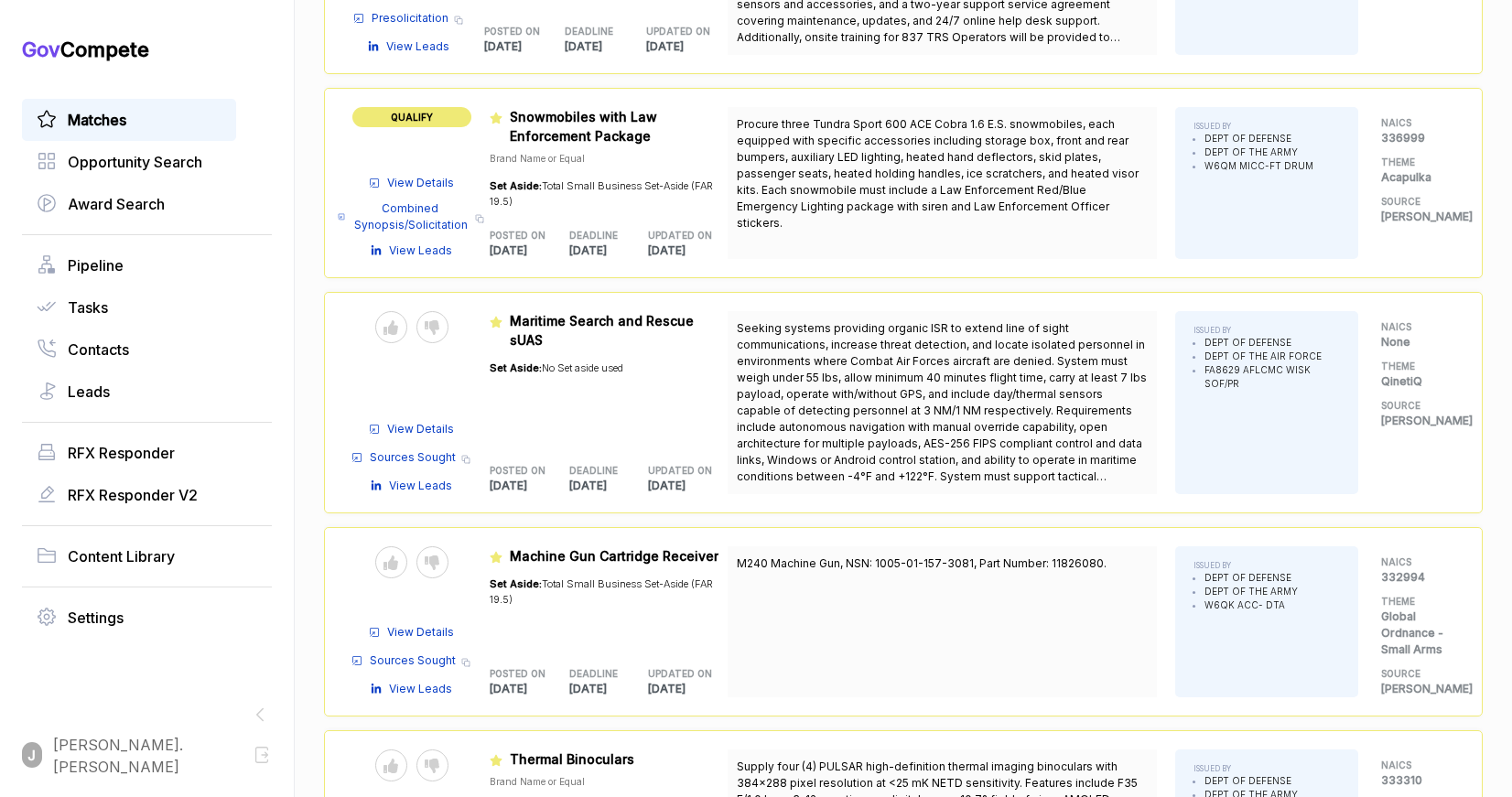 click on "View Details" at bounding box center [420, 429] 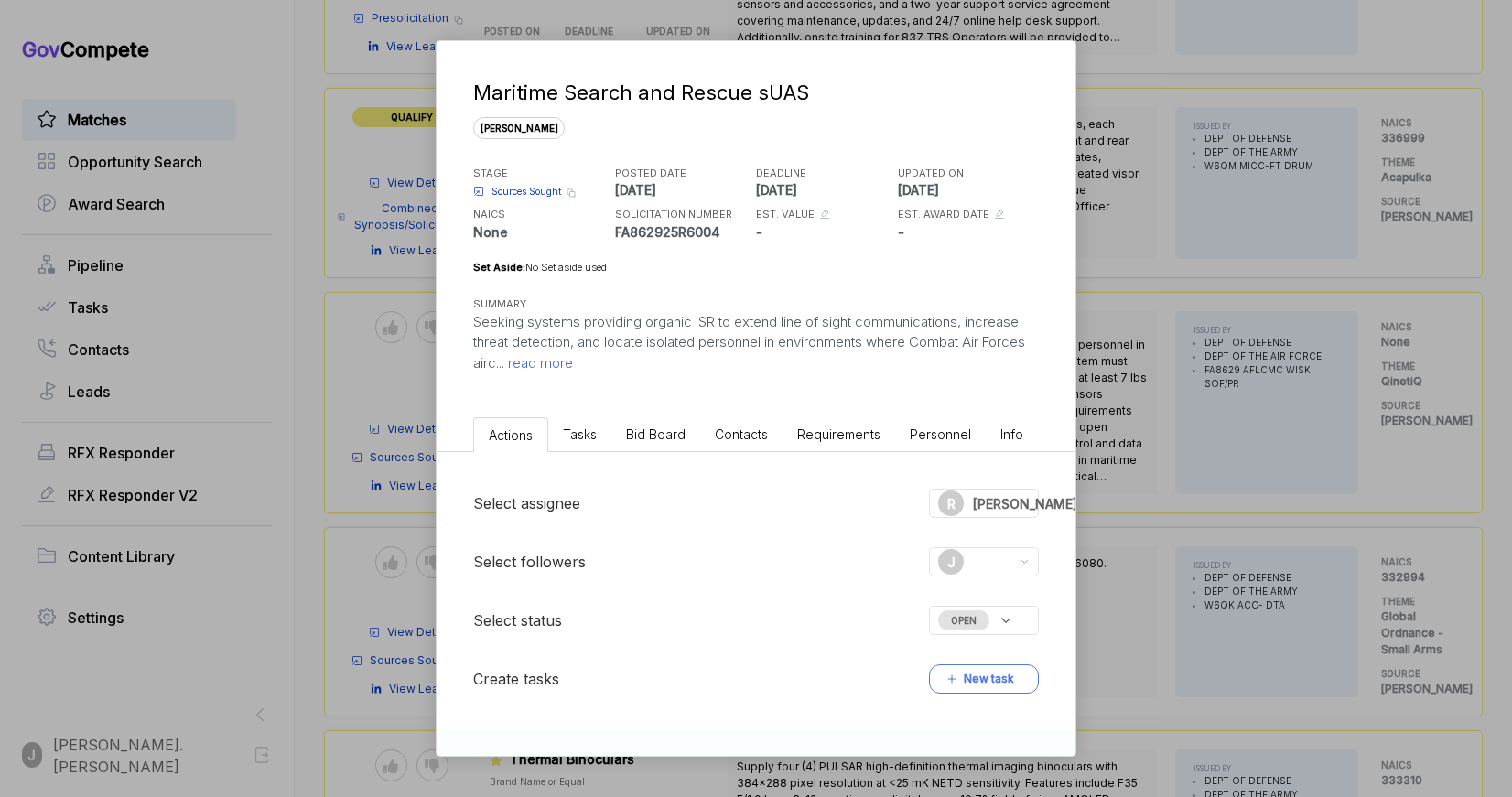 click on "Maritime Search and Rescue sUAS sam STAGE Sources Sought Copy link POSTED DATE 2025-06-24 DEADLINE 2025-07-22 UPDATED ON 2025-06-24 NAICS None SOLICITATION NUMBER FA862925R6004 EST. VALUE - EST. AWARD DATE - Set Aside:  No Set aside used SUMMARY  Seeking systems providing organic ISR to extend line of sight communications, increase threat detection, and locate isolated personnel in environments where Combat Air Forces airc ...   read more Actions Tasks Bid Board Contacts Requirements Personnel Info Select assignee   R richard.budniewski Select followers   J Select status   OPEN Create tasks  New task   Comments J joe.miozzi@mtnhorse.com assigned to richard.budniewski@mtnhorse. 15 days  ago J" at bounding box center (756, 398) 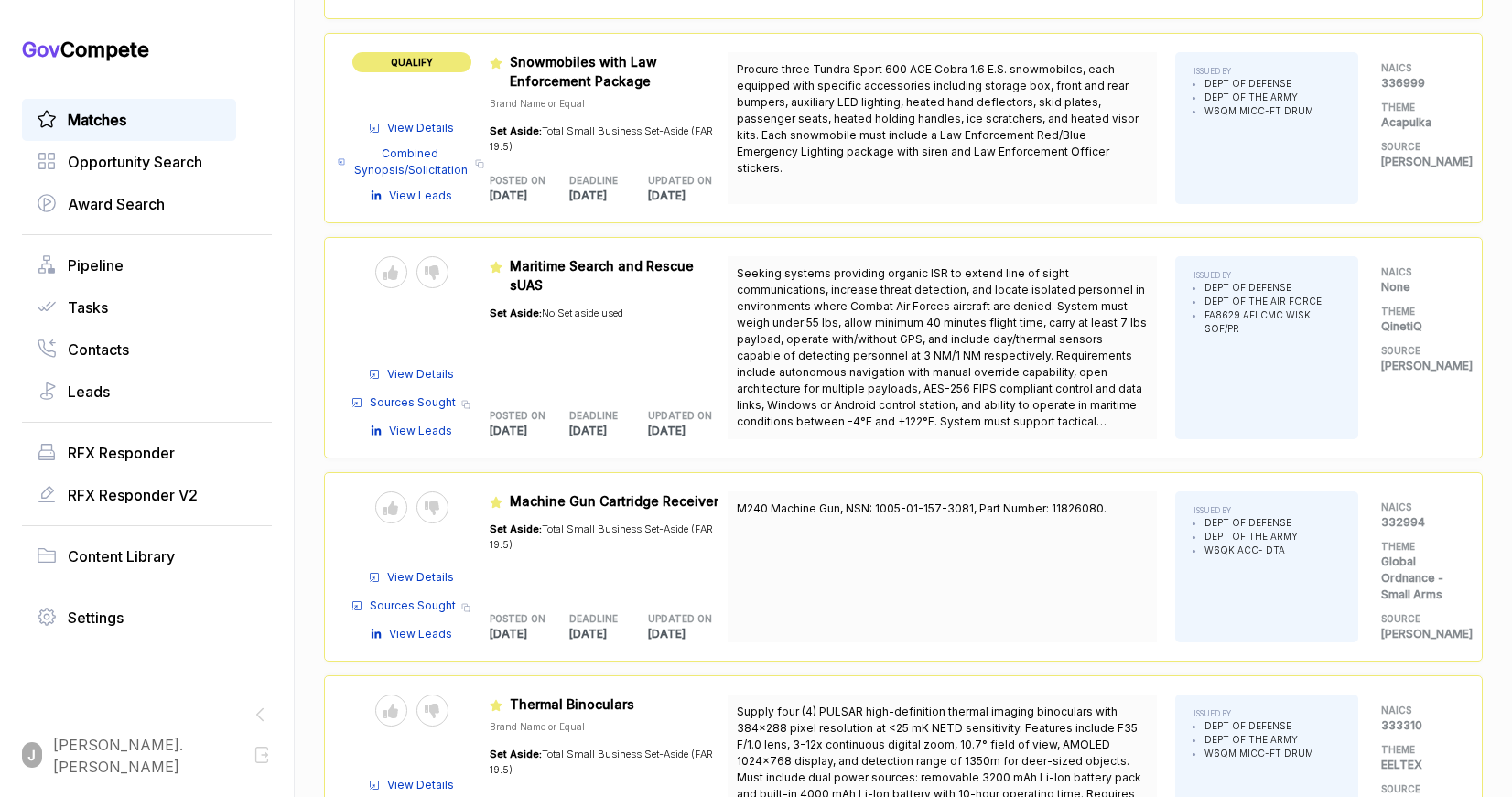 scroll, scrollTop: 16751, scrollLeft: 0, axis: vertical 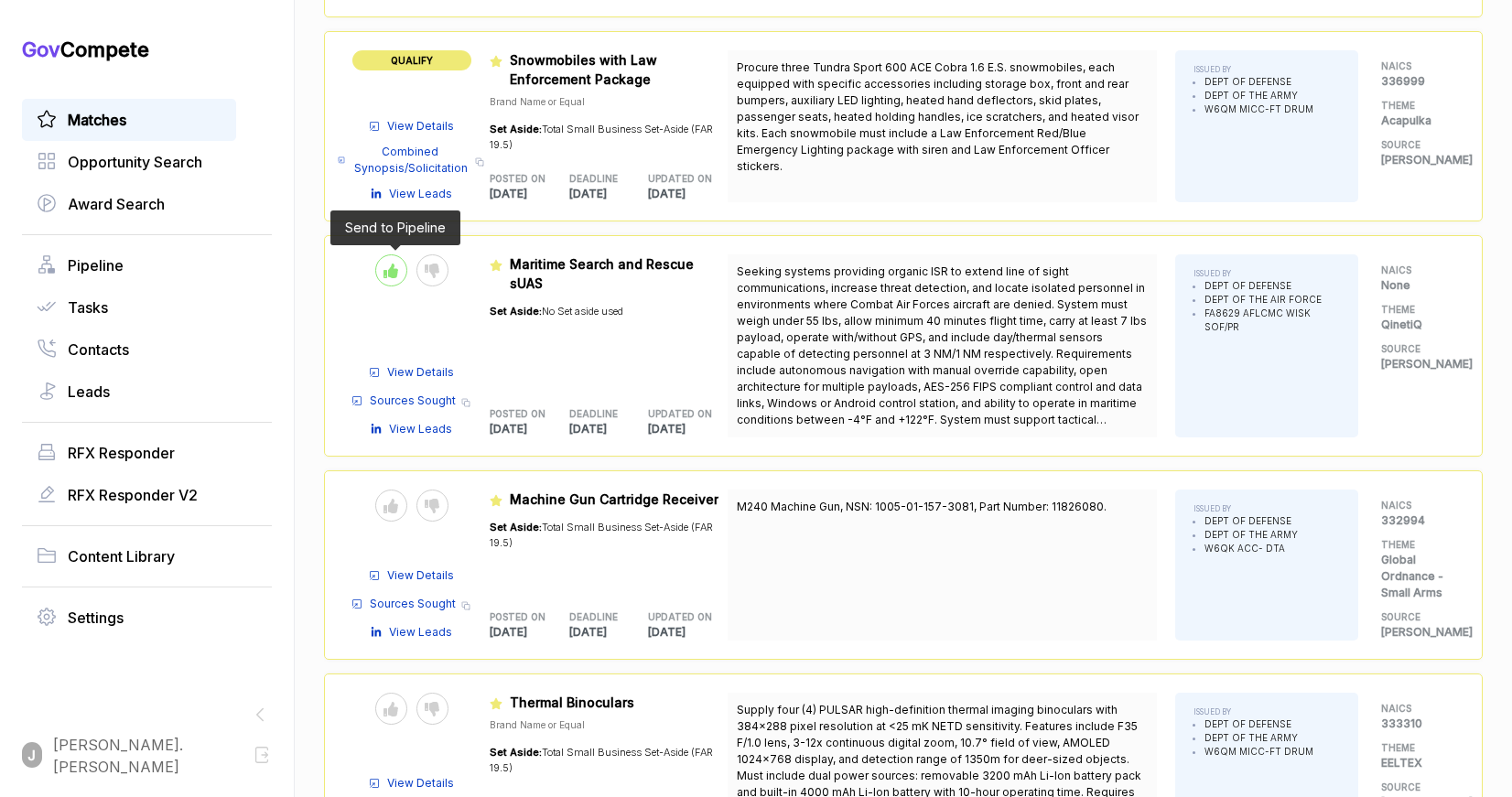 click at bounding box center (391, 270) 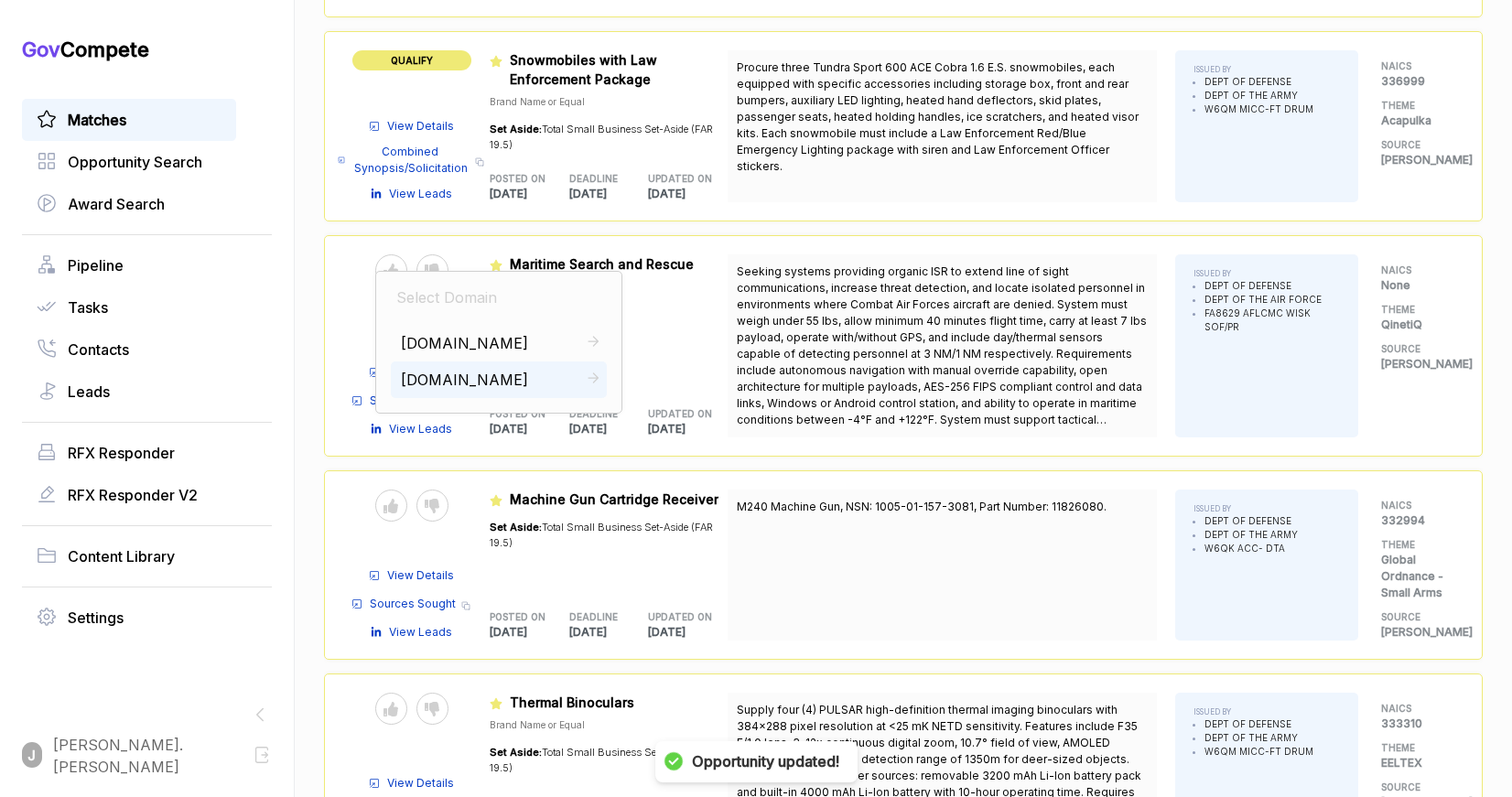 click on "mtnhorse.com" at bounding box center (465, 380) 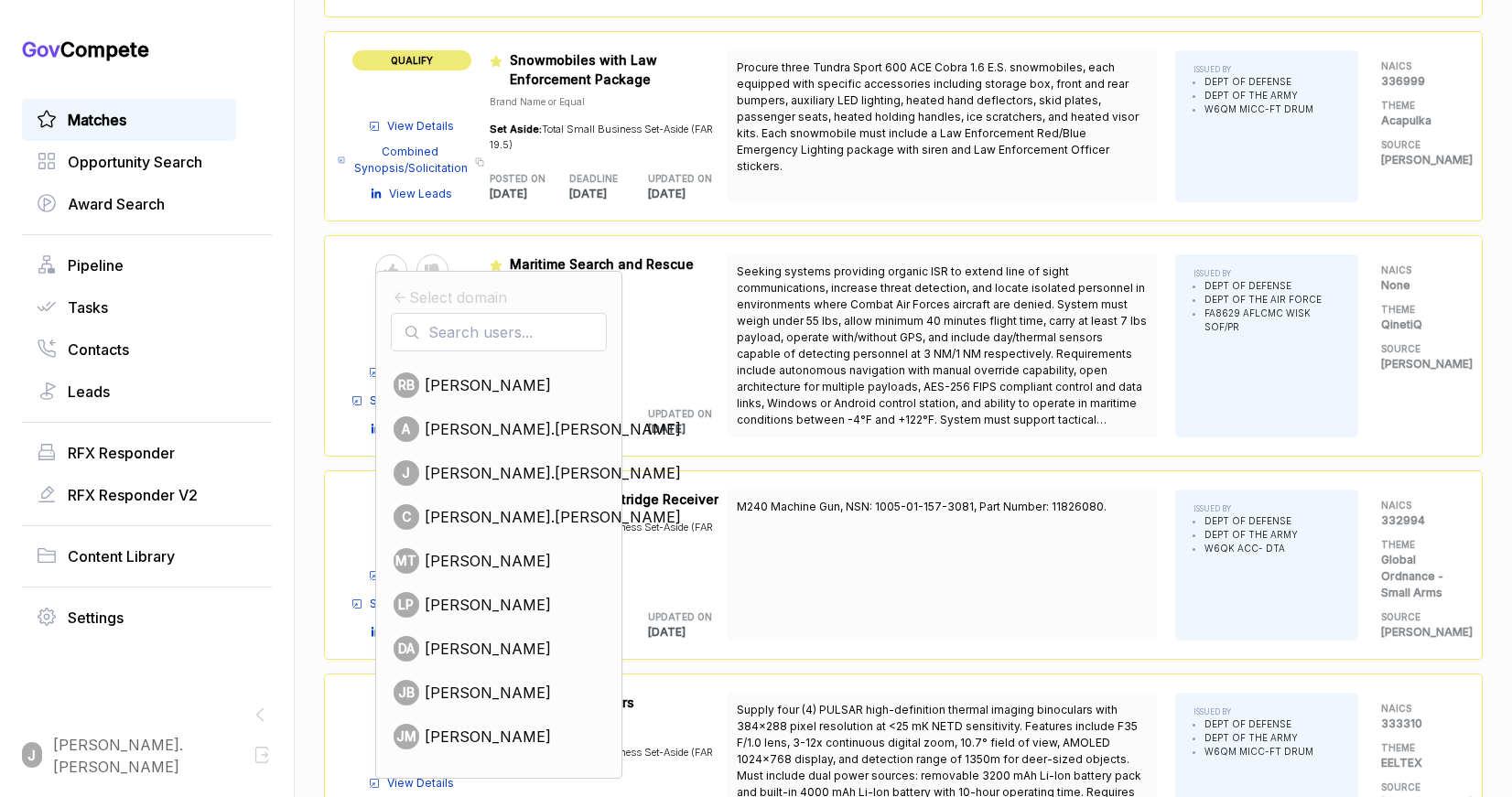 click on "Richard Budniewski" at bounding box center [488, 385] 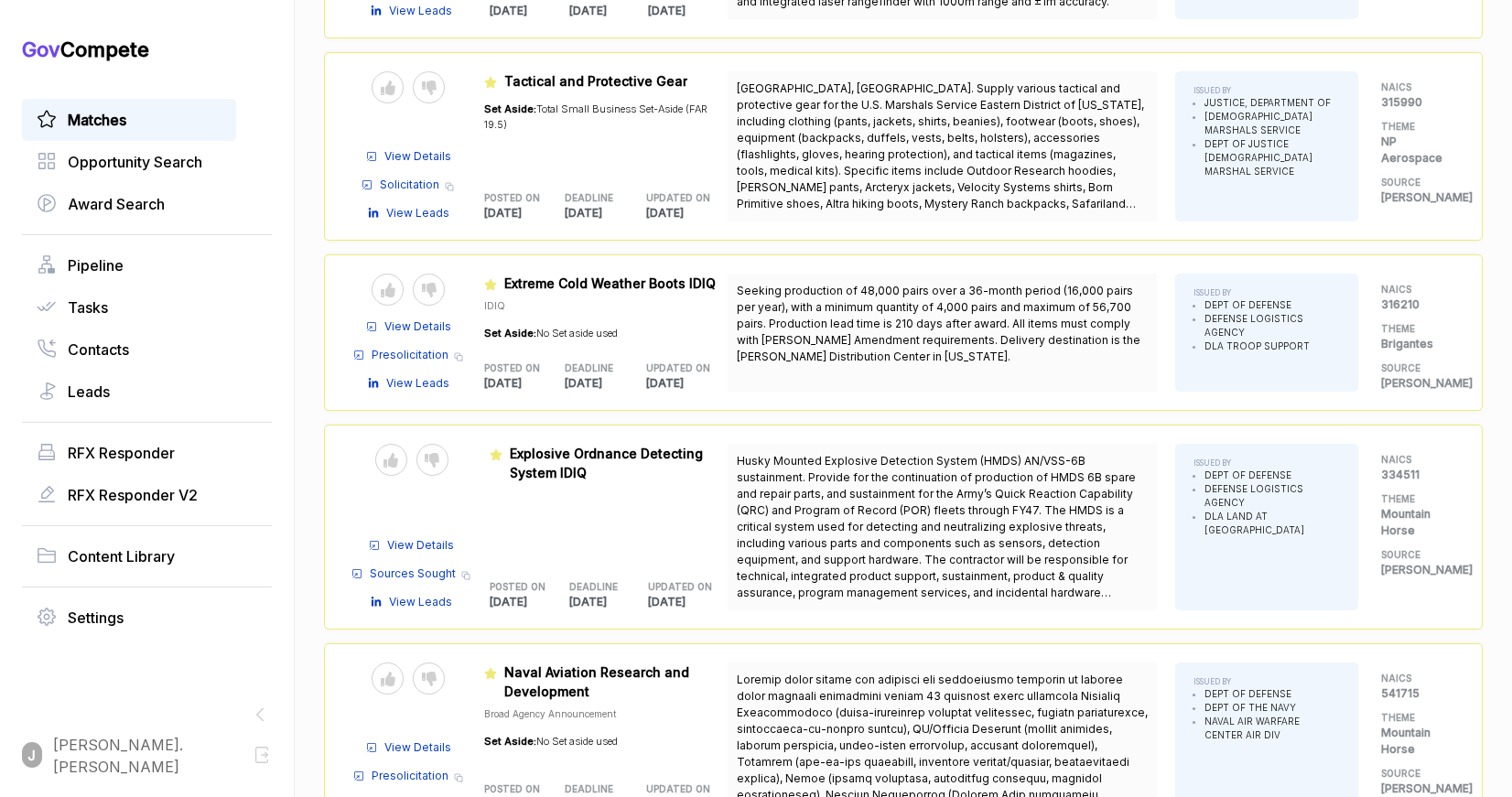 scroll, scrollTop: 17591, scrollLeft: 0, axis: vertical 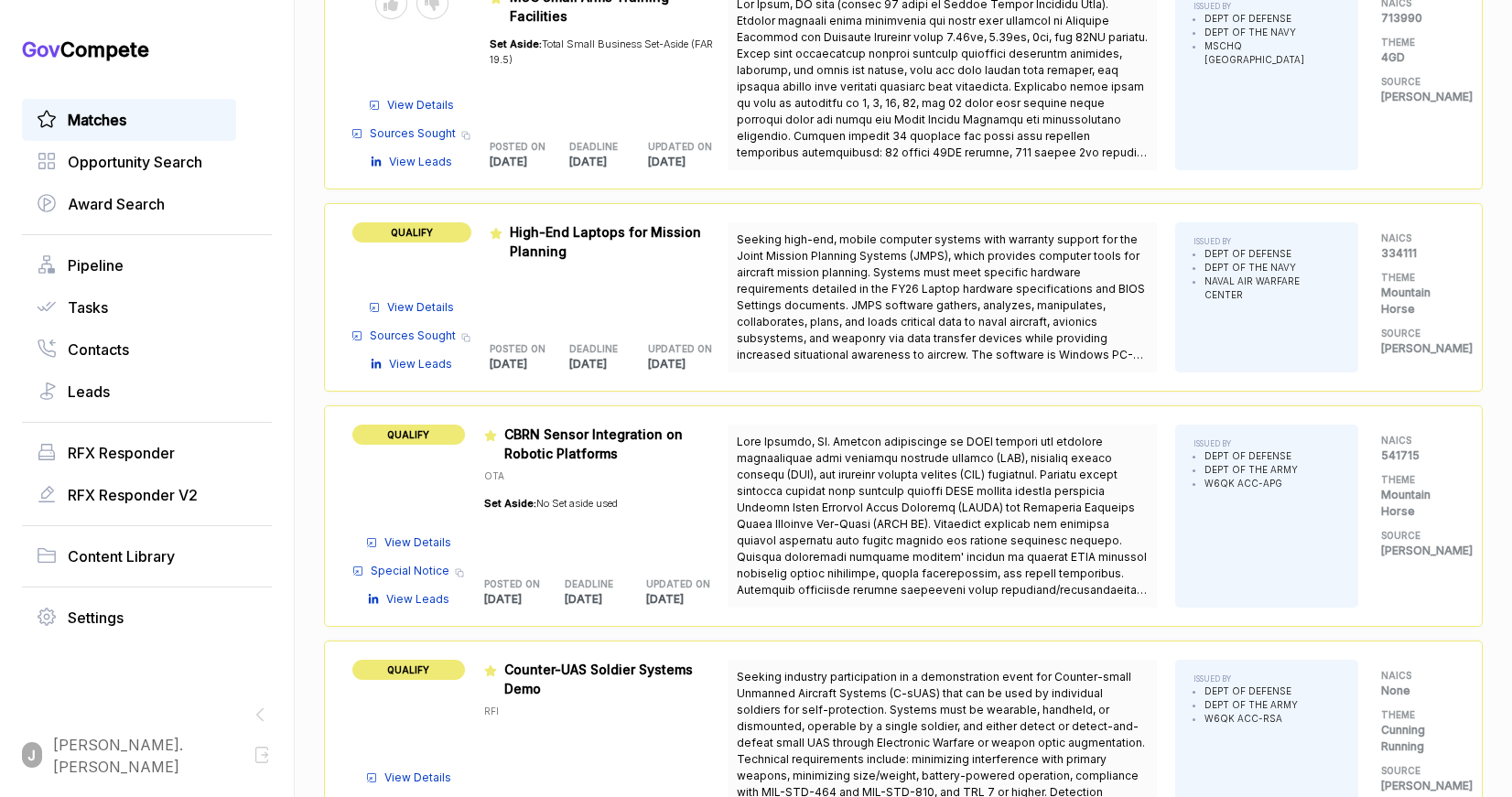 click on "View Details" at bounding box center [417, 543] 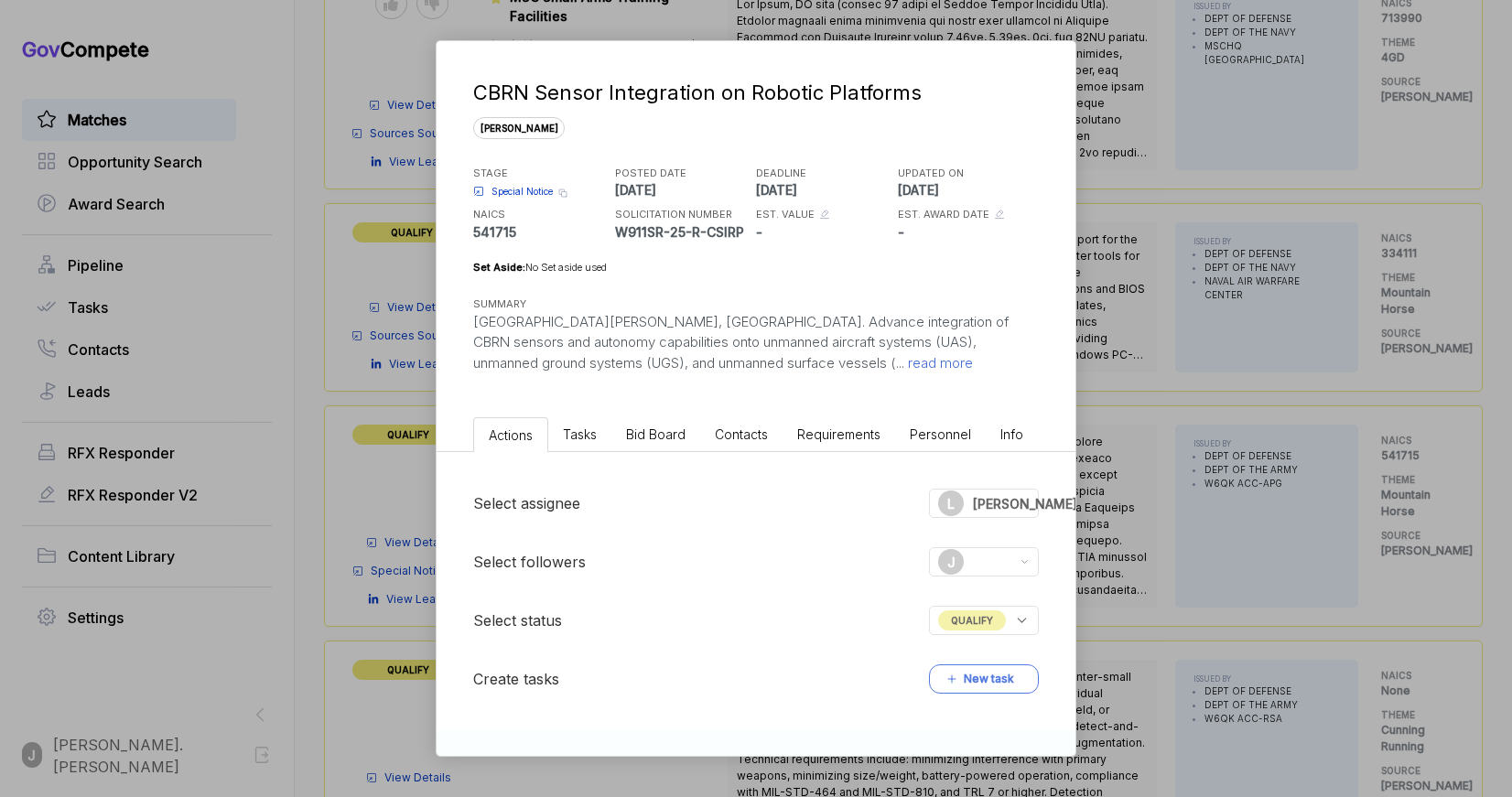 click on "lorren.pogson" at bounding box center (1079, 503) 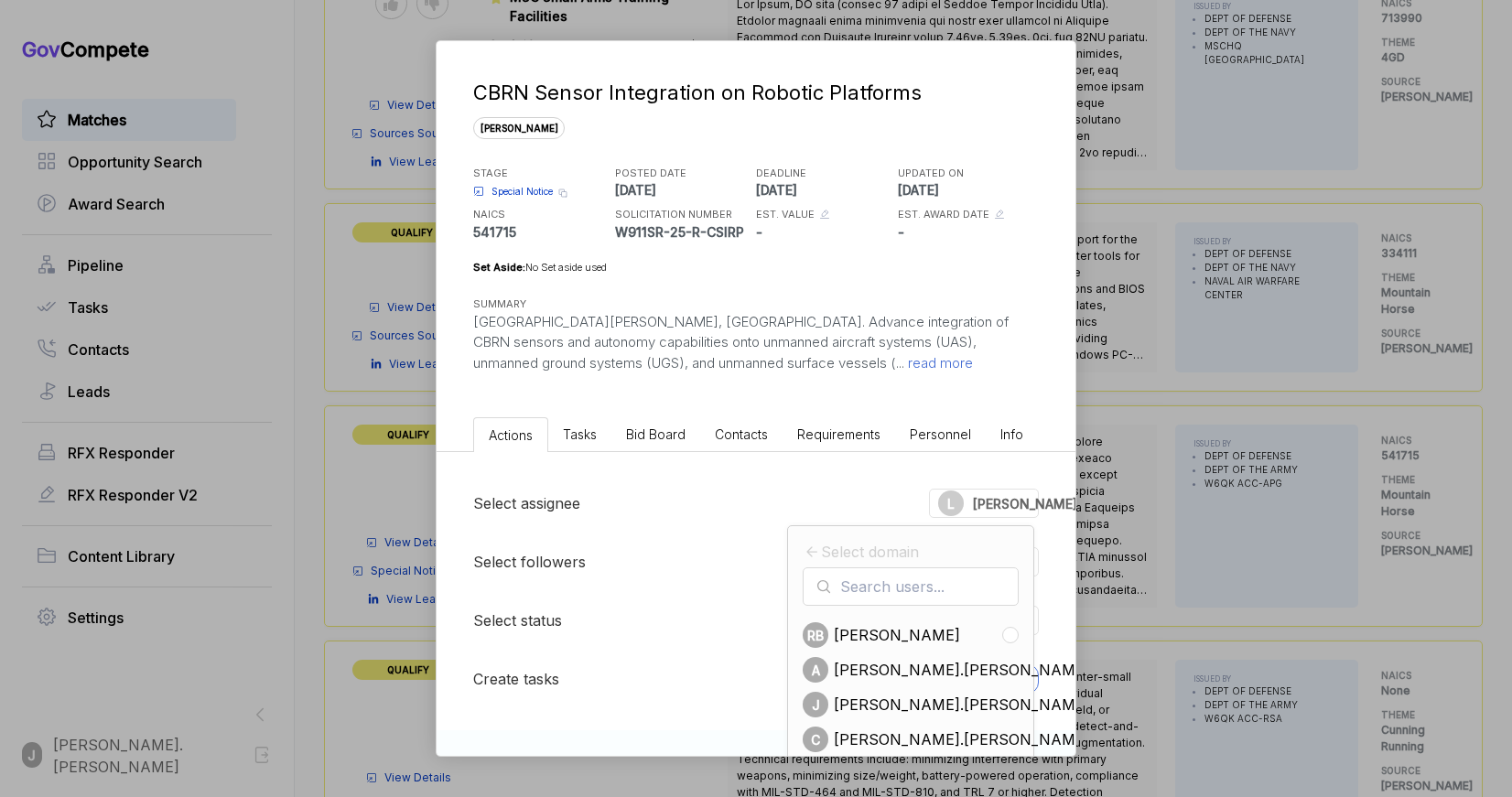 click on "[PERSON_NAME].[PERSON_NAME]" at bounding box center [962, 705] 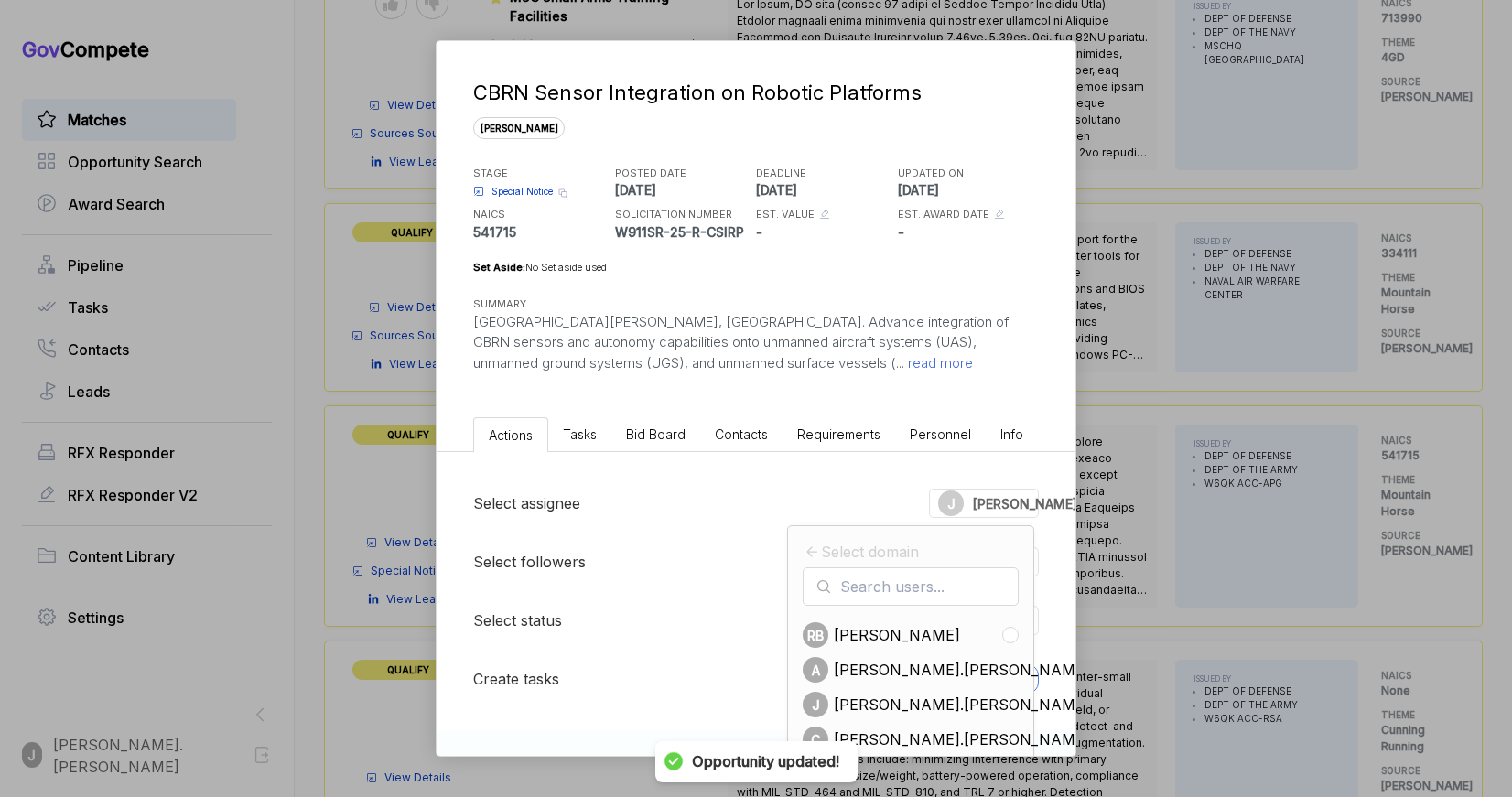 click on "CBRN Sensor Integration on Robotic Platforms sam STAGE Special Notice Copy link POSTED DATE 2025-06-18 DEADLINE 2025-07-30 UPDATED ON 2025-07-09 NAICS 541715 SOLICITATION NUMBER W911SR-25-R-CSIRP EST. VALUE - EST. AWARD DATE - Set Aside:  No Set aside used SUMMARY  Fort Detrick, MD. Advance integration of CBRN sensors and autonomy capabilities onto unmanned aircraft systems (UAS), unmanned ground systems (UGS), and unmanned surface vessels ( ...   read more Actions Tasks Bid Board Contacts Requirements Personnel Info Select assignee   J james.chintala   Select domain RB Richard Budniewski A aaron.dyer J james.chintala C chris.sharpless MT Martin Twist LP Lorren Pogson DA Dillon Anton JB Jason Blurton JM Joseph Miozzi Select followers   J Select status   QUALIFY Create tasks  New task   Comments J joe.miozzi@mtnhorse.com assigned to lorren.pogson@mtnhorse.com 18 days  ago J james.chintala@mtnhorse.com changed status to qualify 7 minutes  ago J james.chintala@mtnhorse.com assigned to james.chintala@mtnhorse.com" at bounding box center (756, 398) 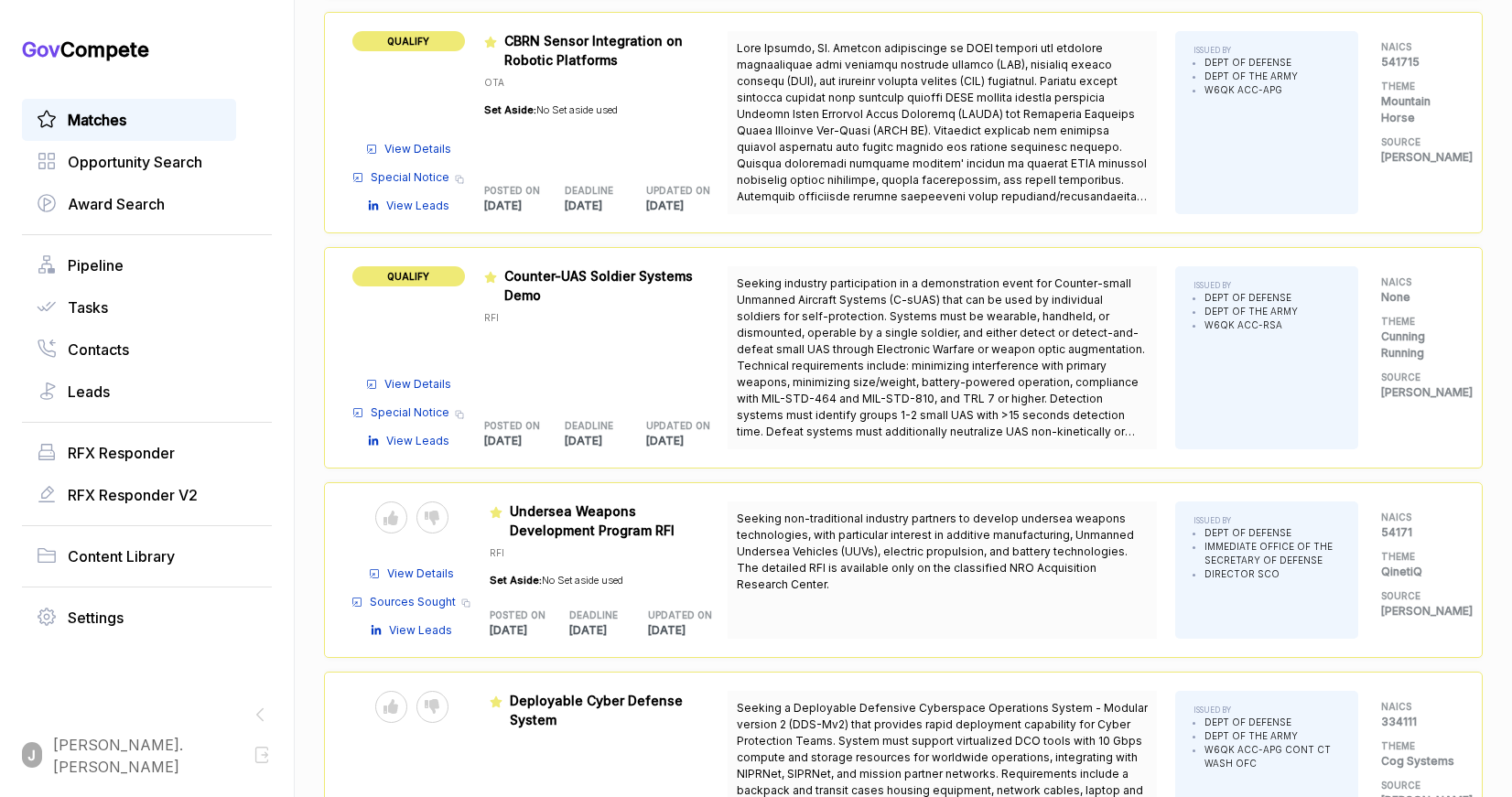 scroll, scrollTop: 19609, scrollLeft: 0, axis: vertical 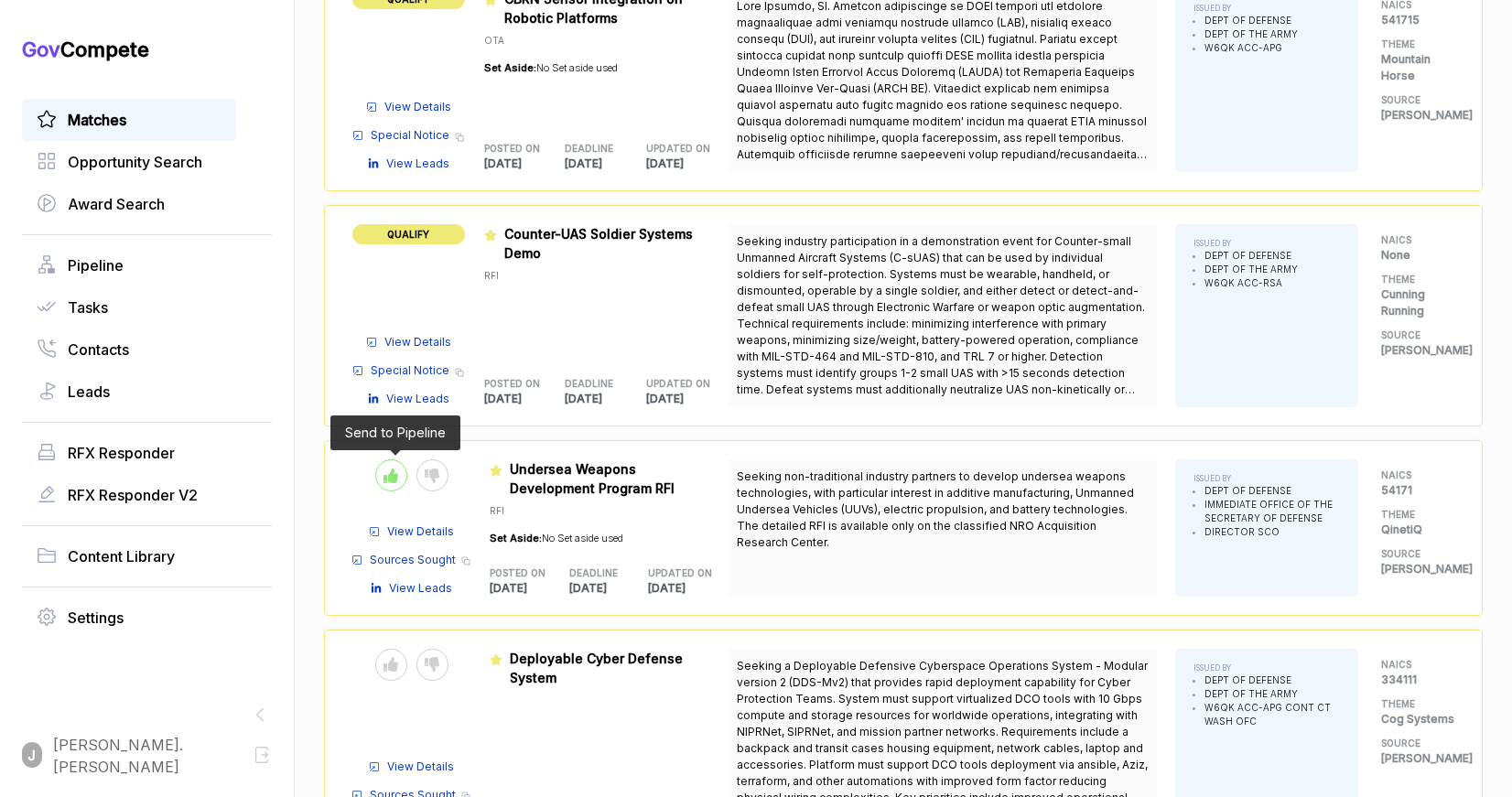 click at bounding box center (391, 475) 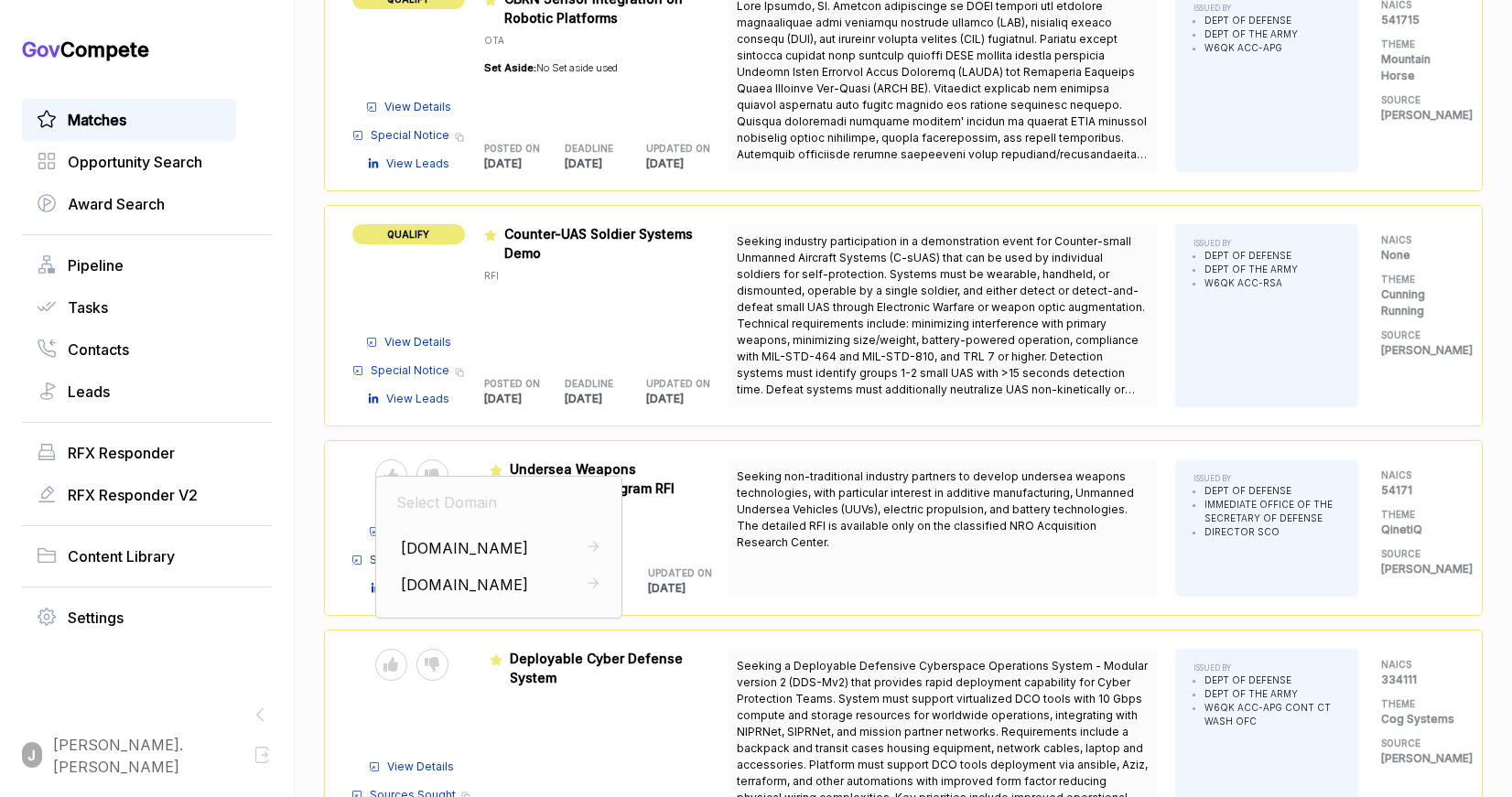 click on "QUALIFY View Details Special Notice Copy link View Leads Featured RFI-25-003 Counter-UAS Soldier Systems Demo  RFI POSTED ON 2025-06-18 DEADLINE 2025-07-08 UPDATED ON 2025-06-23  Seeking industry participation in a demonstration event for Counter-small Unmanned Aircraft Systems (C-sUAS) that can be used by individual soldiers for self-protection. Systems must be wearable, handheld, or dismounted, operable by a single soldier, and either detect or detect-and-defeat small UAS through Electronic Warfare or weapon optic augmentation. Technical requirements include: minimizing interference with primary weapons, minimizing size/weight, battery-powered operation, compliance with MIL-STD-464 and MIL-STD-810, and TRL 7 or higher. Detection systems must identify groups 1-2 small UAS with >15 seconds detection time. Defeat systems must additionally neutralize UAS non-kinetically or kinetically with defended area >0.5km. ISSUED BY DEPT OF DEFENSE DEPT OF THE ARMY W6QK ACC-RSA NAICS None THEME Cunning Running SOURCE SAM" at bounding box center [903, 316] 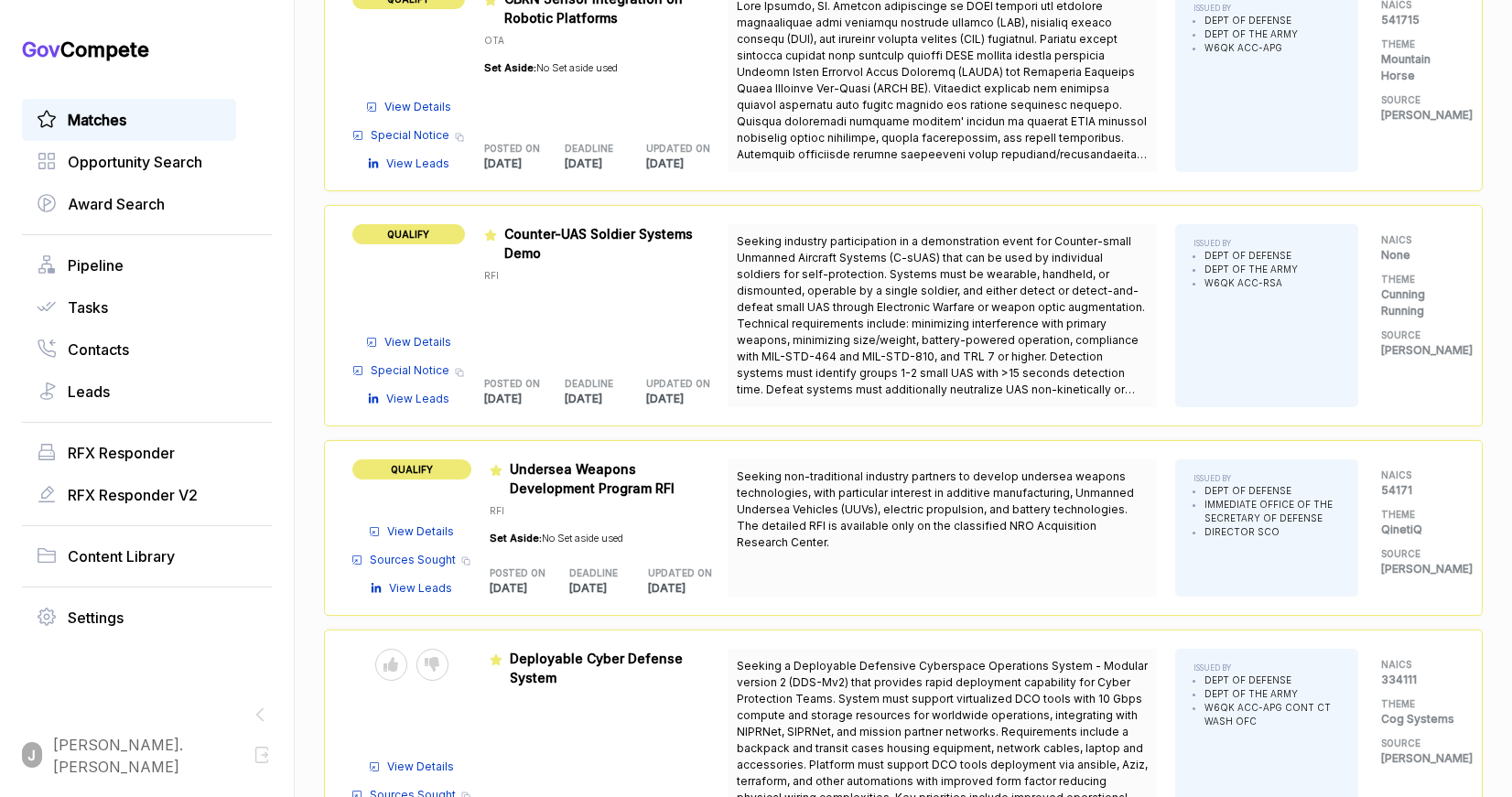 click on "View Details" at bounding box center (420, 532) 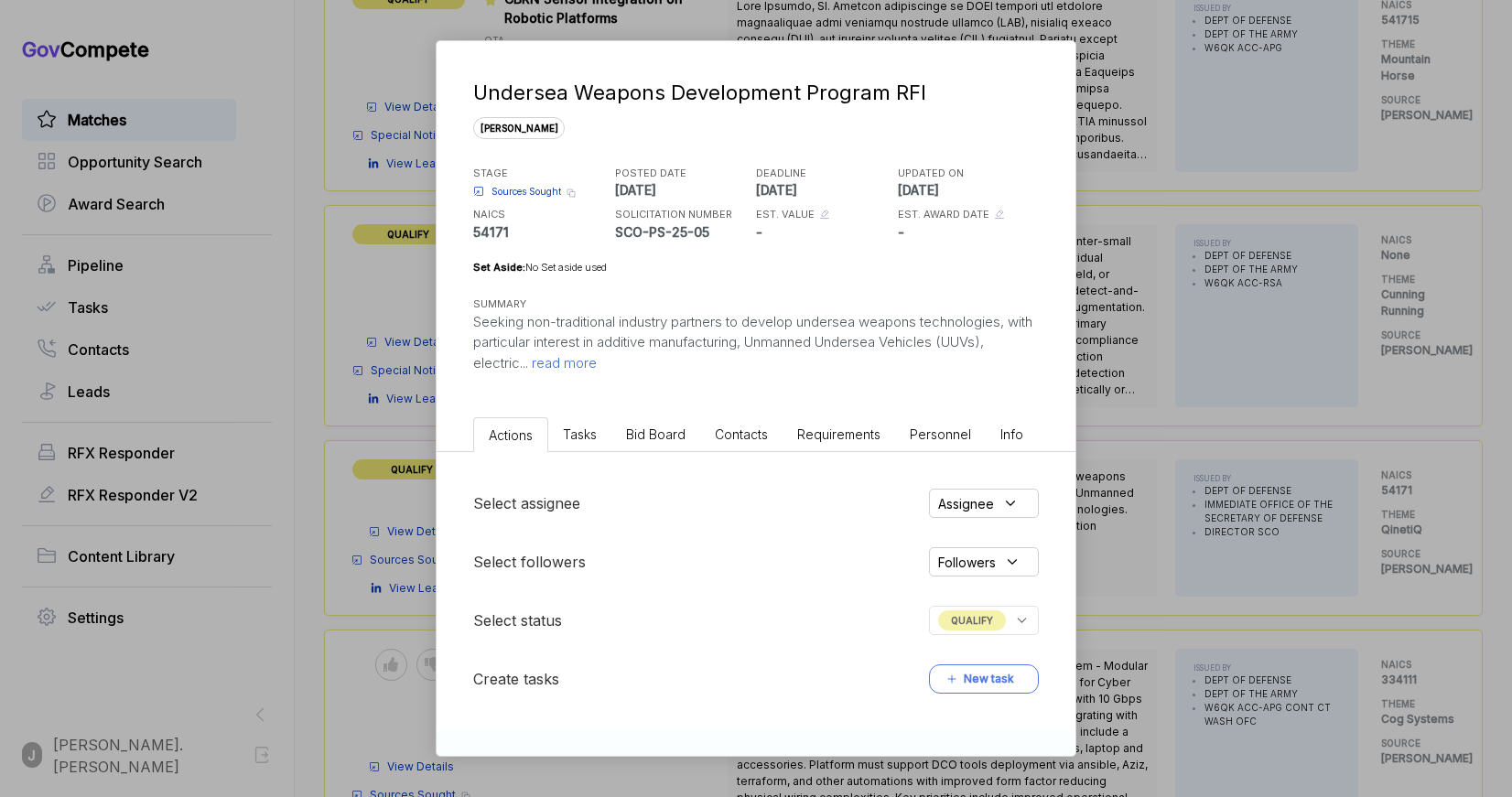 click on "Undersea Weapons Development Program RFI sam STAGE Sources Sought Copy link POSTED DATE 2025-06-18 DEADLINE 2025-07-18 UPDATED ON 2025-06-23 NAICS 54171 SOLICITATION NUMBER SCO-PS-25-05 EST. VALUE - EST. AWARD DATE - Set Aside:  No Set aside used SUMMARY  Seeking non-traditional industry partners to develop undersea weapons technologies, with particular interest in additive manufacturing, Unmanned Undersea Vehicles (UUVs), electric ...   read more Actions Tasks Bid Board Contacts Requirements Personnel Info Select assignee Assignee Select followers Followers Select status   QUALIFY Create tasks  New task   Comments J" at bounding box center (756, 398) 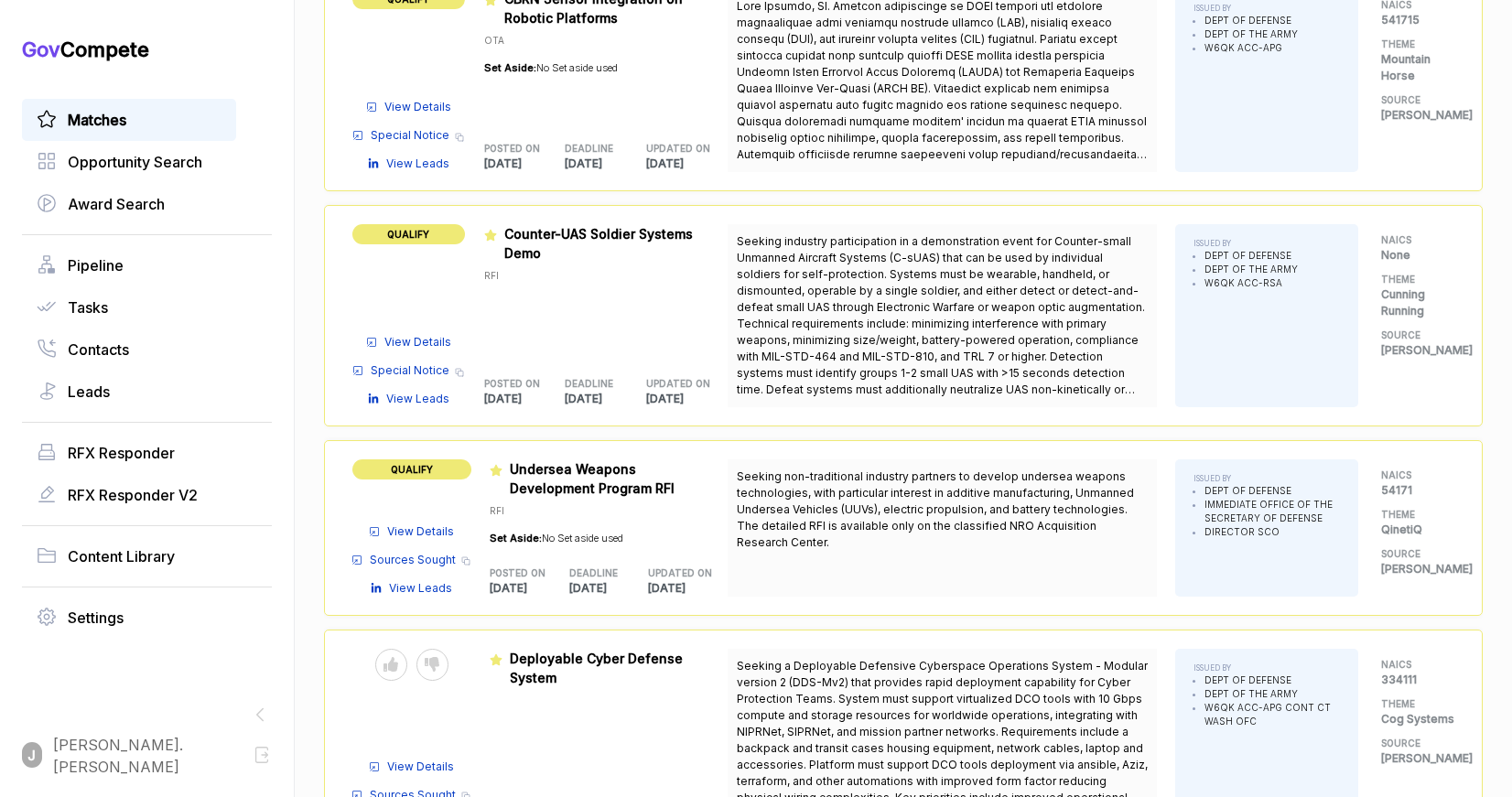 click on "View Details Sources Sought Copy link View Leads" at bounding box center (412, 555) 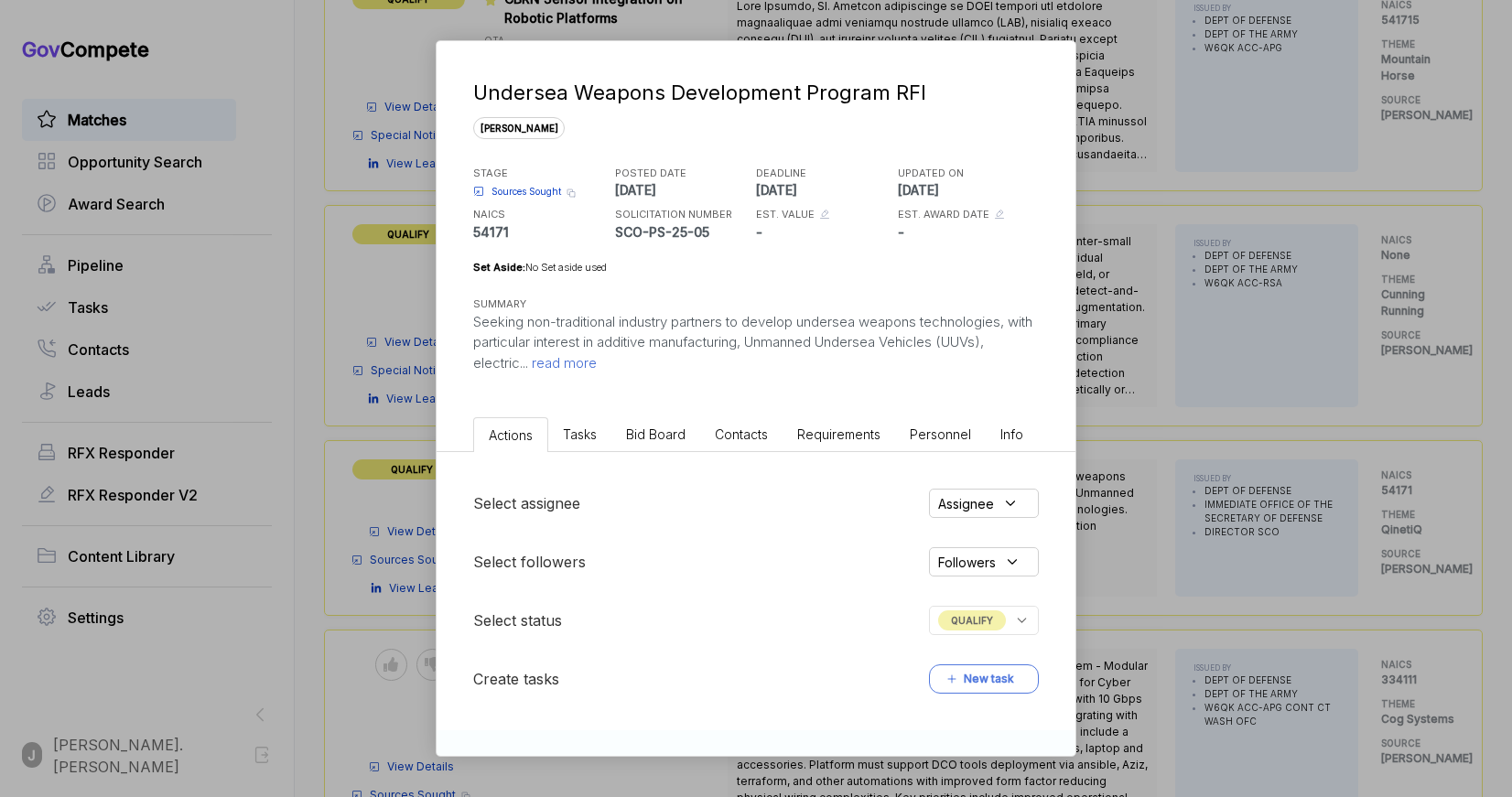 click on "Assignee" at bounding box center [966, 503] 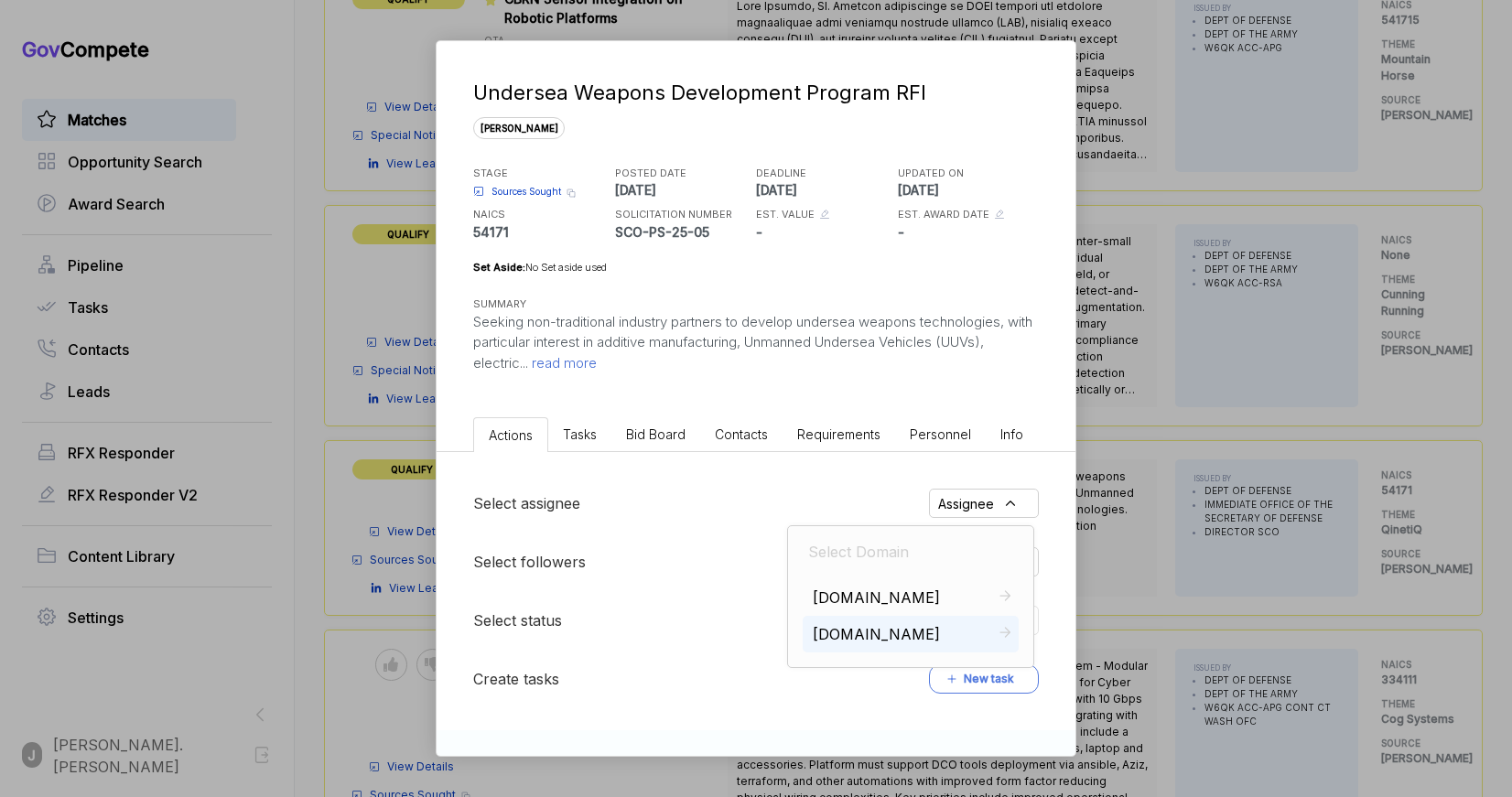 click on "mtnhorse.com" at bounding box center (877, 634) 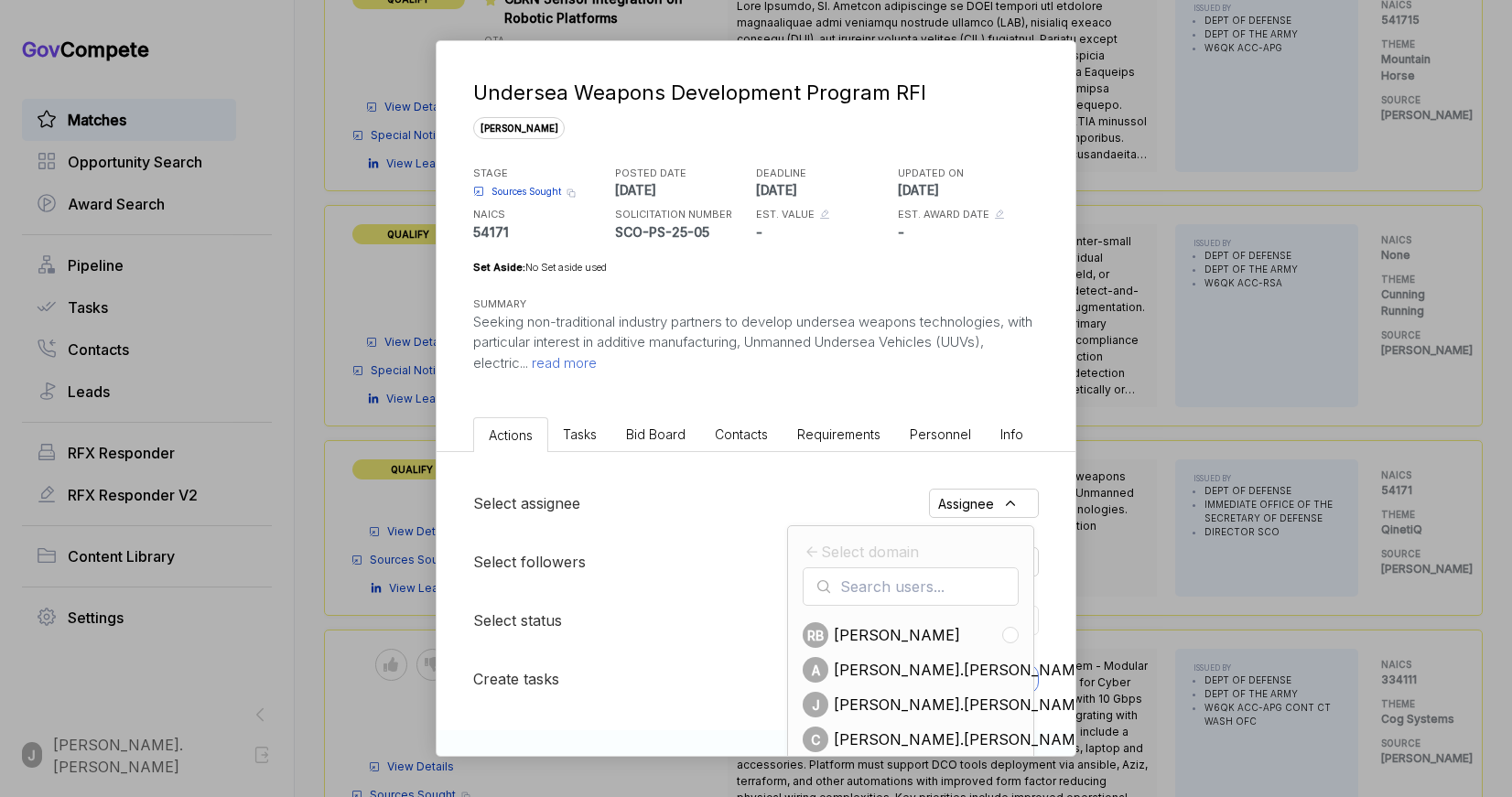 click on "[PERSON_NAME].[PERSON_NAME]" at bounding box center (962, 705) 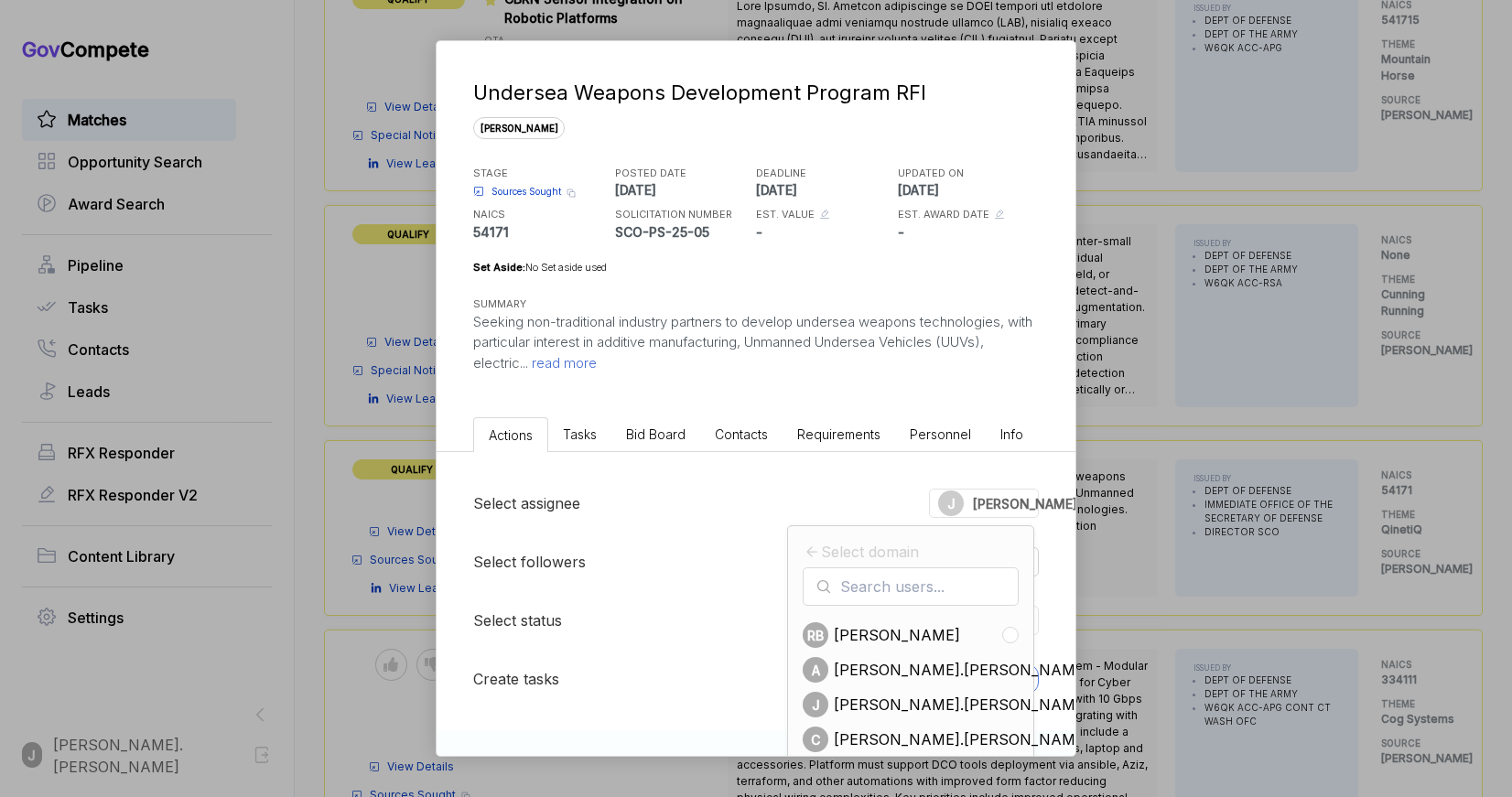 click on "Undersea Weapons Development Program RFI sam STAGE Sources Sought Copy link POSTED DATE 2025-06-18 DEADLINE 2025-07-18 UPDATED ON 2025-06-23 NAICS 54171 SOLICITATION NUMBER SCO-PS-25-05 EST. VALUE - EST. AWARD DATE - Set Aside:  No Set aside used SUMMARY  Seeking non-traditional industry partners to develop undersea weapons technologies, with particular interest in additive manufacturing, Unmanned Undersea Vehicles (UUVs), electric ...   read more Actions Tasks Bid Board Contacts Requirements Personnel Info Select assignee   J james.chintala   Select domain RB Richard Budniewski A aaron.dyer J james.chintala C chris.sharpless MT Martin Twist LP Lorren Pogson DA Dillon Anton JB Jason Blurton JM Joseph Miozzi Select followers Followers Select status   QUALIFY Create tasks  New task   Comments J james.chintala@mtnhorse.com assigned to james.chintala@mtnhorse.com 0 seconds  ago J" at bounding box center [756, 398] 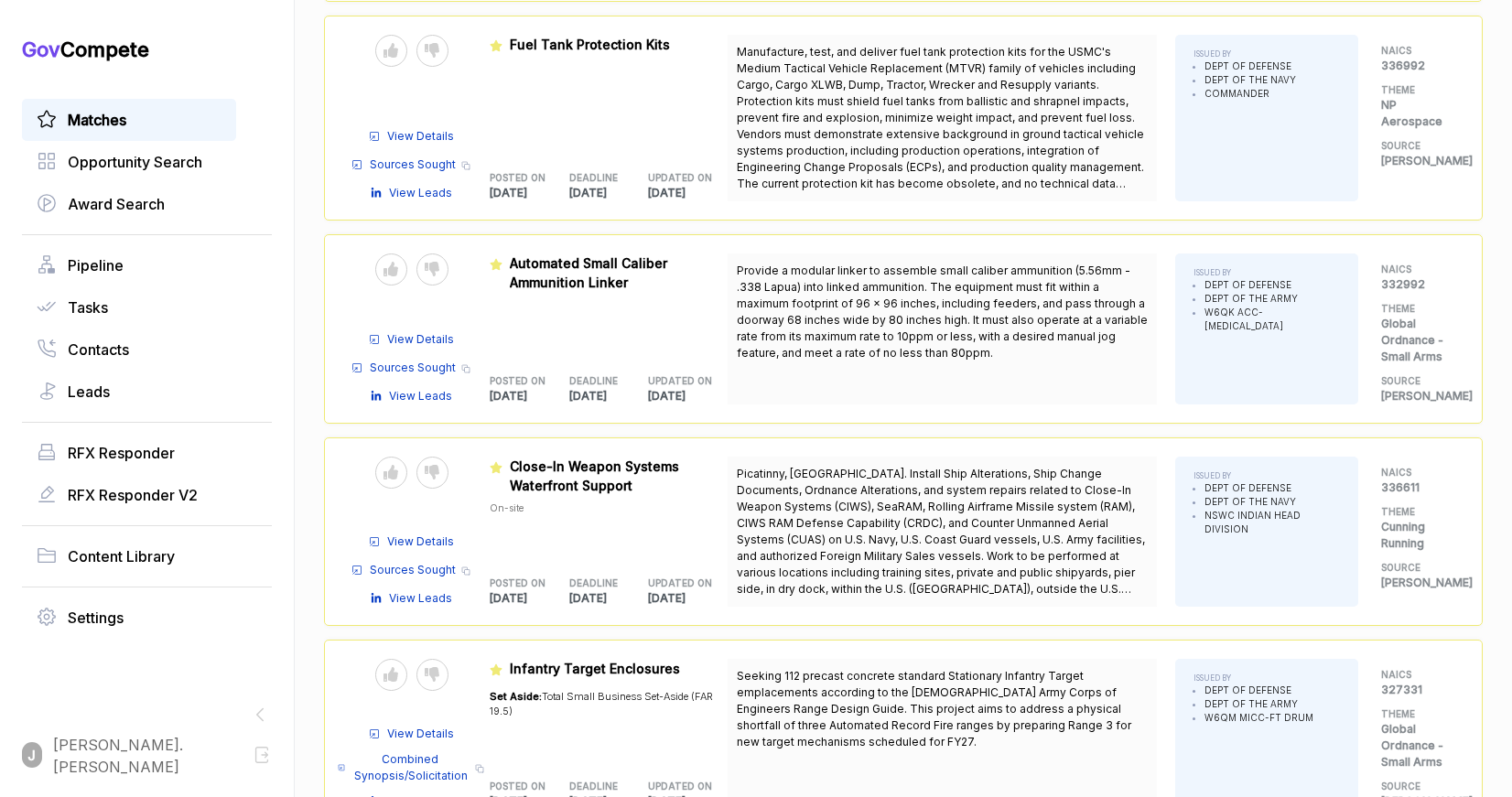 scroll, scrollTop: 21767, scrollLeft: 0, axis: vertical 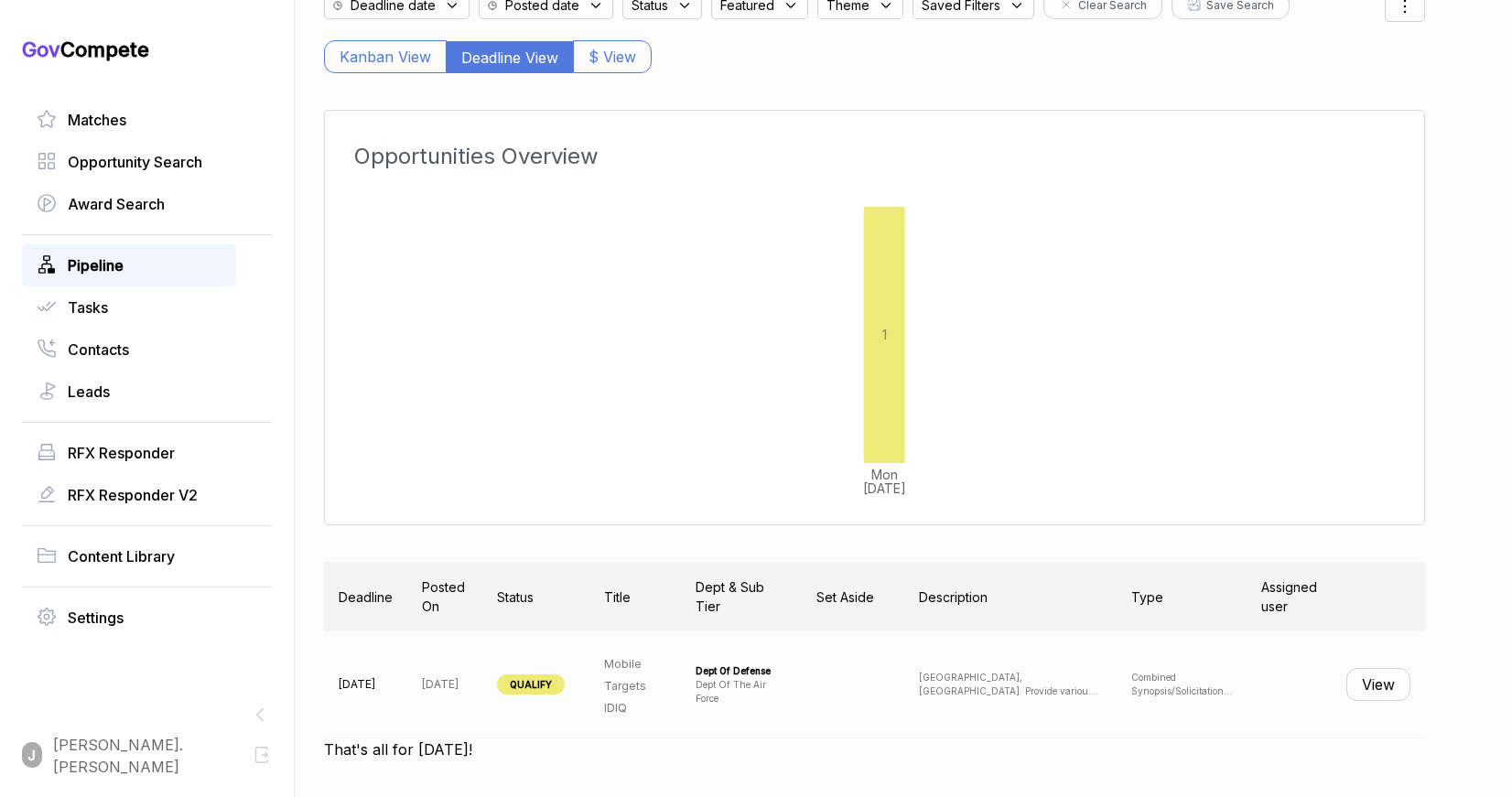 click on "View" at bounding box center (1378, 684) 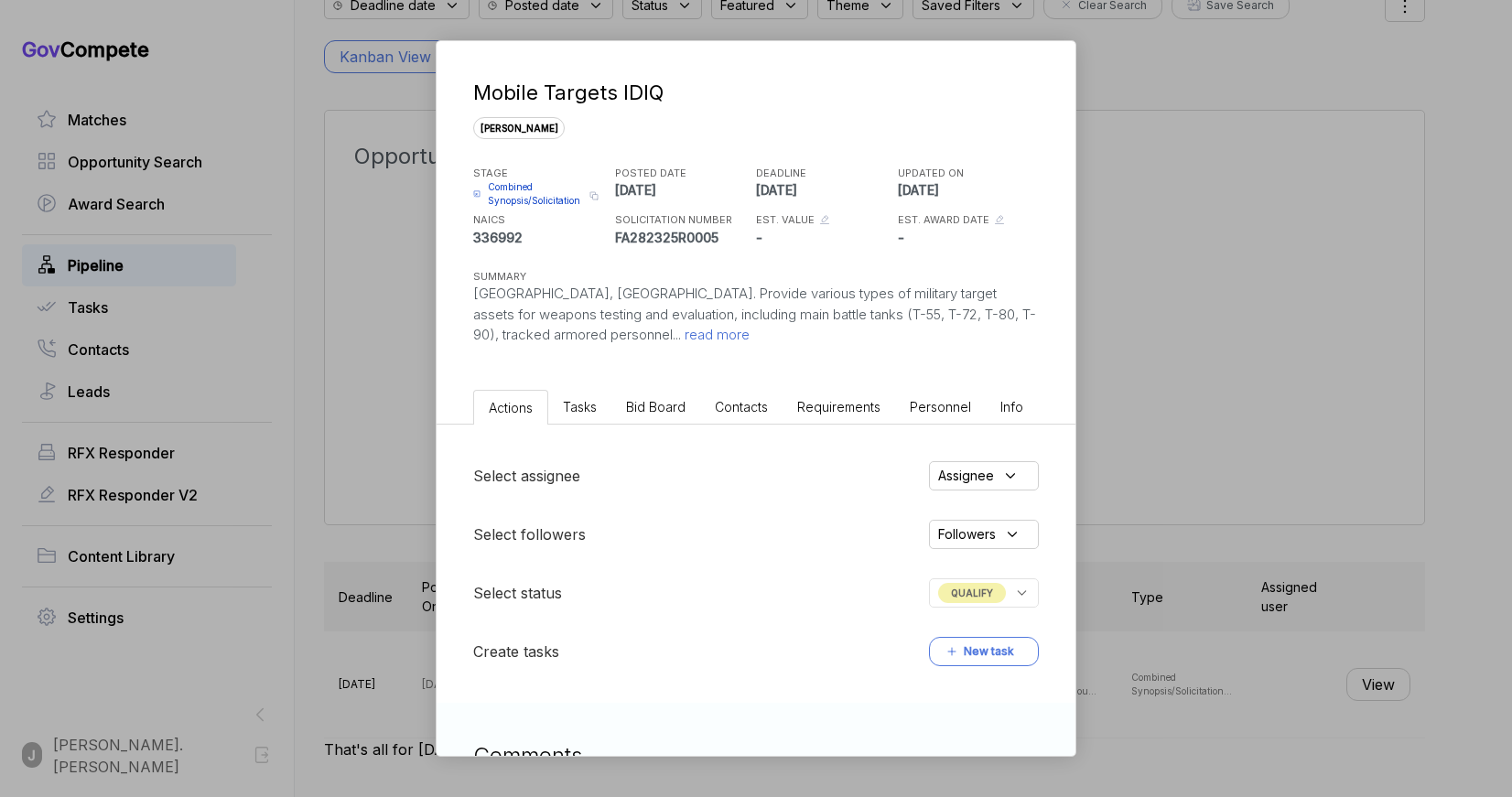 click on "Assignee" at bounding box center (966, 475) 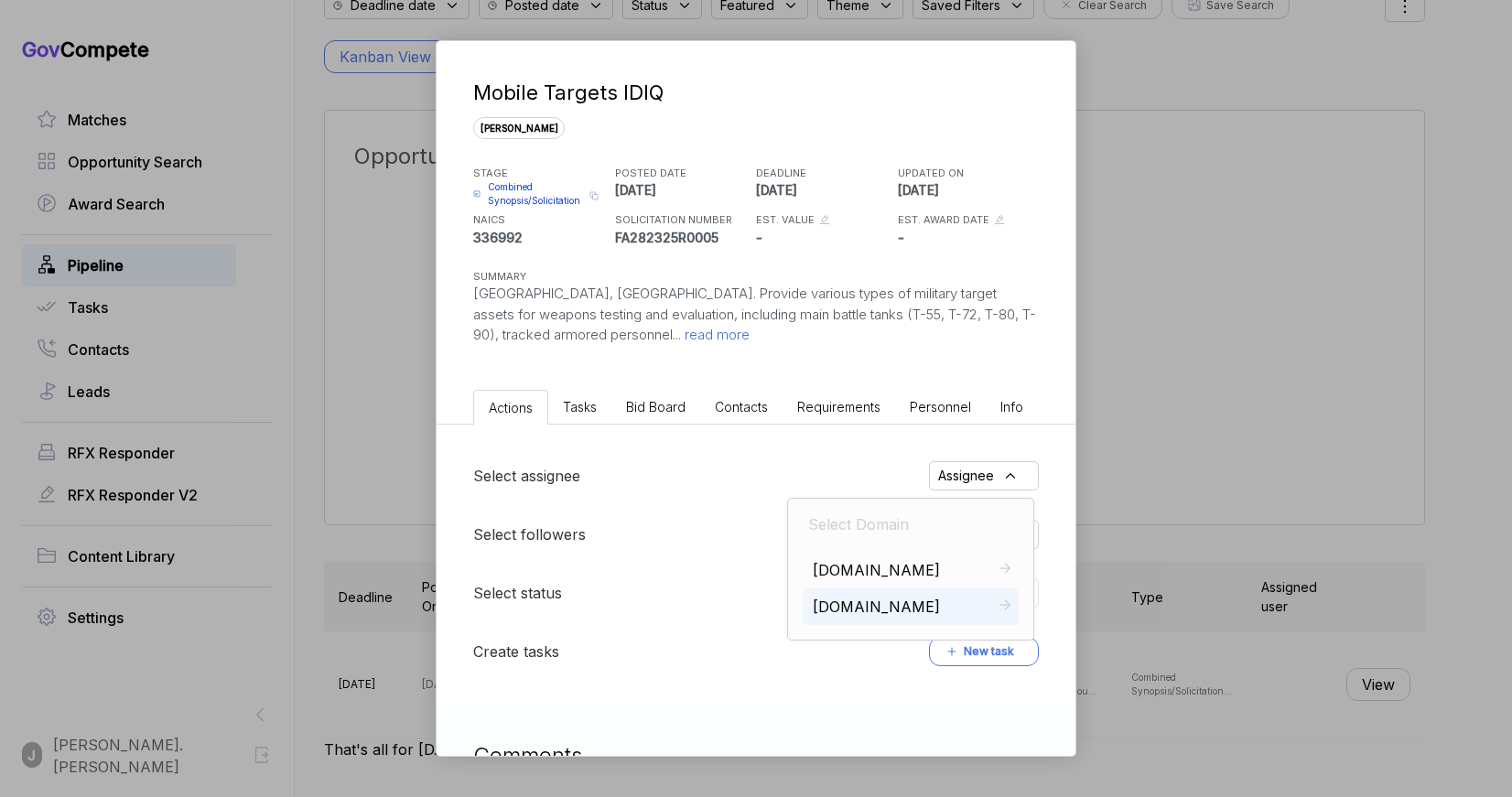 click on "mtnhorse.com" at bounding box center [877, 607] 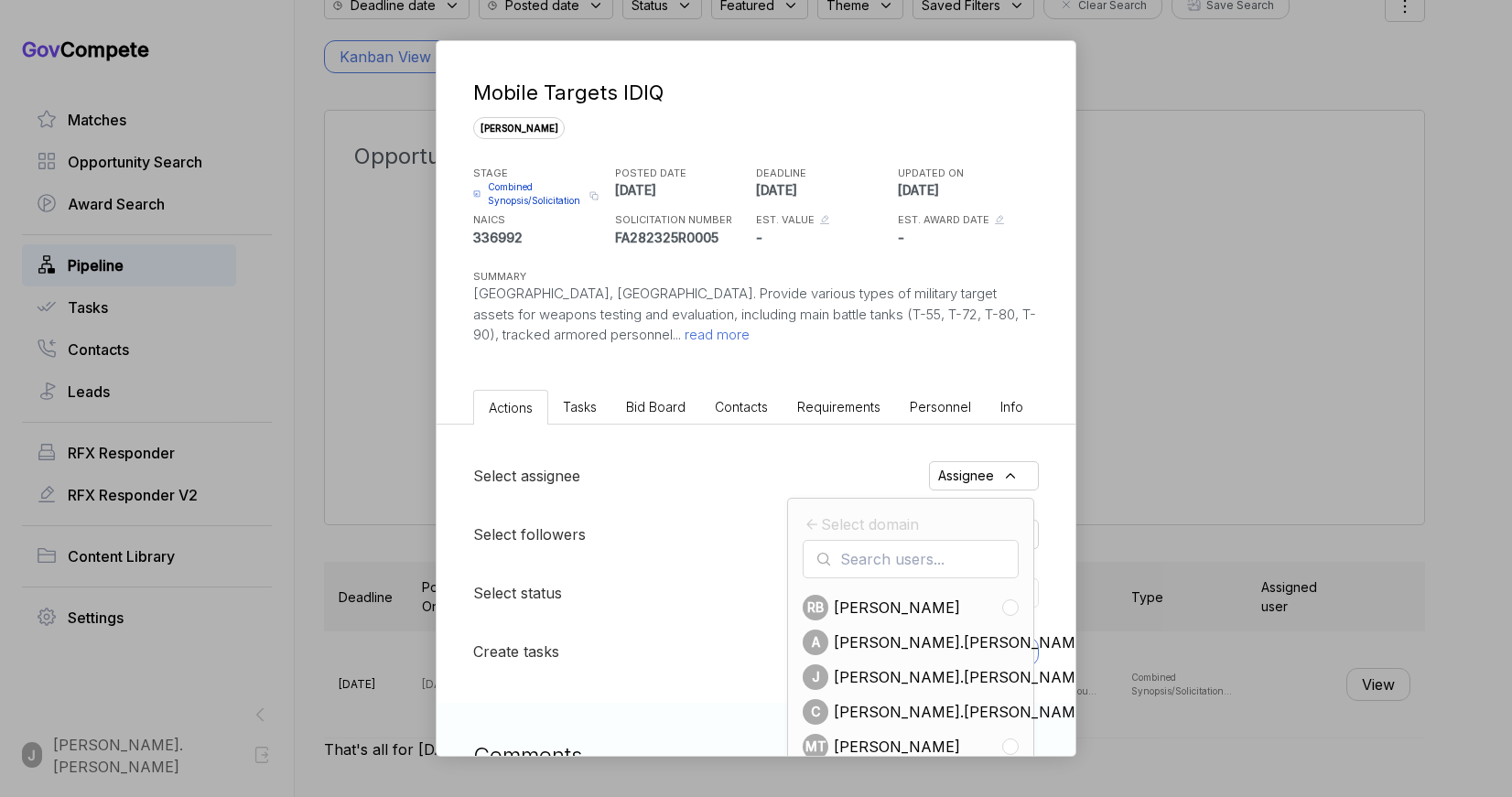 click on "chris.sharpless" at bounding box center (962, 712) 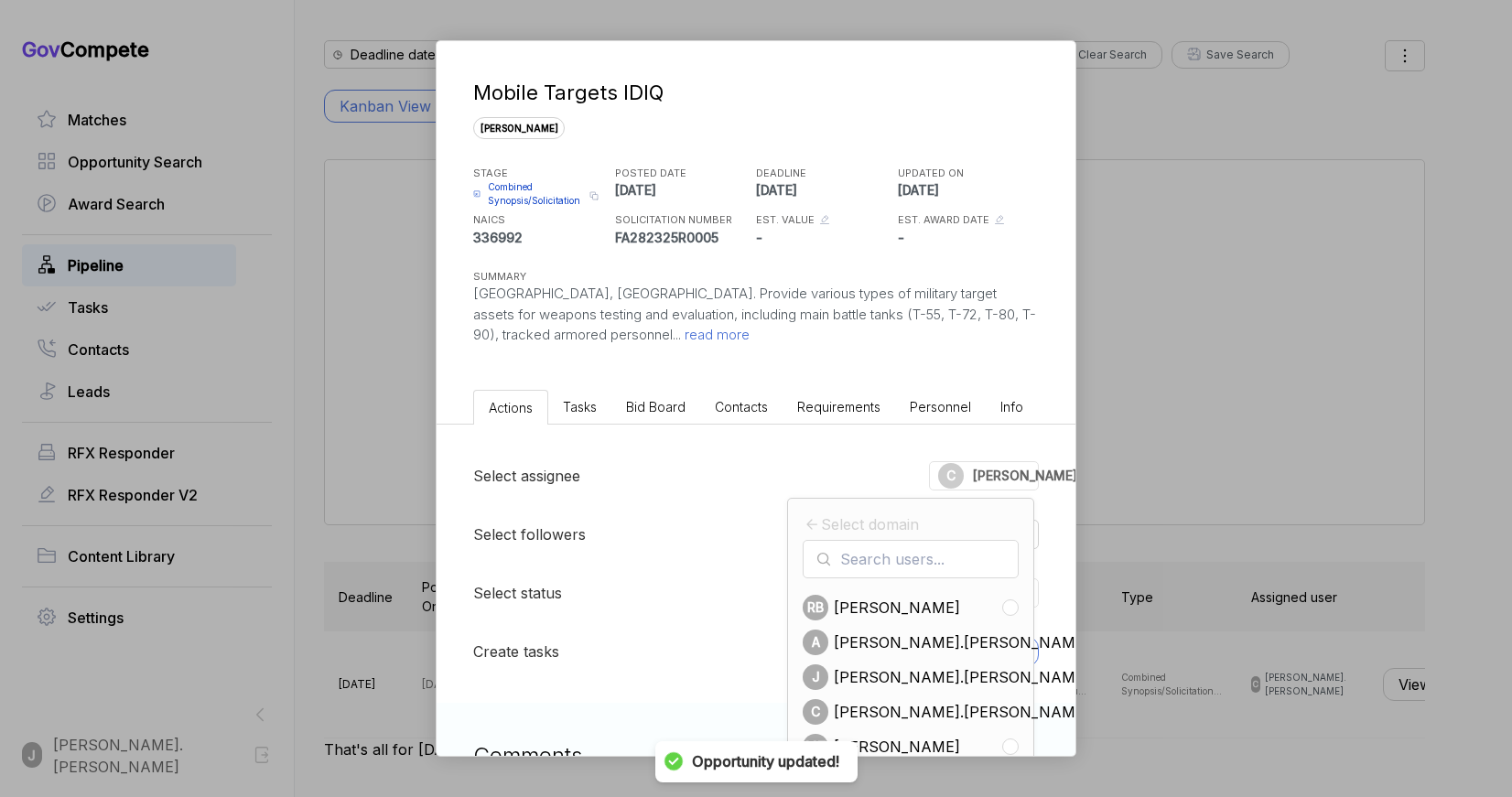 scroll, scrollTop: 141, scrollLeft: 0, axis: vertical 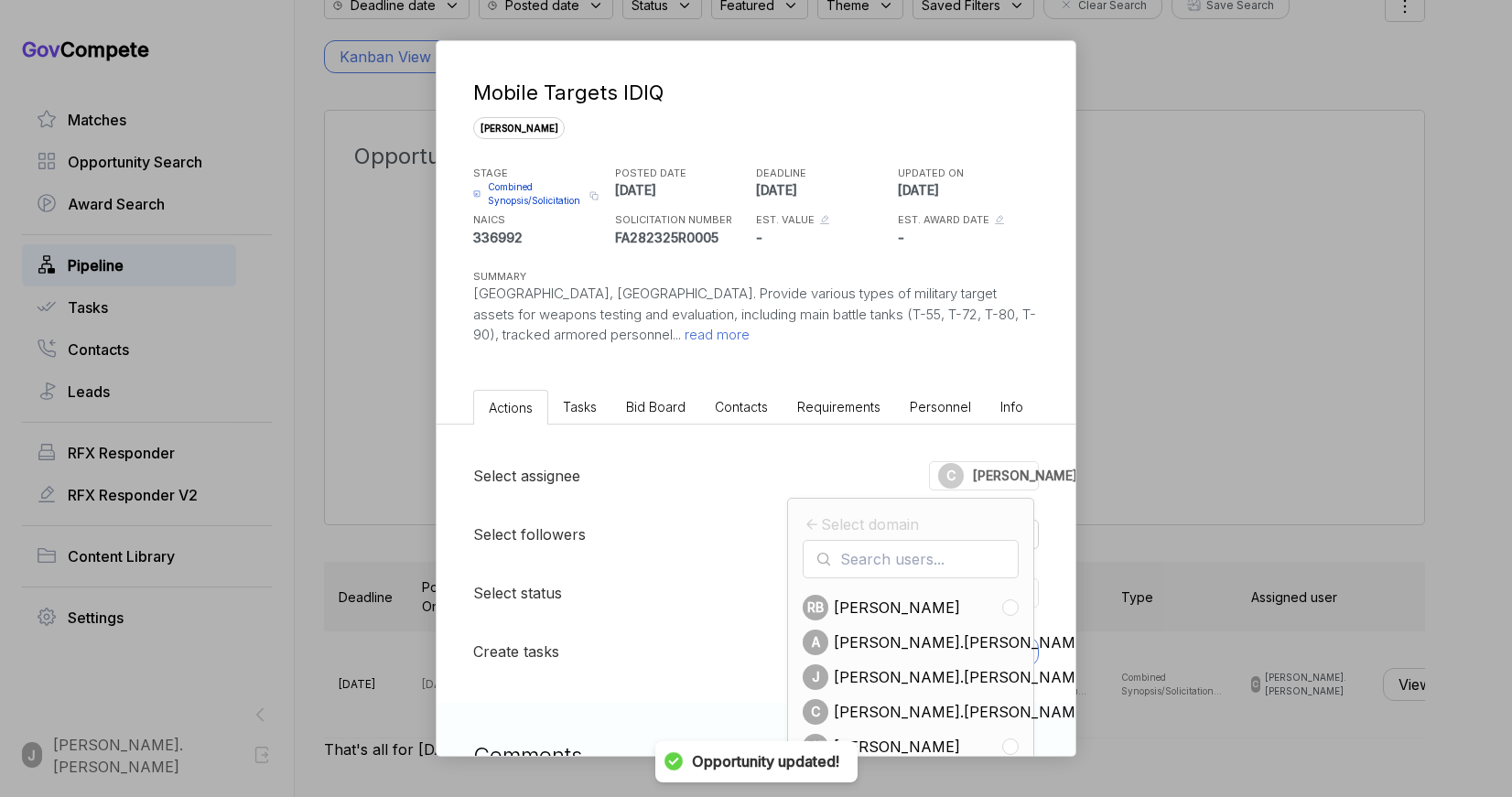 click on "Select assignee   C chris.sharpless   Select domain RB Richard Budniewski A aaron.dyer J james.chintala C chris.sharpless MT Martin Twist LP Lorren Pogson DA Dillon Anton JB Jason Blurton JM Joseph Miozzi" at bounding box center (756, 476) 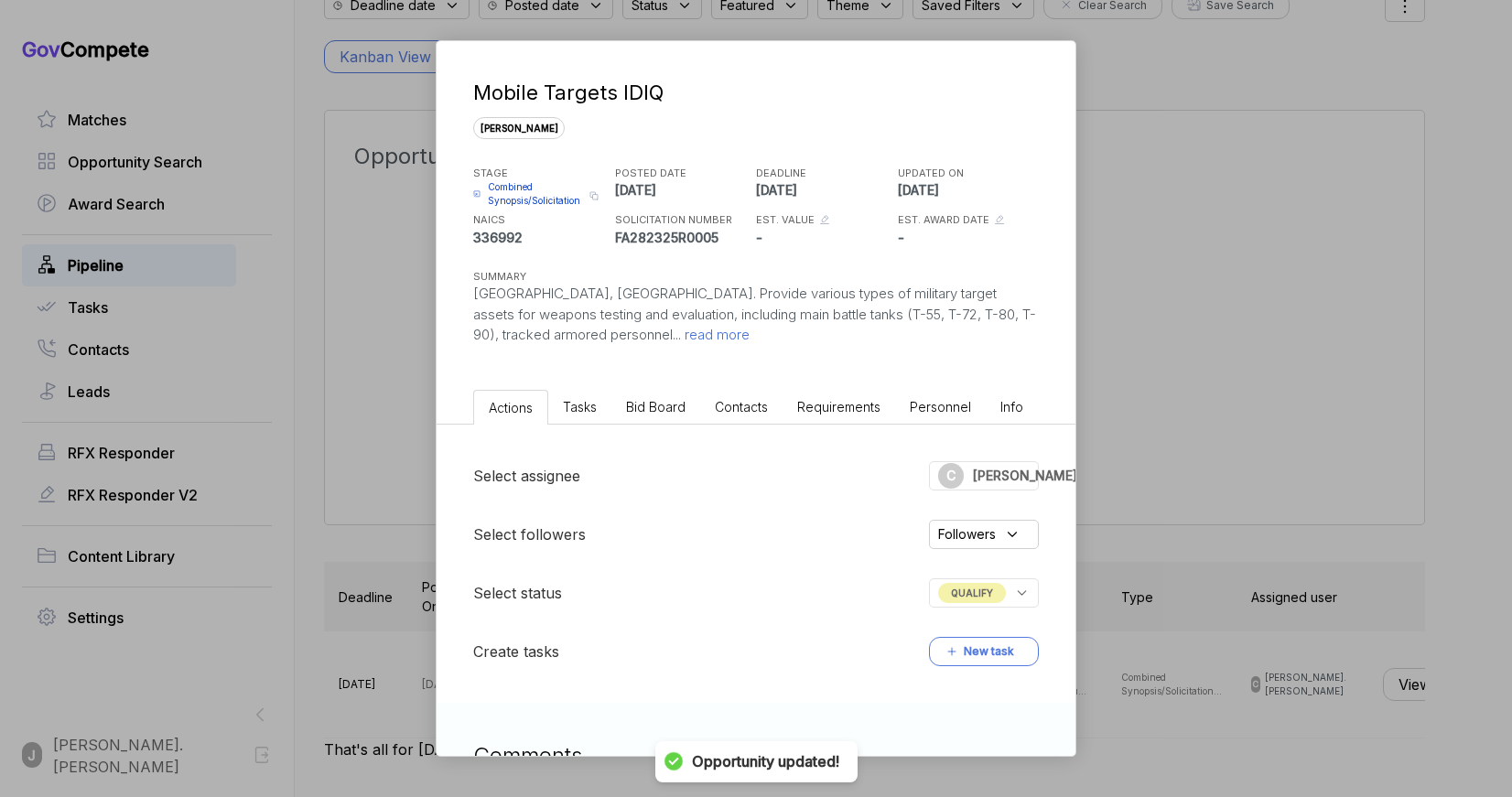 click on "Followers" at bounding box center (967, 533) 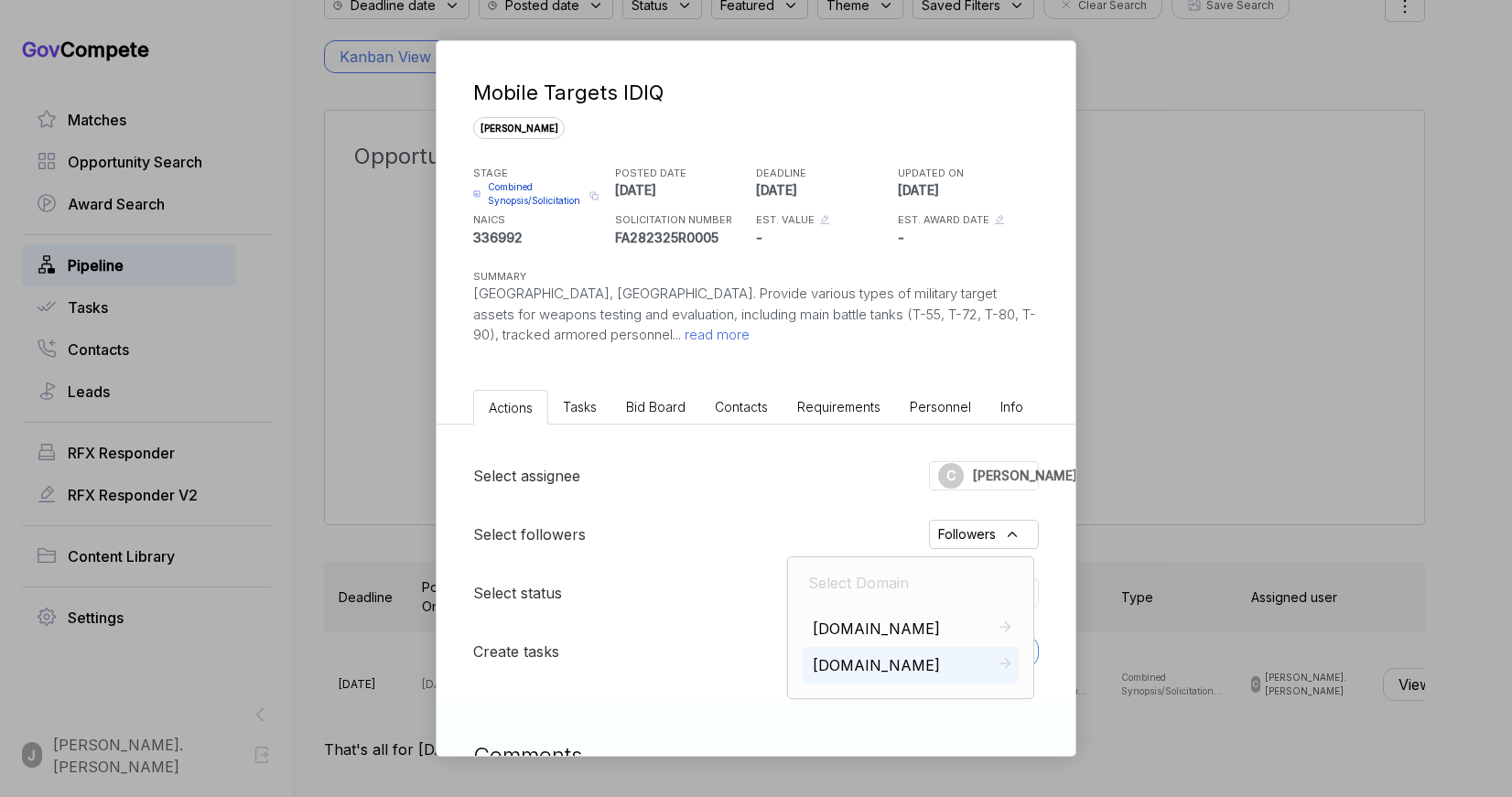 click on "mtnhorse.com" at bounding box center (911, 665) 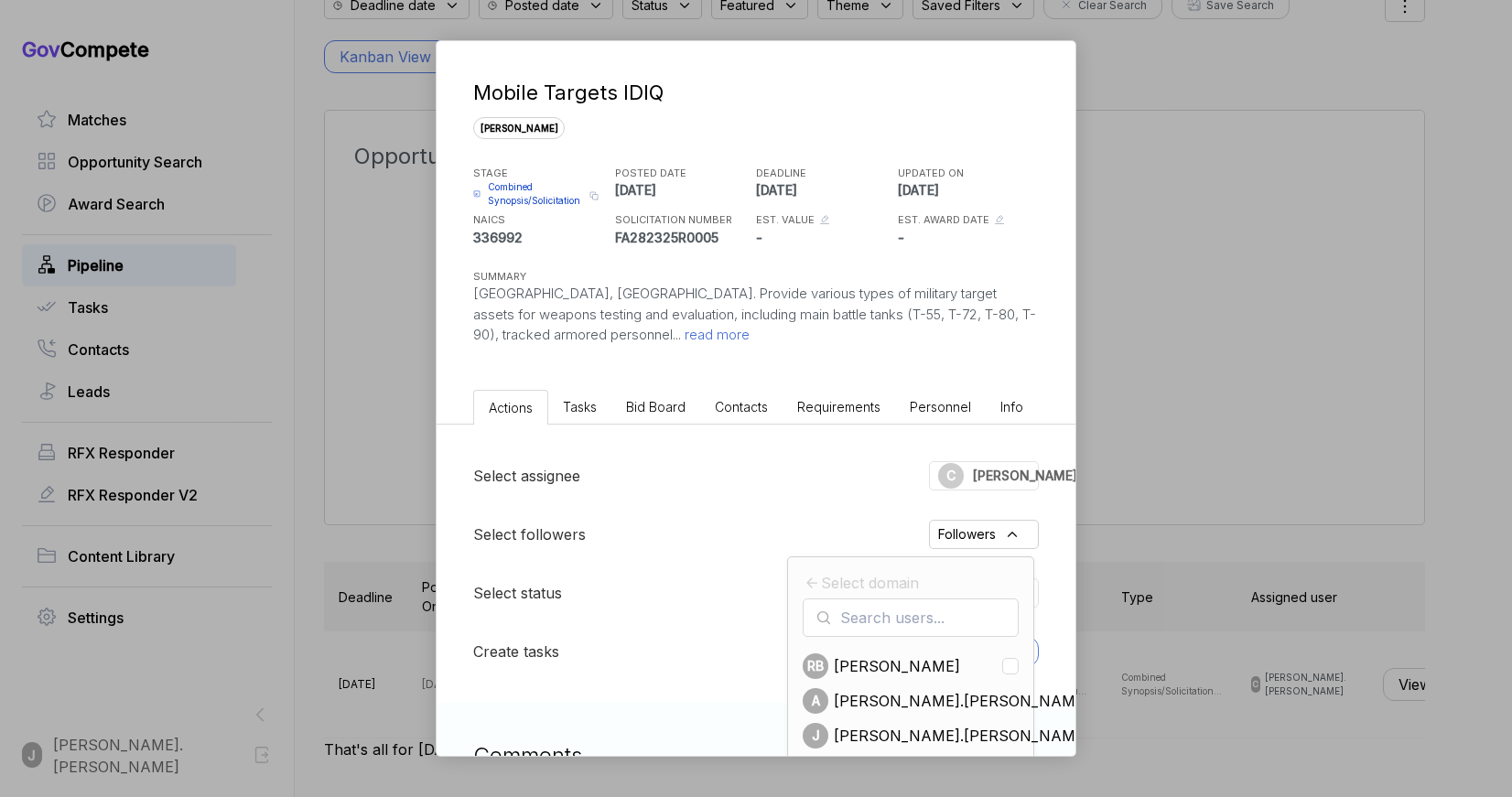 click on "[PERSON_NAME].[PERSON_NAME]" at bounding box center (962, 736) 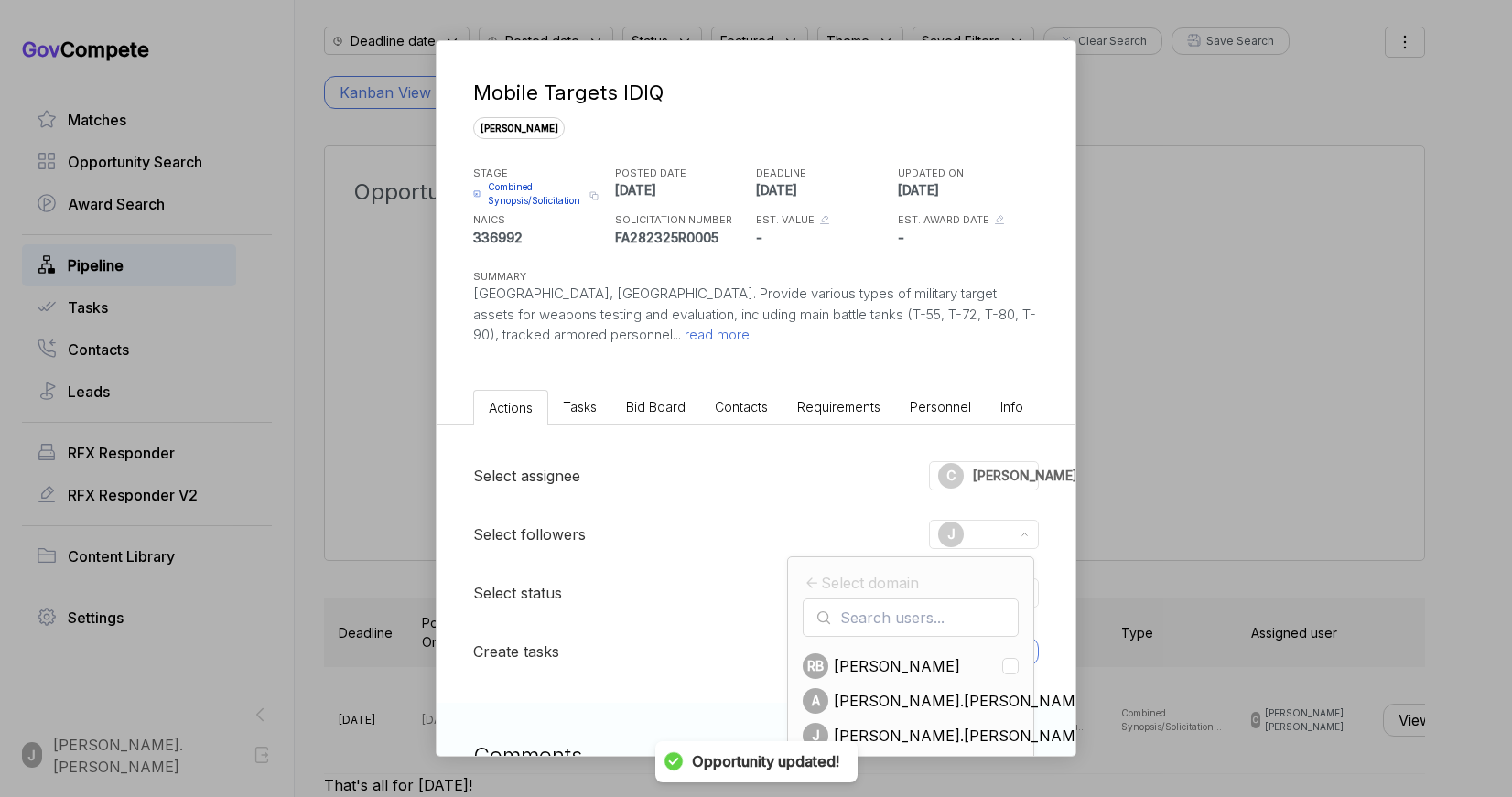 scroll, scrollTop: 141, scrollLeft: 0, axis: vertical 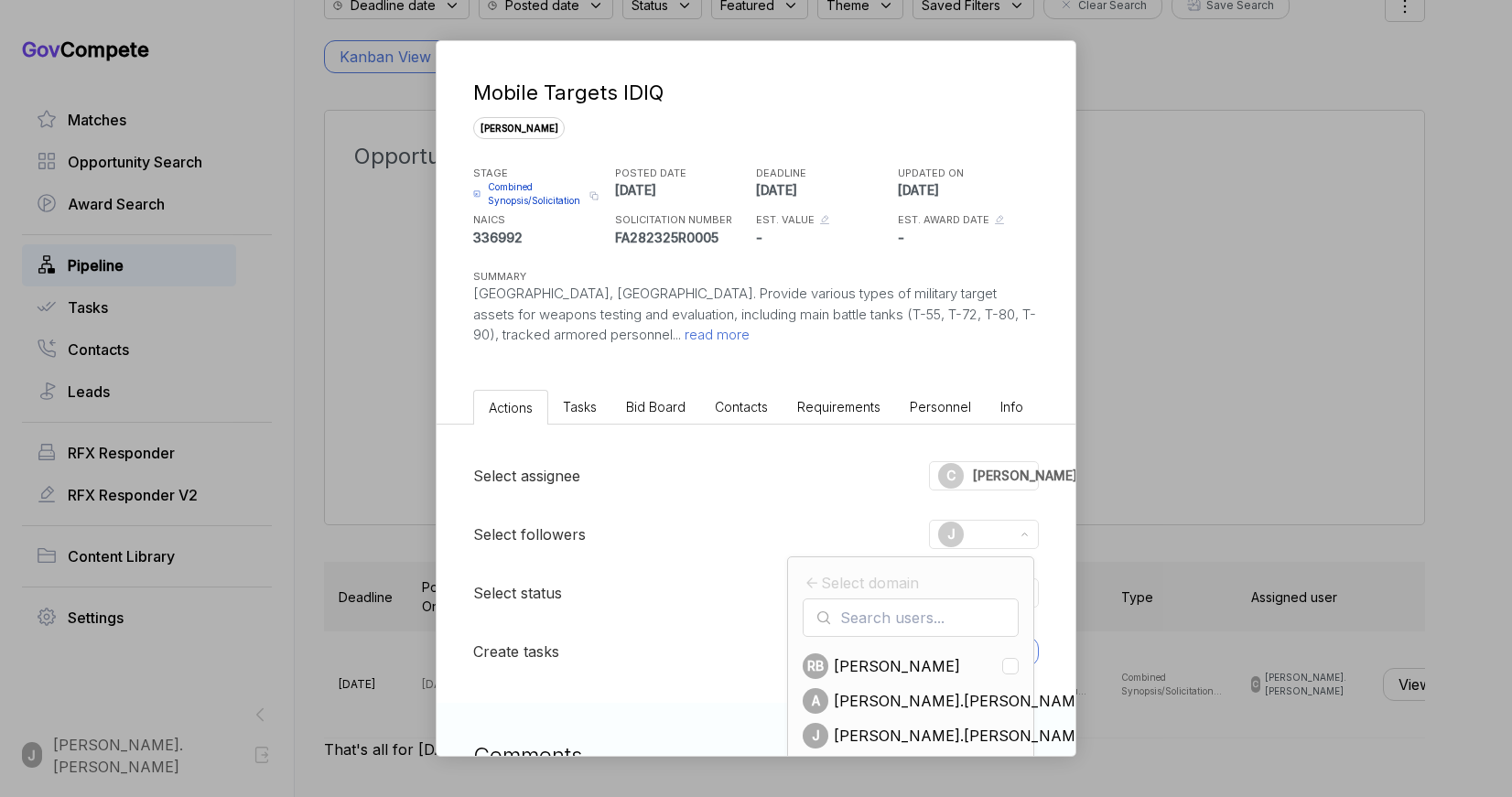 click on "Mobile Targets IDIQ  sam STAGE Combined Synopsis/Solicitation Copy link POSTED DATE 2025-01-15 DEADLINE 2025-08-25 UPDATED ON 2025-07-11 NAICS 336992 SOLICITATION NUMBER FA282325R0005 EST. VALUE - EST. AWARD DATE - SUMMARY  Eglin AFB, FL. Provide various types of military target assets for weapons testing and evaluation, including main battle tanks (T-55, T-72, T-80, T-90), tracked armored personnel  ...   read more Actions Tasks Bid Board Contacts Requirements Personnel Info Select assignee   C chris.sharpless Select followers   J   Select domain RB Richard Budniewski A aaron.dyer J james.chintala C chris.sharpless MT Martin Twist LP Lorren Pogson DA Dillon Anton JB Jason Blurton JM Joseph Miozzi Select status   QUALIFY Create tasks  New task   Comments J james.chintala@mtnhorse.com changed status to qualify 22 seconds  ago J james.chintala@mtnhorse.com assigned to chris.sharpless@mtnhorse.com 4 seconds  ago J" at bounding box center [756, 398] 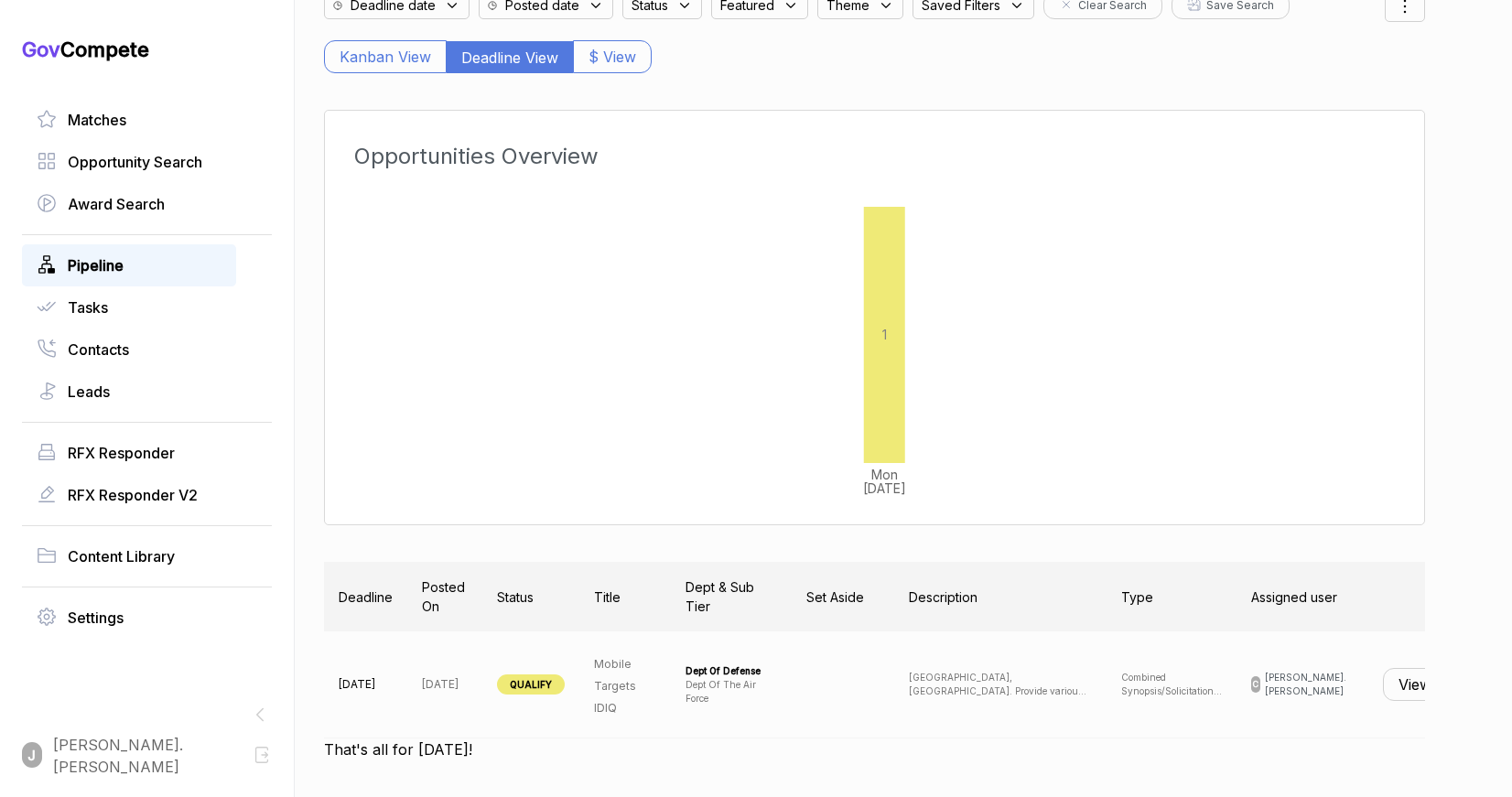 click on "View" at bounding box center (1415, 684) 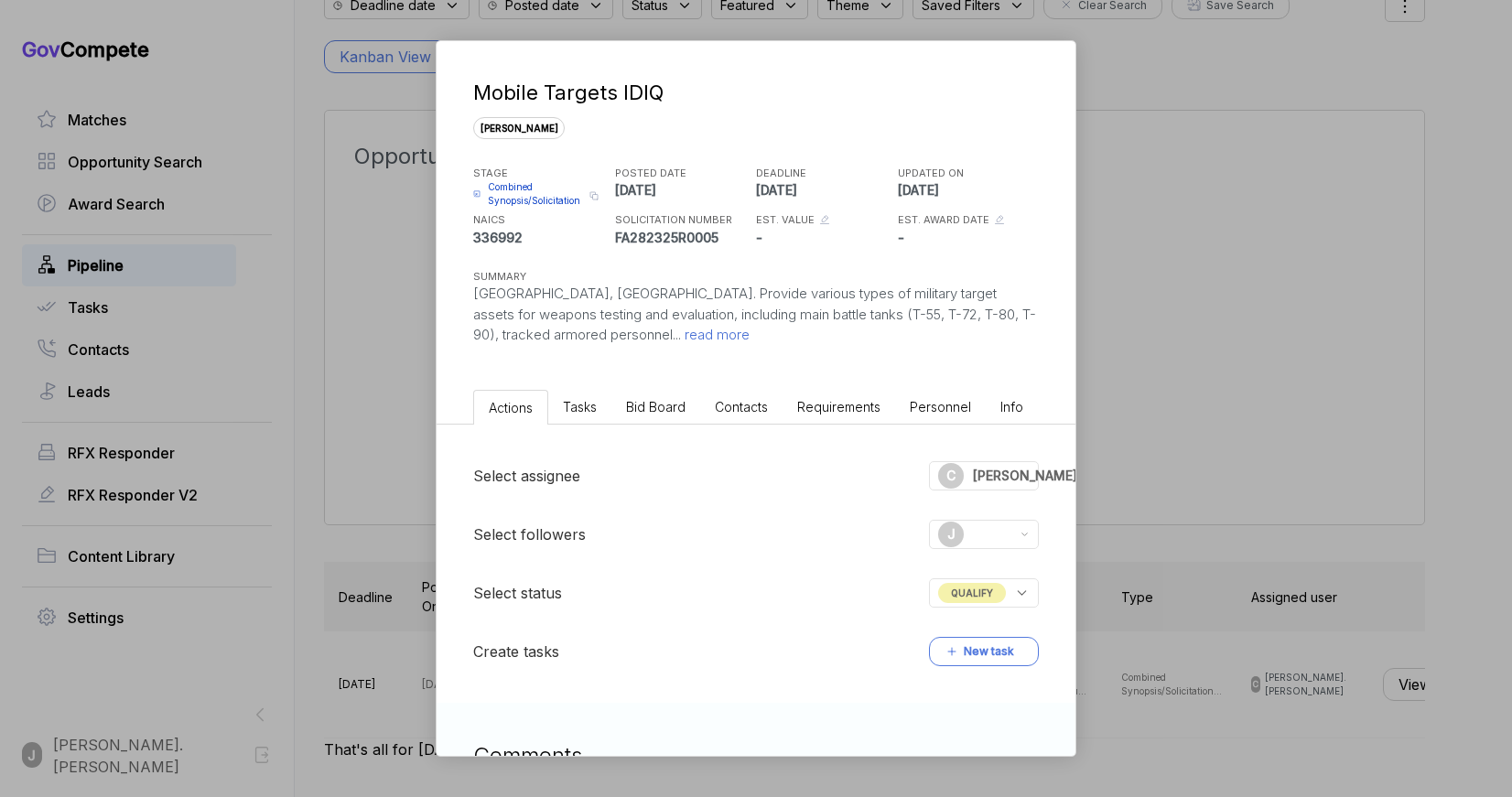 click on "Mobile Targets IDIQ  sam STAGE Combined Synopsis/Solicitation Copy link POSTED DATE 2025-01-15 DEADLINE 2025-08-25 UPDATED ON 2025-07-11 NAICS 336992 SOLICITATION NUMBER FA282325R0005 EST. VALUE - EST. AWARD DATE - SUMMARY  Eglin AFB, FL. Provide various types of military target assets for weapons testing and evaluation, including main battle tanks (T-55, T-72, T-80, T-90), tracked armored personnel  ...   read more Actions Tasks Bid Board Contacts Requirements Personnel Info Select assignee   C chris.sharpless Select followers   J Select status   QUALIFY Create tasks  New task   Comments J james.chintala@mtnhorse.com changed status to qualify 26 seconds  ago J james.chintala@mtnhorse.com assigned to chris.sharpless@mtnhorse.com 8 seconds  ago J" at bounding box center (756, 398) 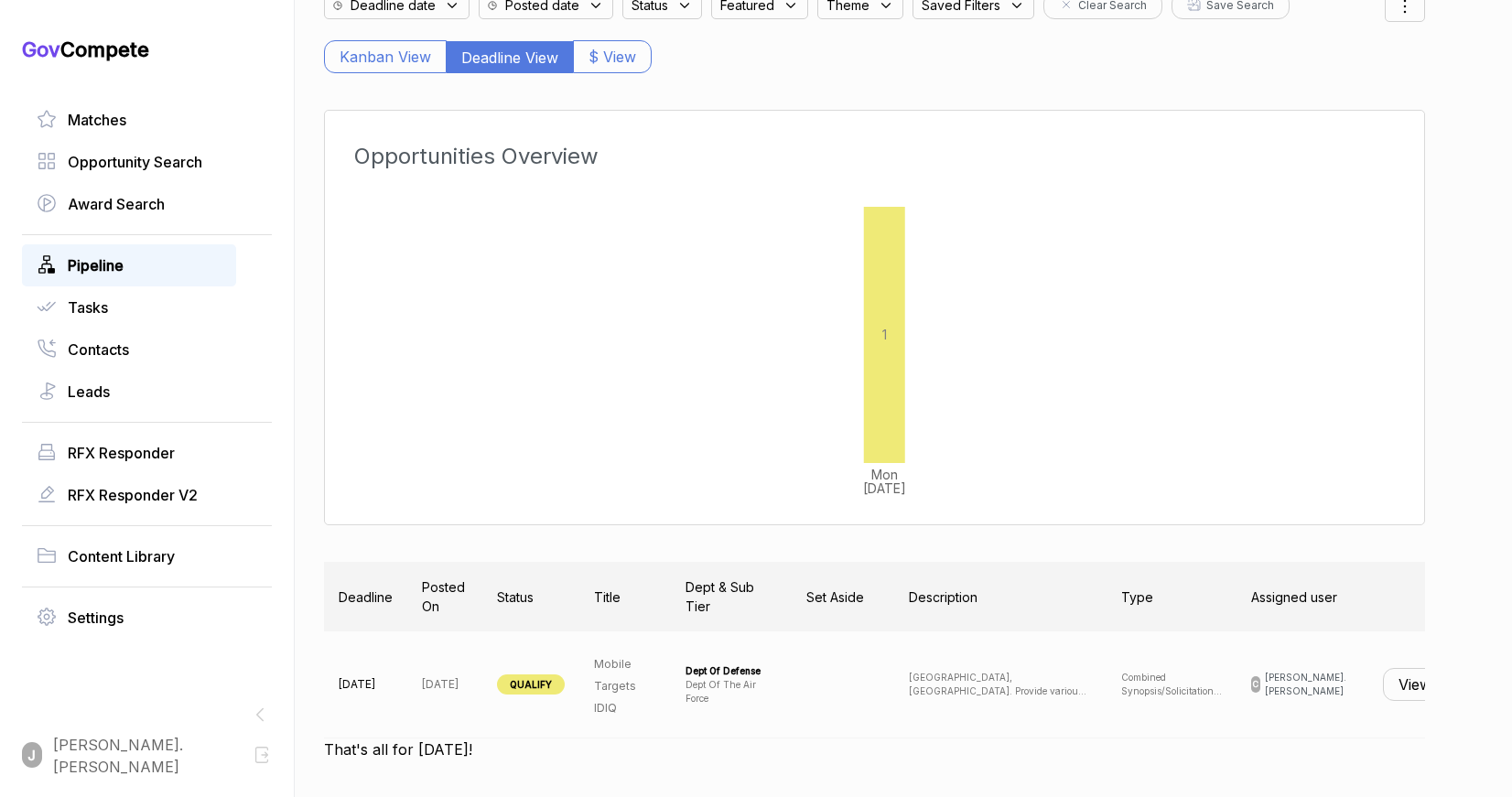 click on "Pipeline" at bounding box center [95, 265] 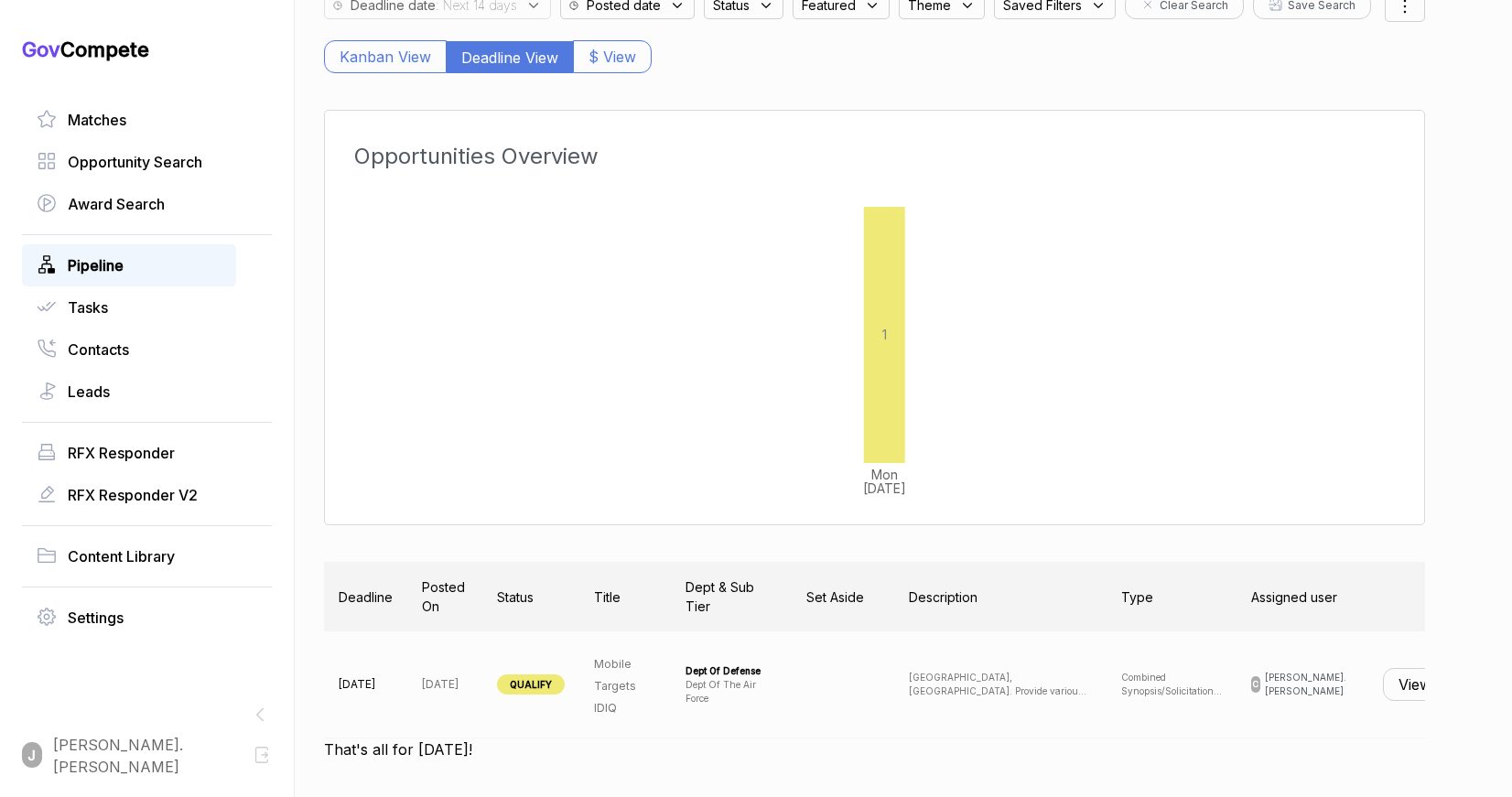 scroll, scrollTop: 0, scrollLeft: 0, axis: both 